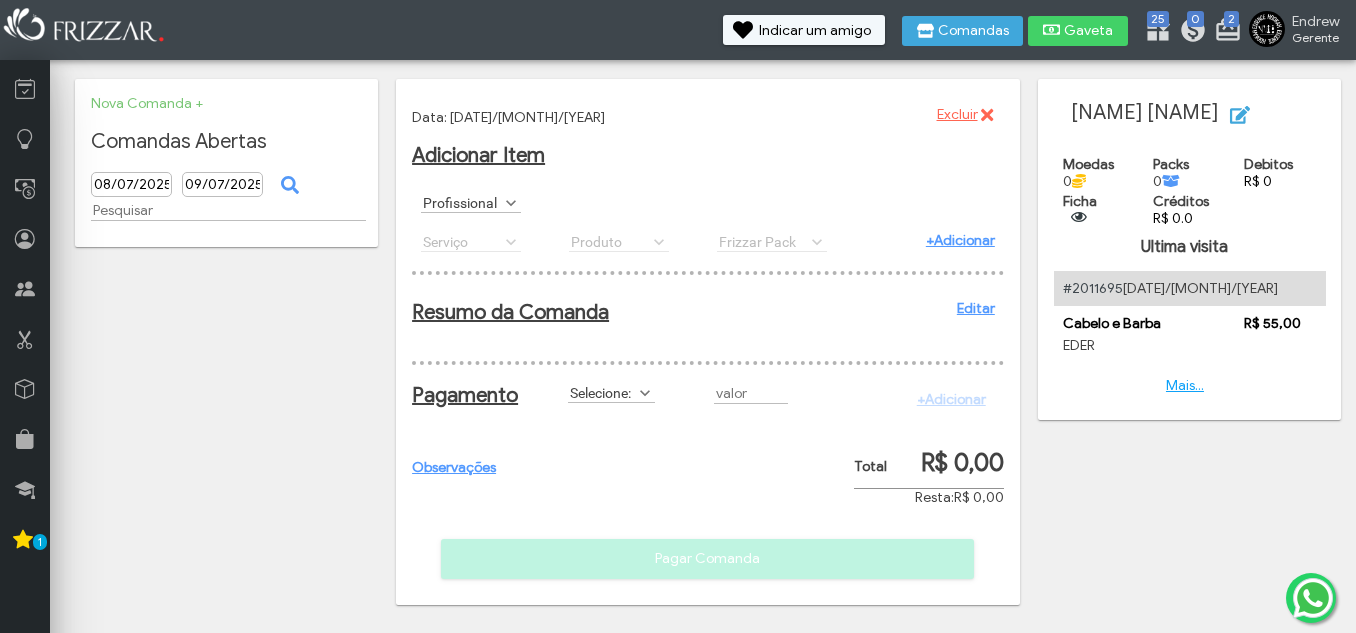scroll, scrollTop: 0, scrollLeft: 0, axis: both 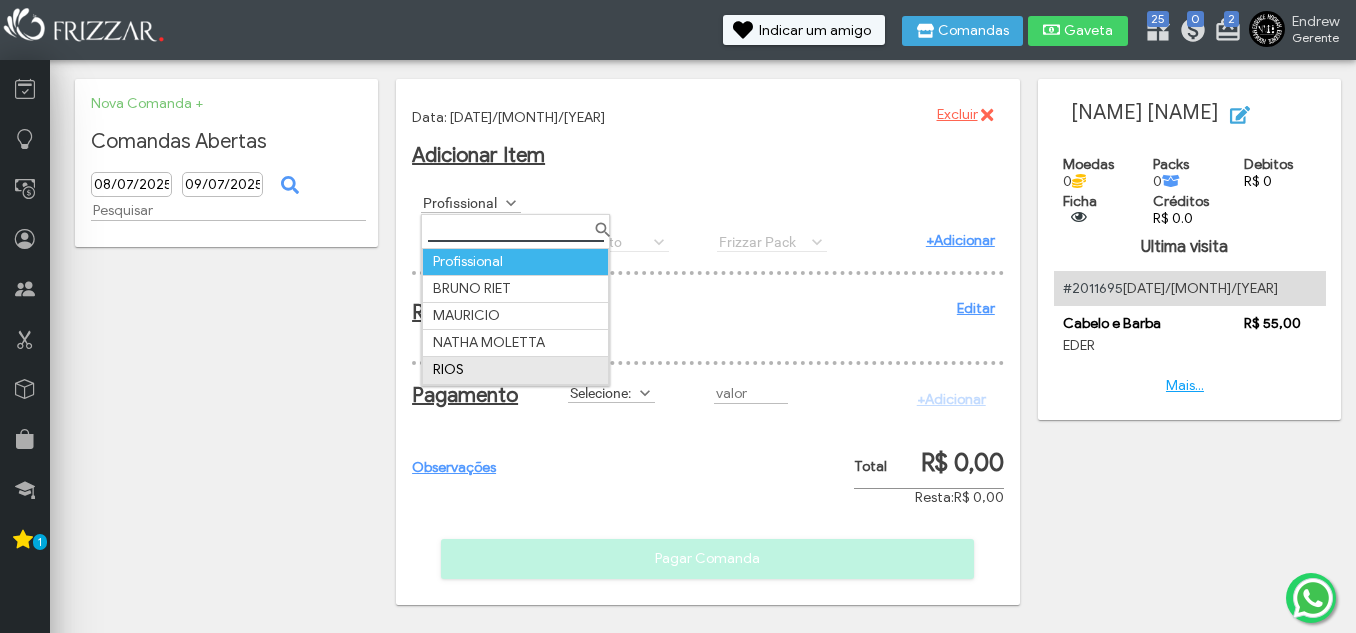 click on "RIOS" at bounding box center [516, 370] 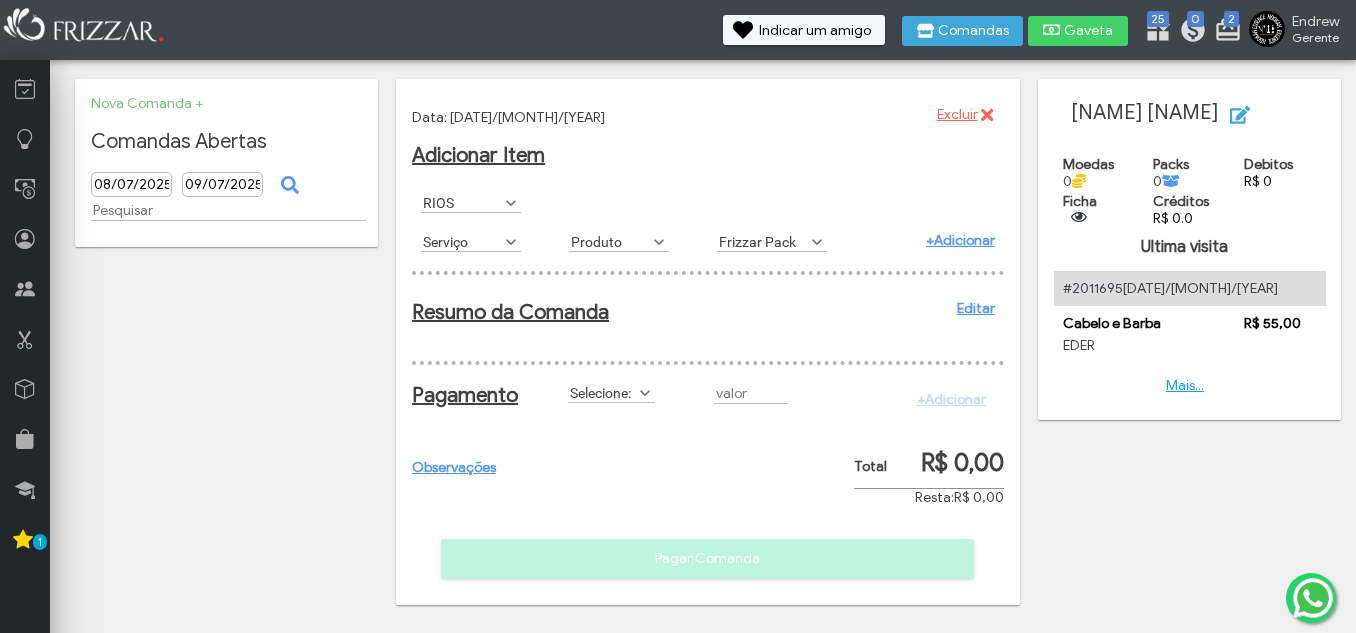 scroll, scrollTop: 11, scrollLeft: 89, axis: both 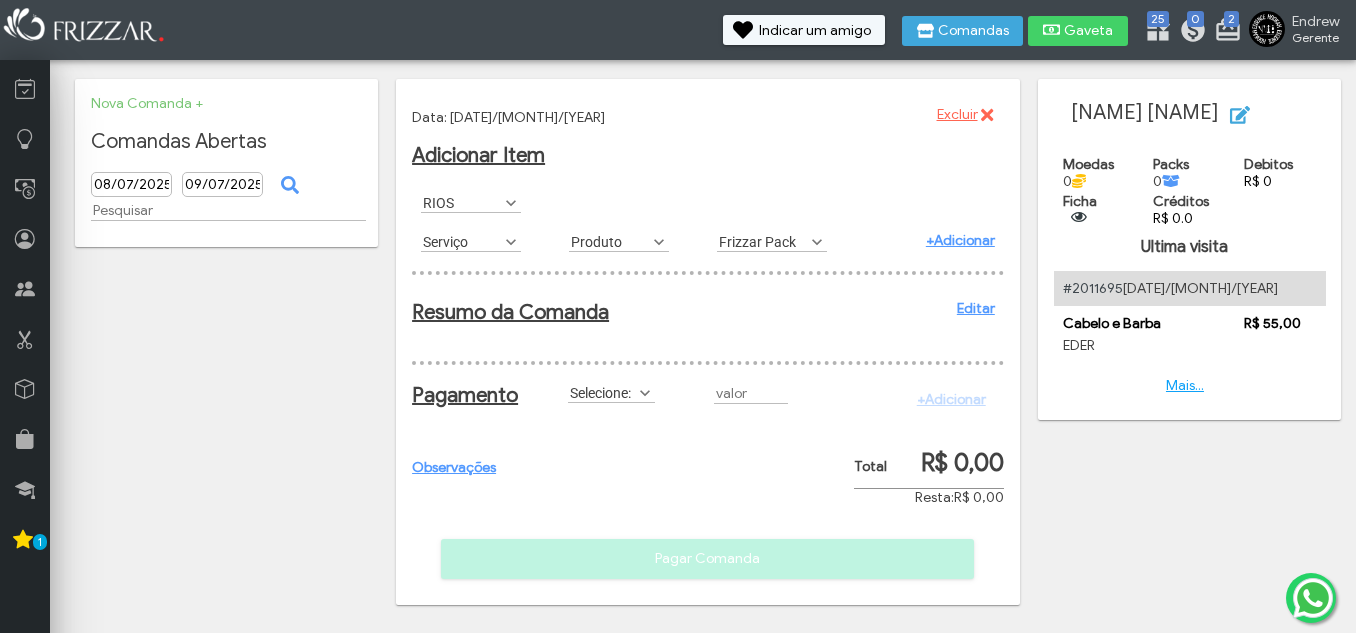 click at bounding box center (511, 242) 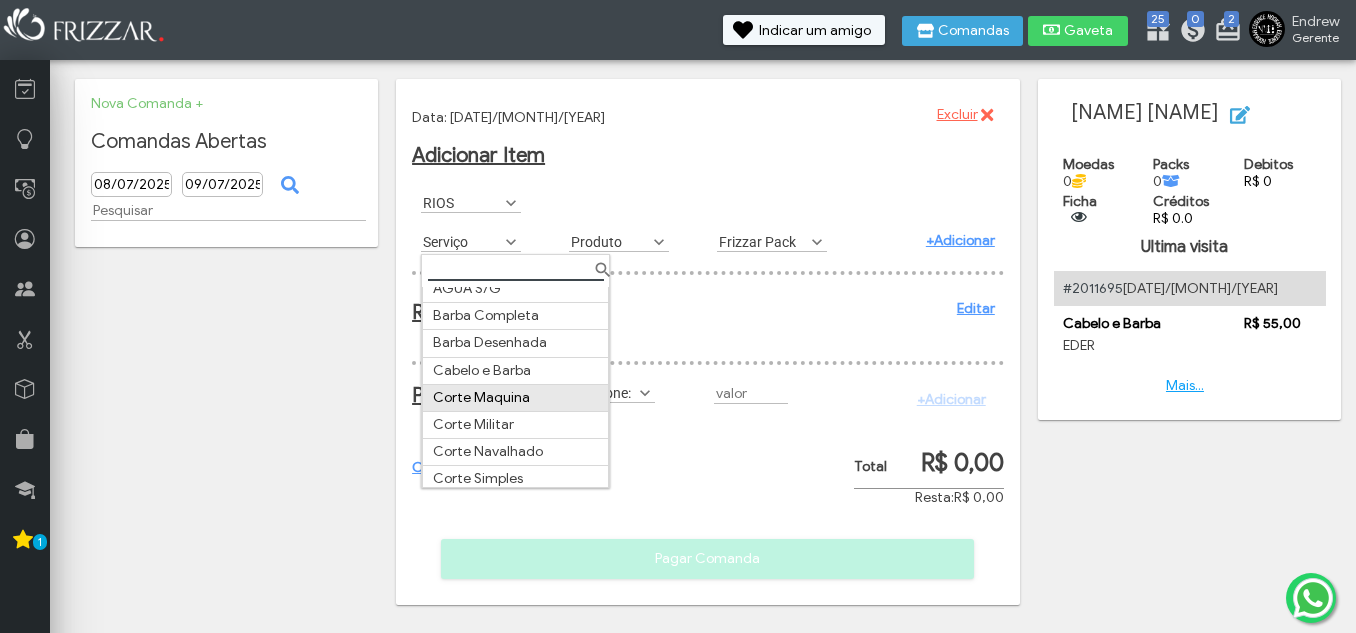 scroll, scrollTop: 100, scrollLeft: 0, axis: vertical 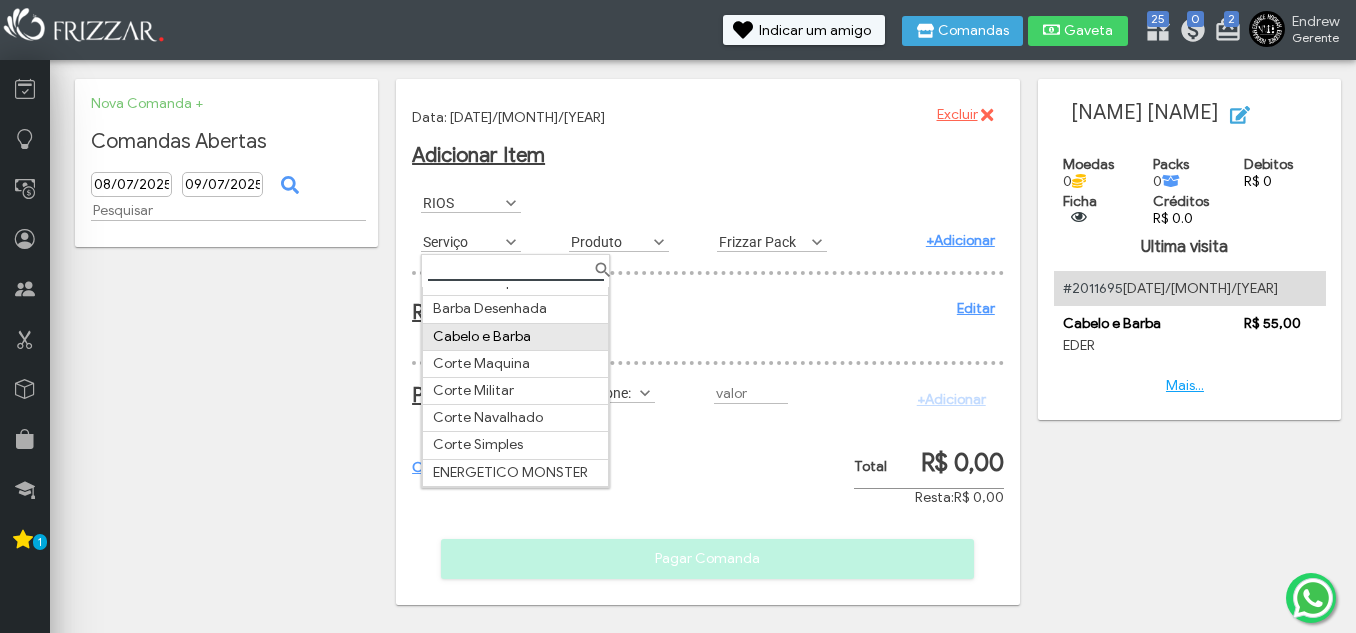 click on "Cabelo e Barba" at bounding box center (516, 336) 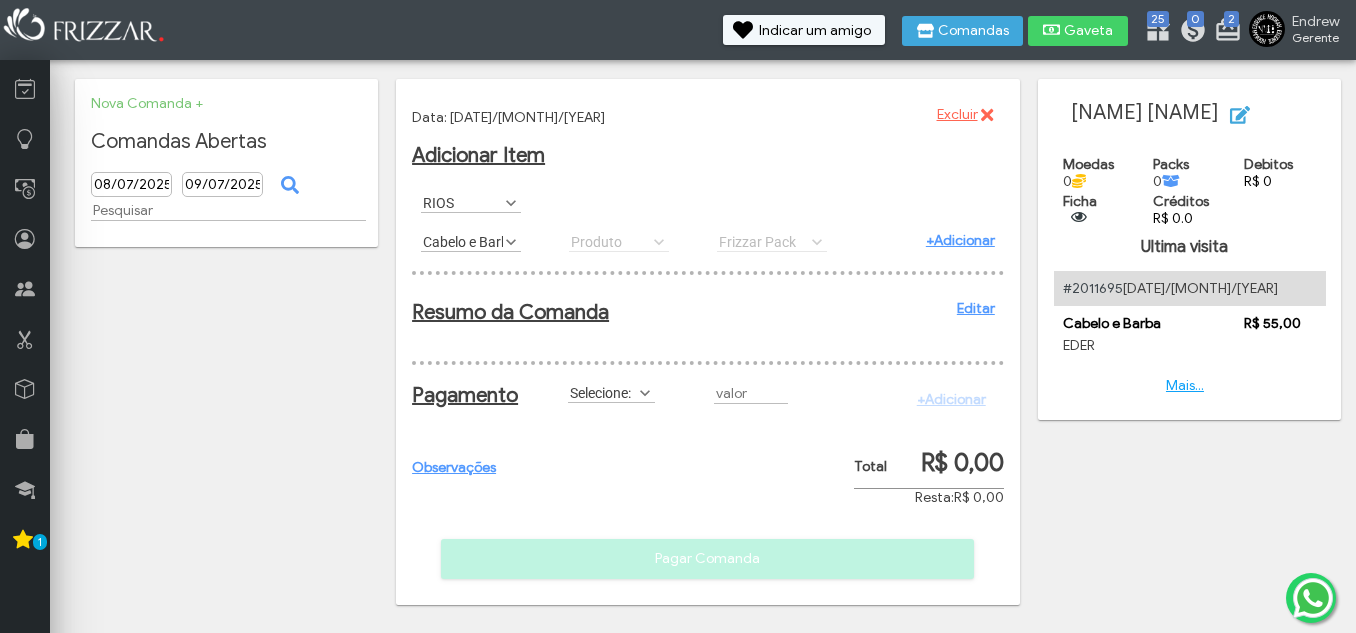 click on "+Adicionar" at bounding box center (960, 240) 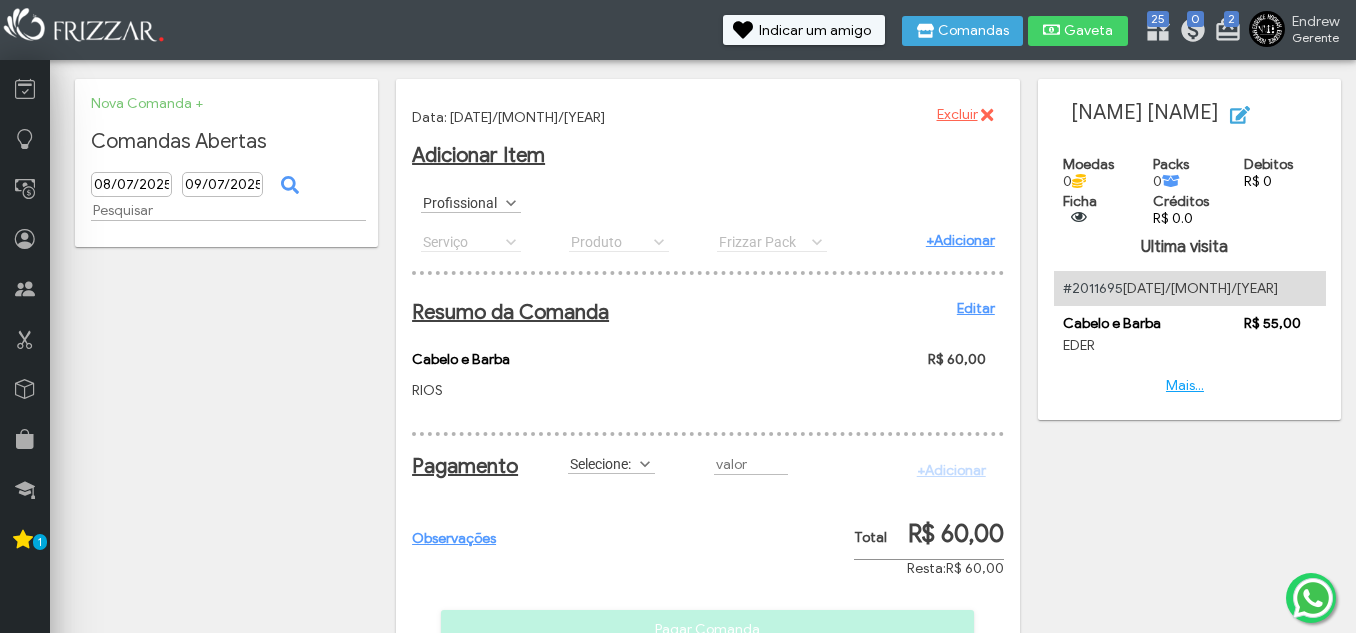 click on "Profissional" at bounding box center [462, 202] 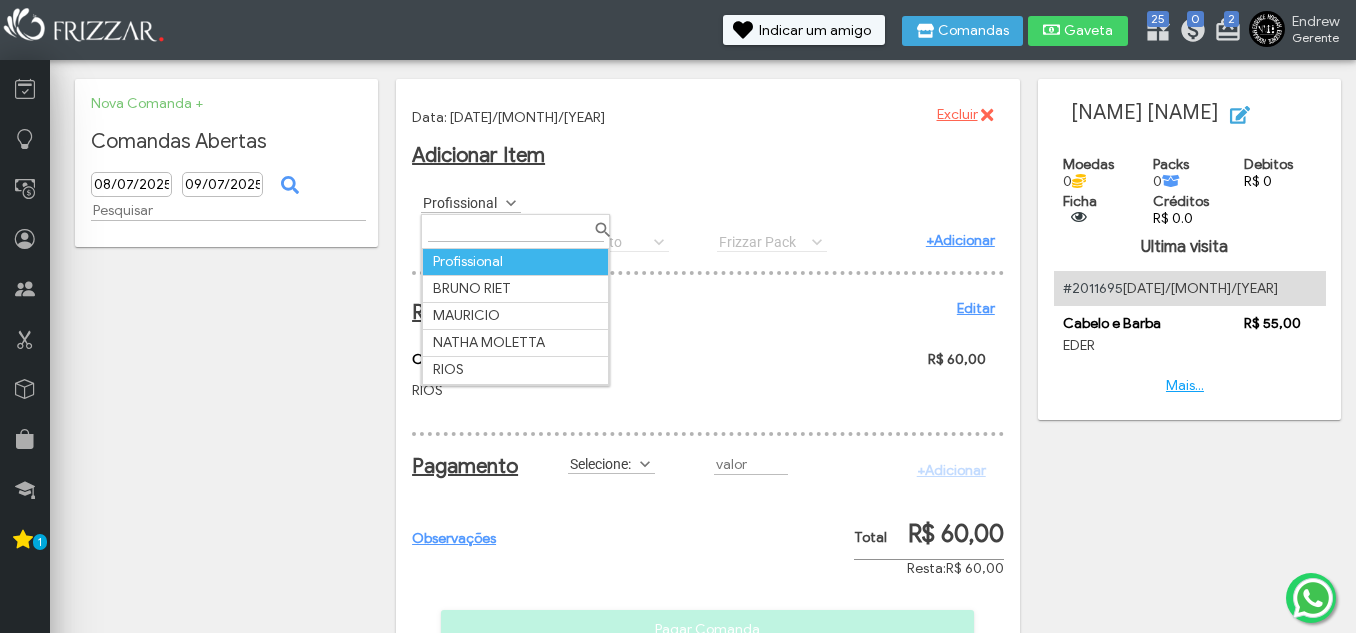 scroll, scrollTop: 11, scrollLeft: 89, axis: both 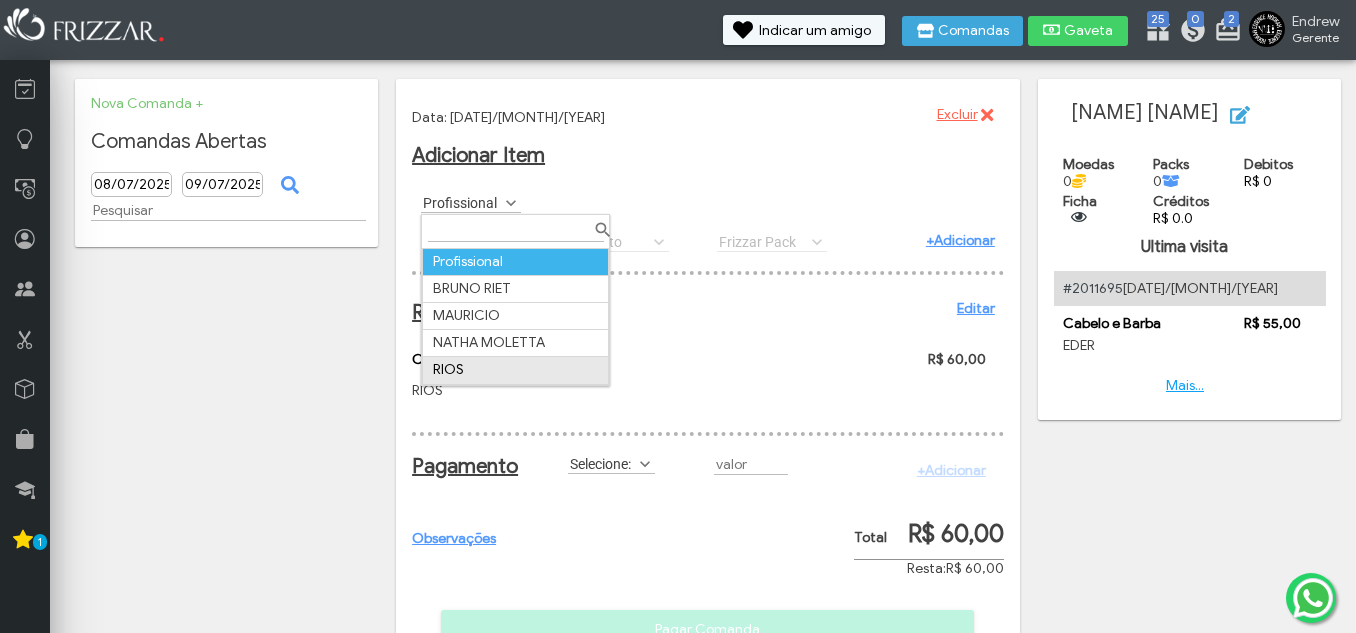 drag, startPoint x: 471, startPoint y: 377, endPoint x: 480, endPoint y: 340, distance: 38.078865 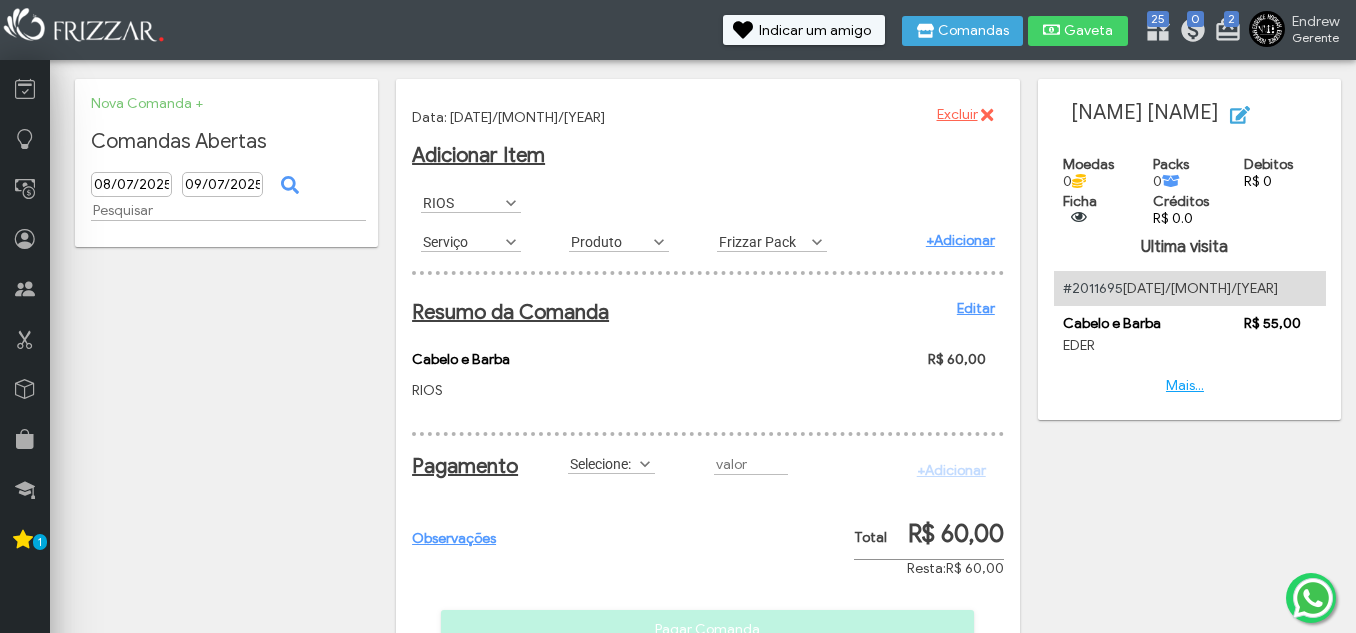 scroll, scrollTop: 11, scrollLeft: 89, axis: both 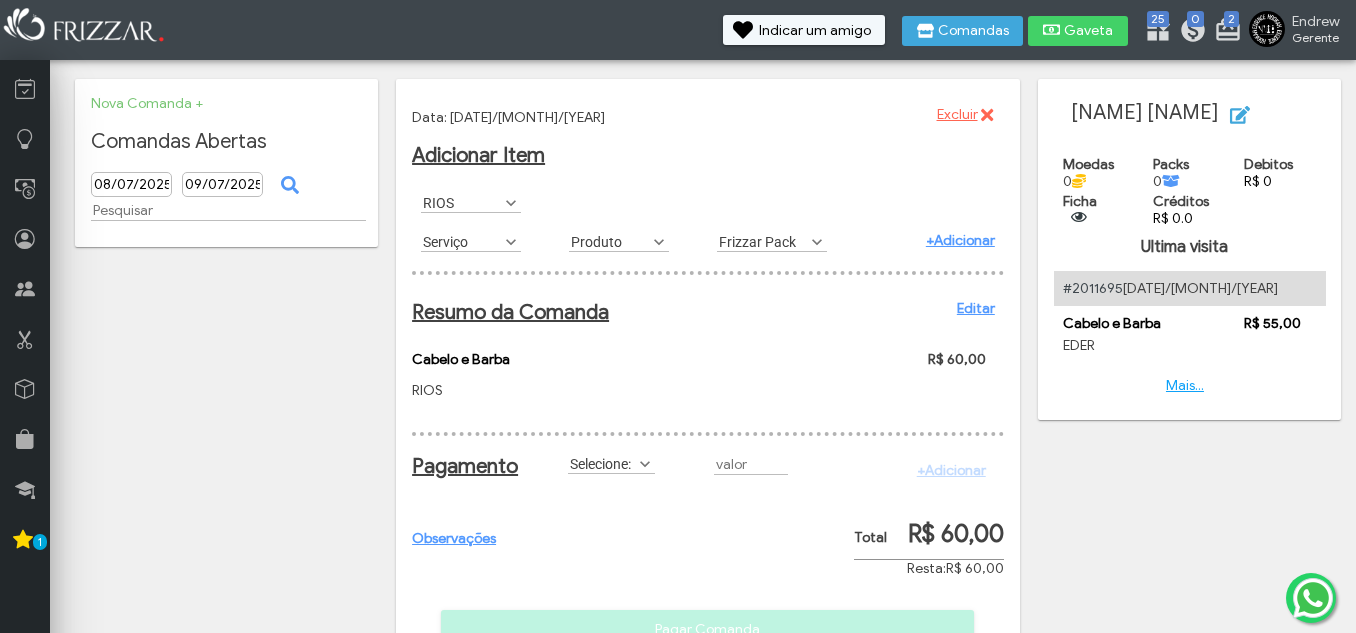 click at bounding box center (511, 242) 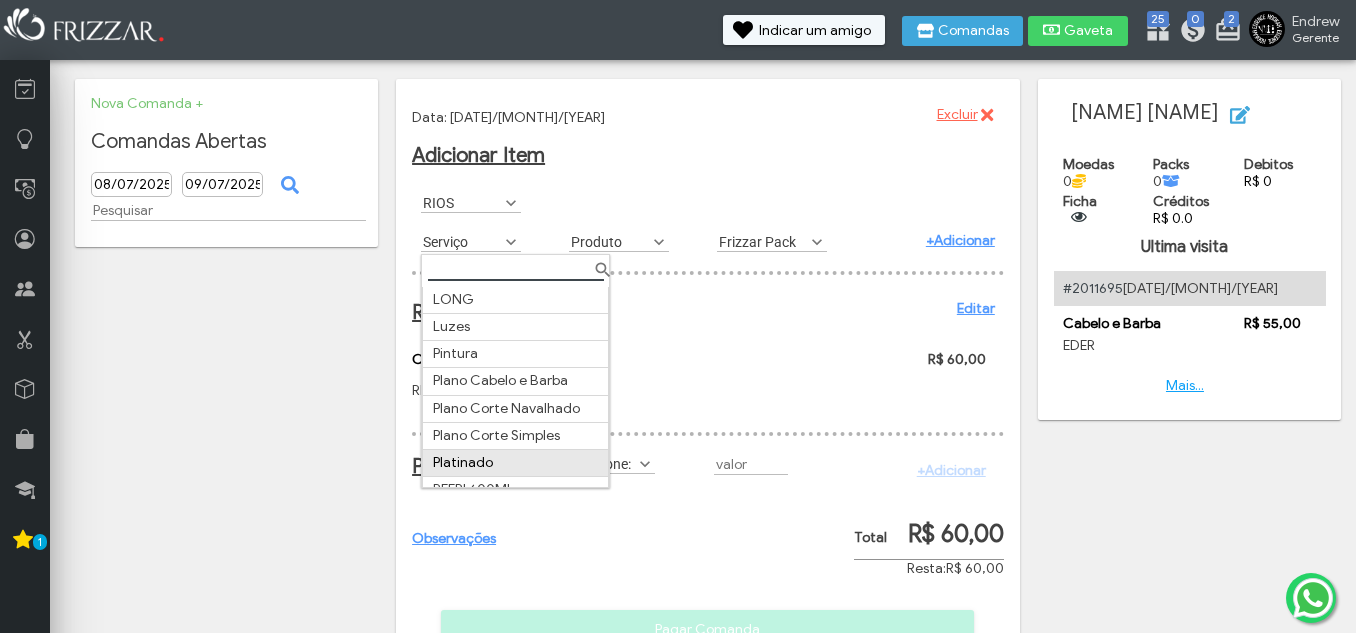 scroll, scrollTop: 372, scrollLeft: 0, axis: vertical 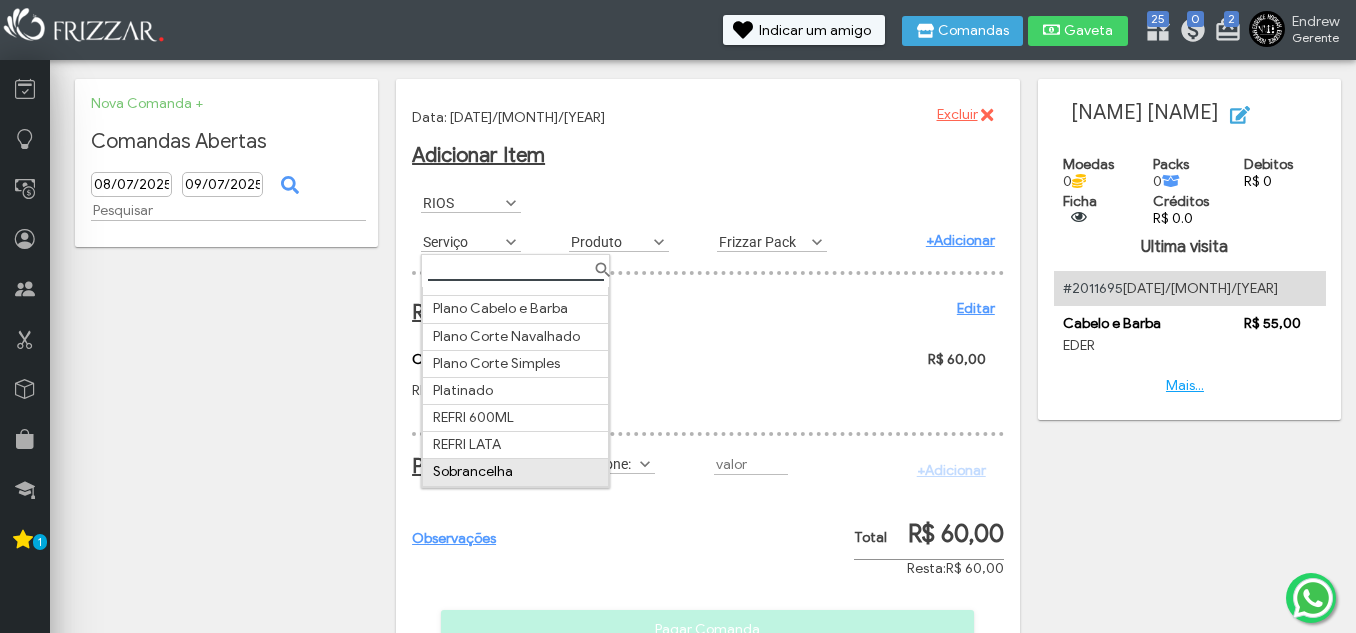 click on "Sobrancelha" at bounding box center (516, 472) 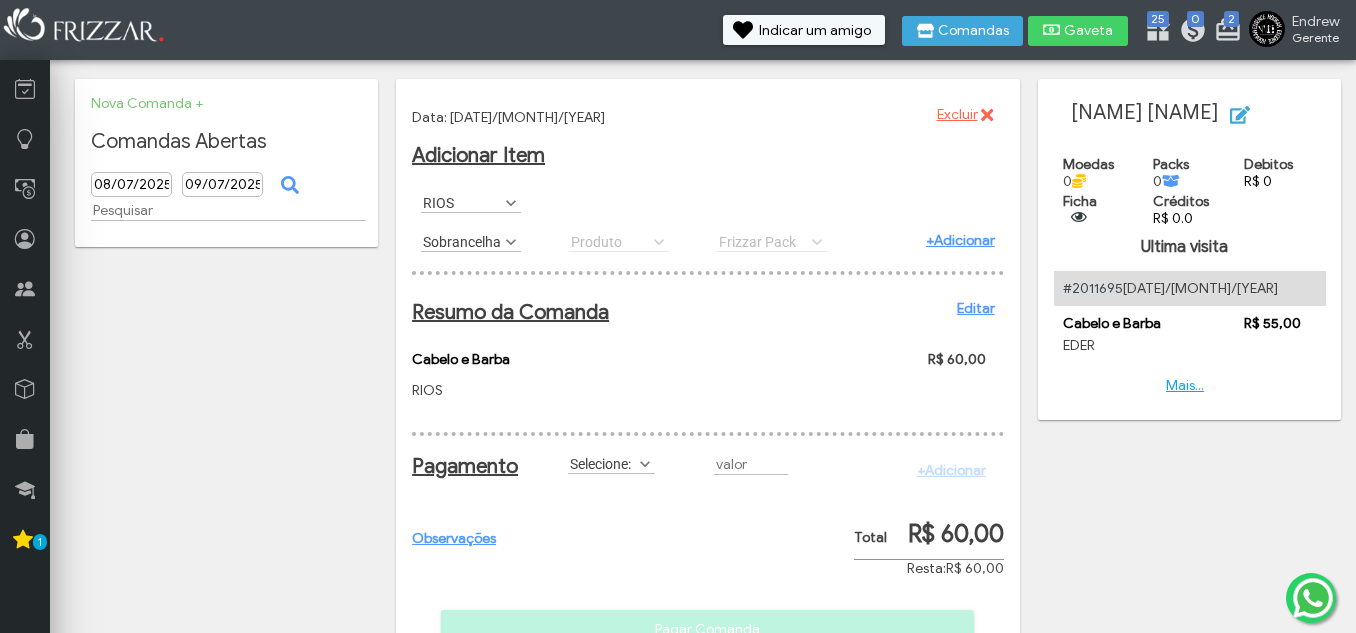 click on "+Adicionar" at bounding box center (960, 240) 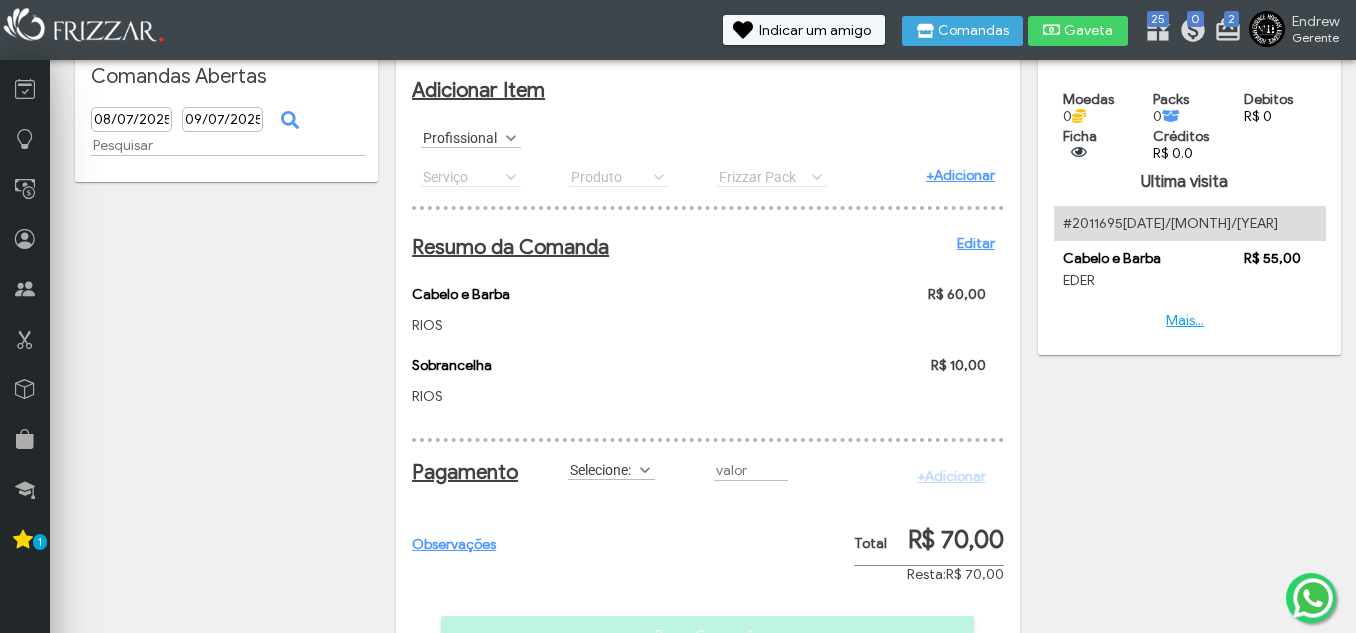 scroll, scrollTop: 100, scrollLeft: 0, axis: vertical 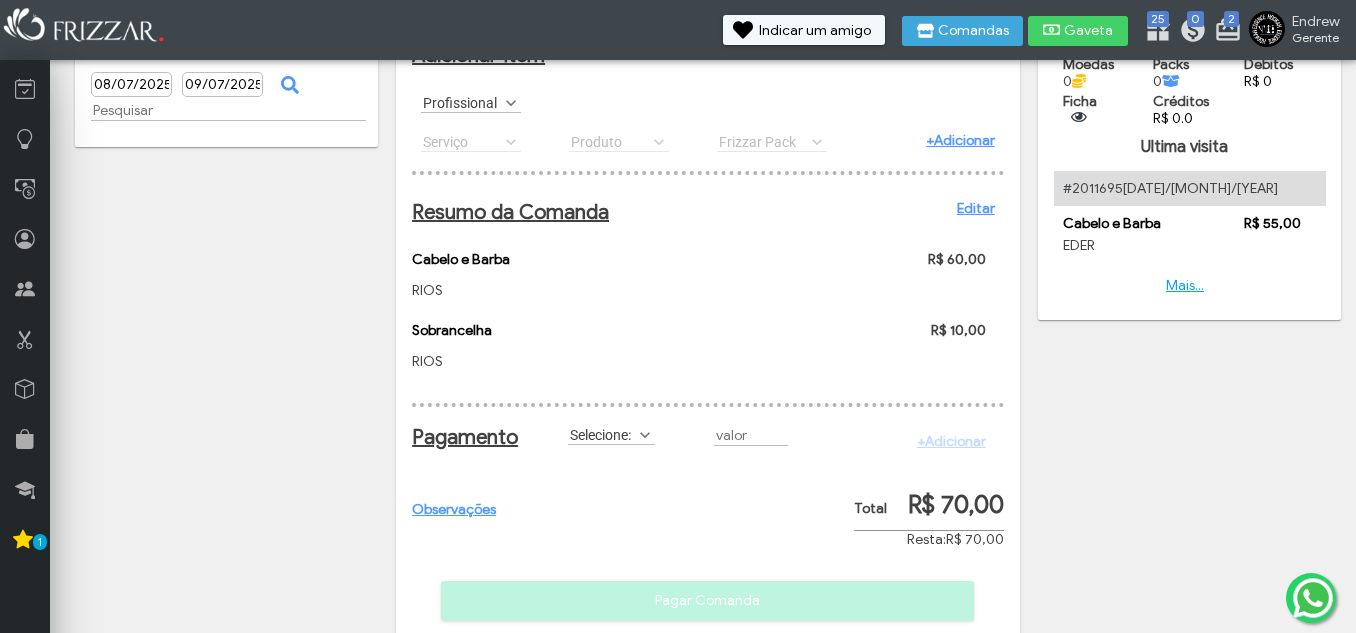 click at bounding box center [645, 435] 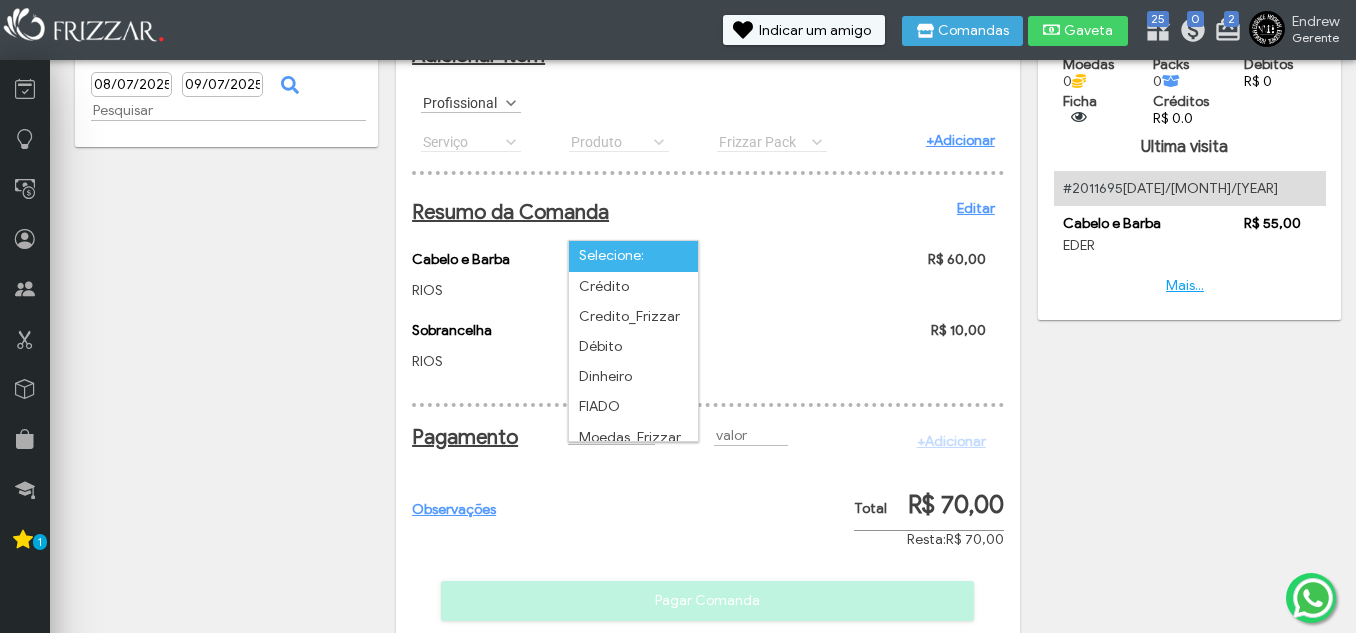 scroll, scrollTop: 11, scrollLeft: 89, axis: both 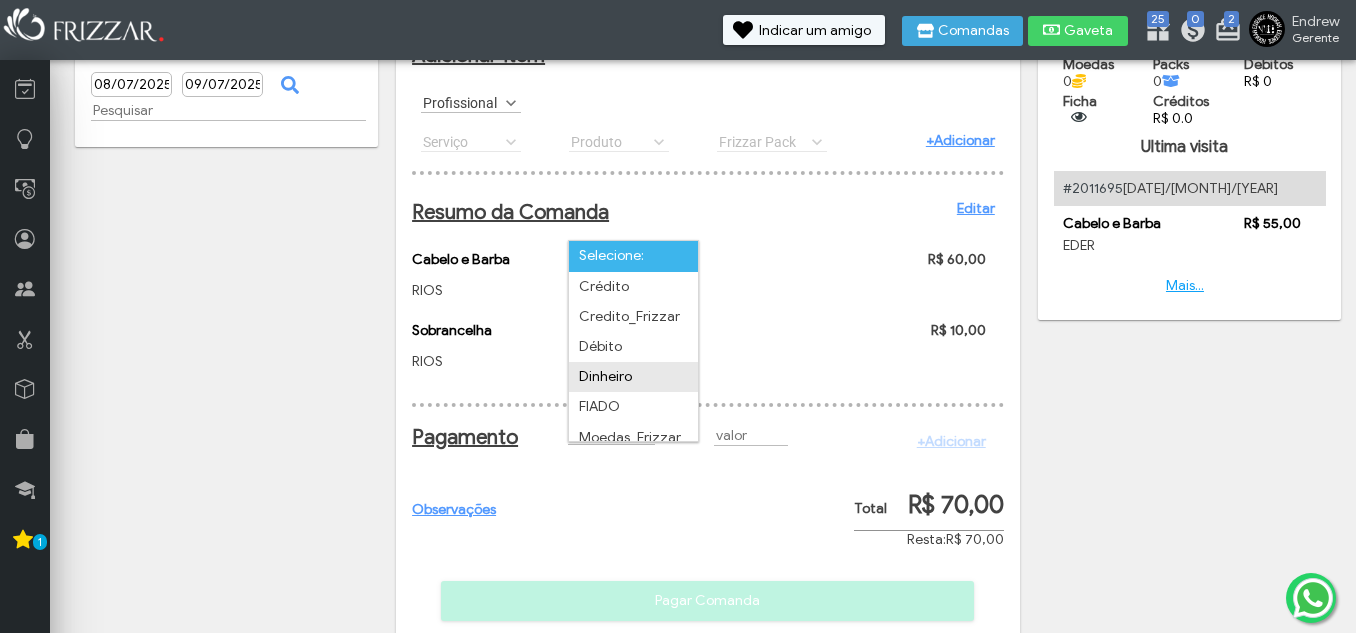 click on "Dinheiro" at bounding box center (633, 377) 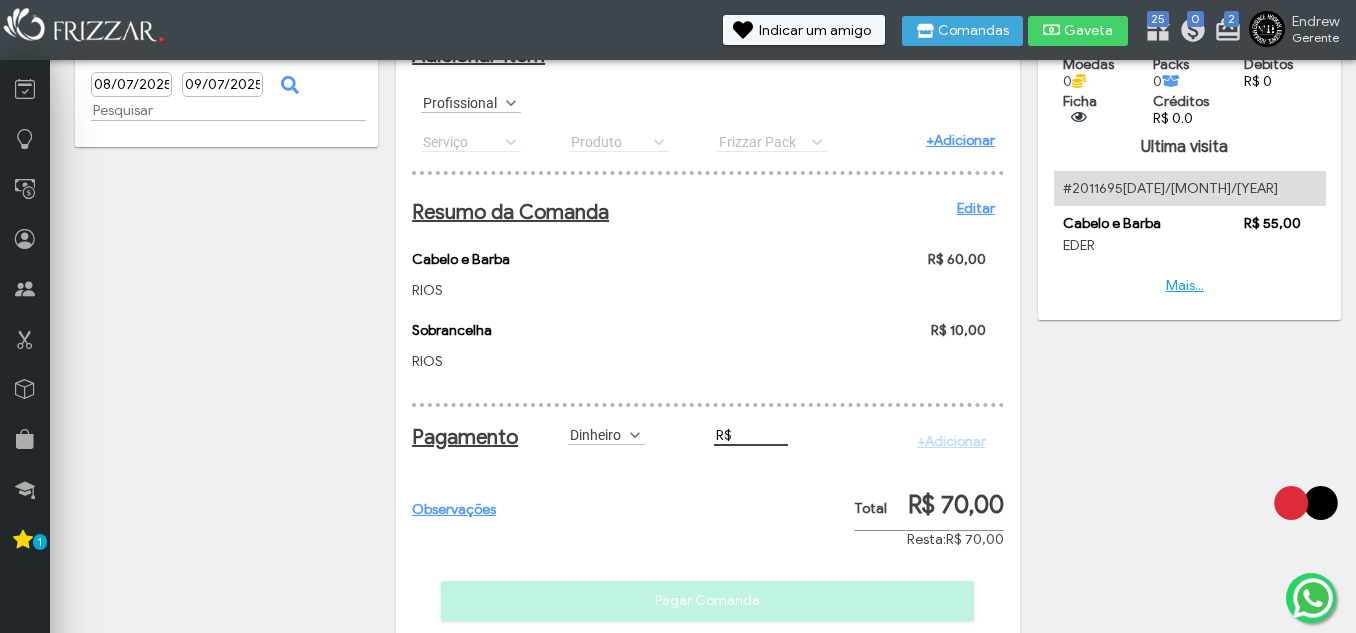 click on "R$" at bounding box center [751, 435] 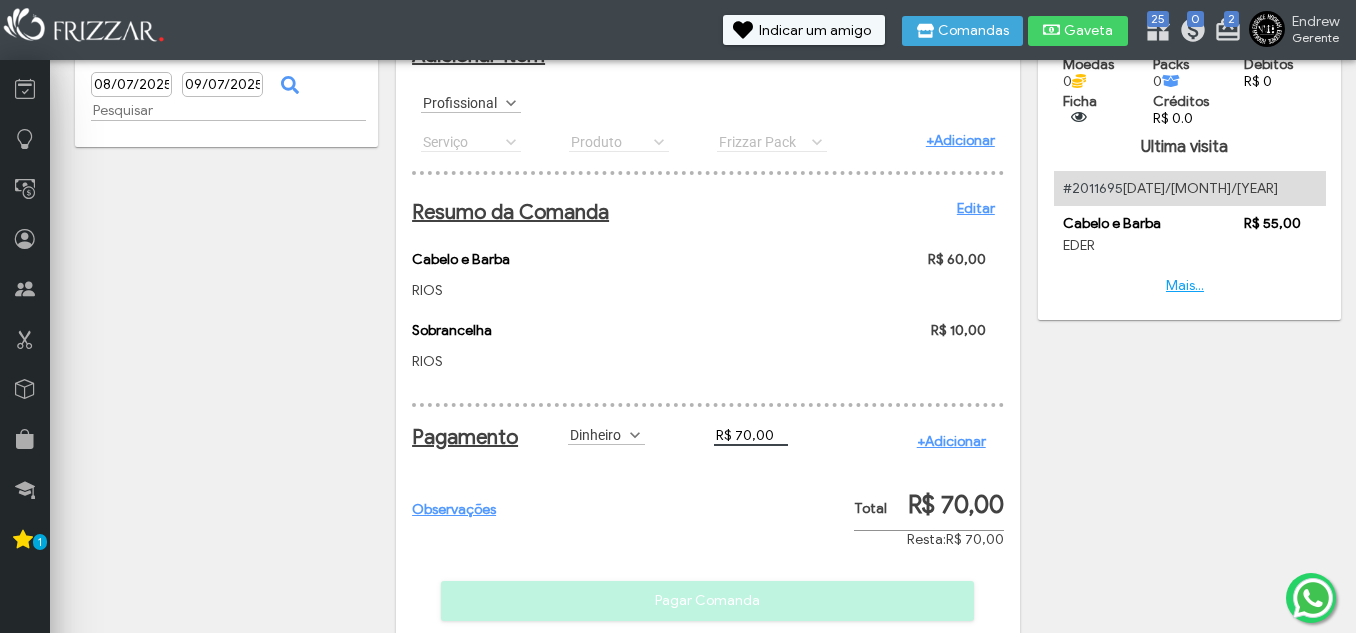 drag, startPoint x: 971, startPoint y: 461, endPoint x: 970, endPoint y: 451, distance: 10.049875 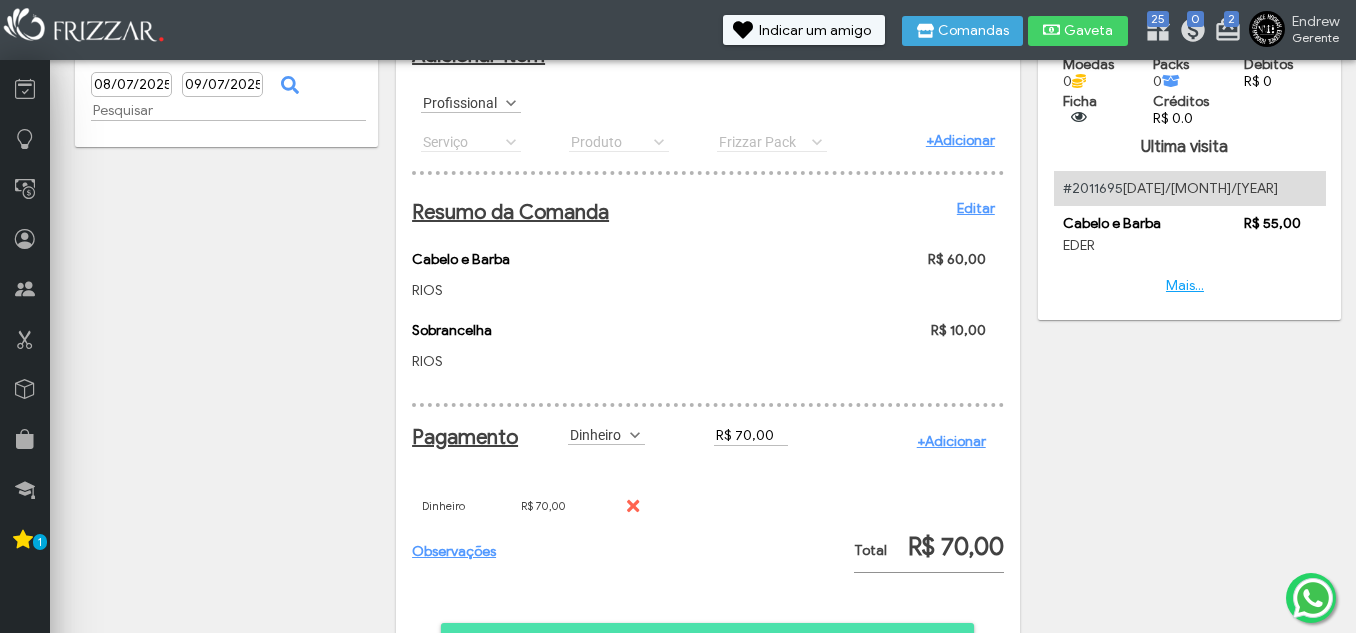 scroll, scrollTop: 198, scrollLeft: 0, axis: vertical 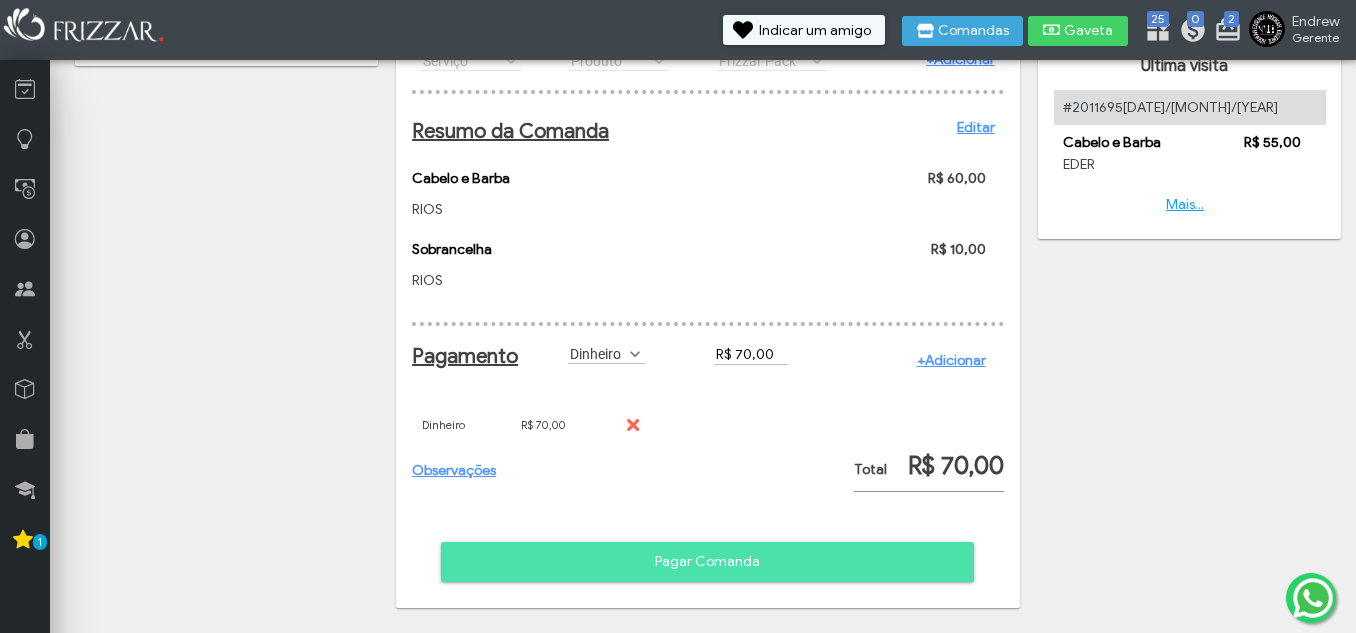 click on "Pagar Comanda" at bounding box center [707, 562] 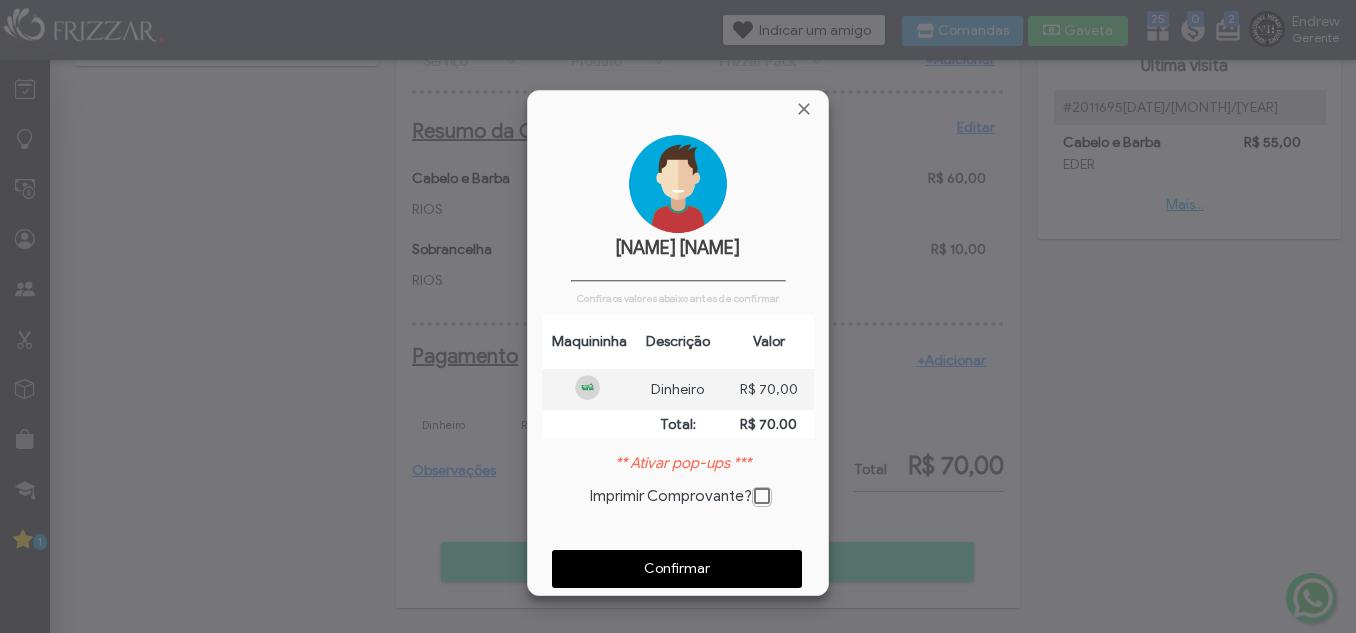 scroll, scrollTop: 10, scrollLeft: 11, axis: both 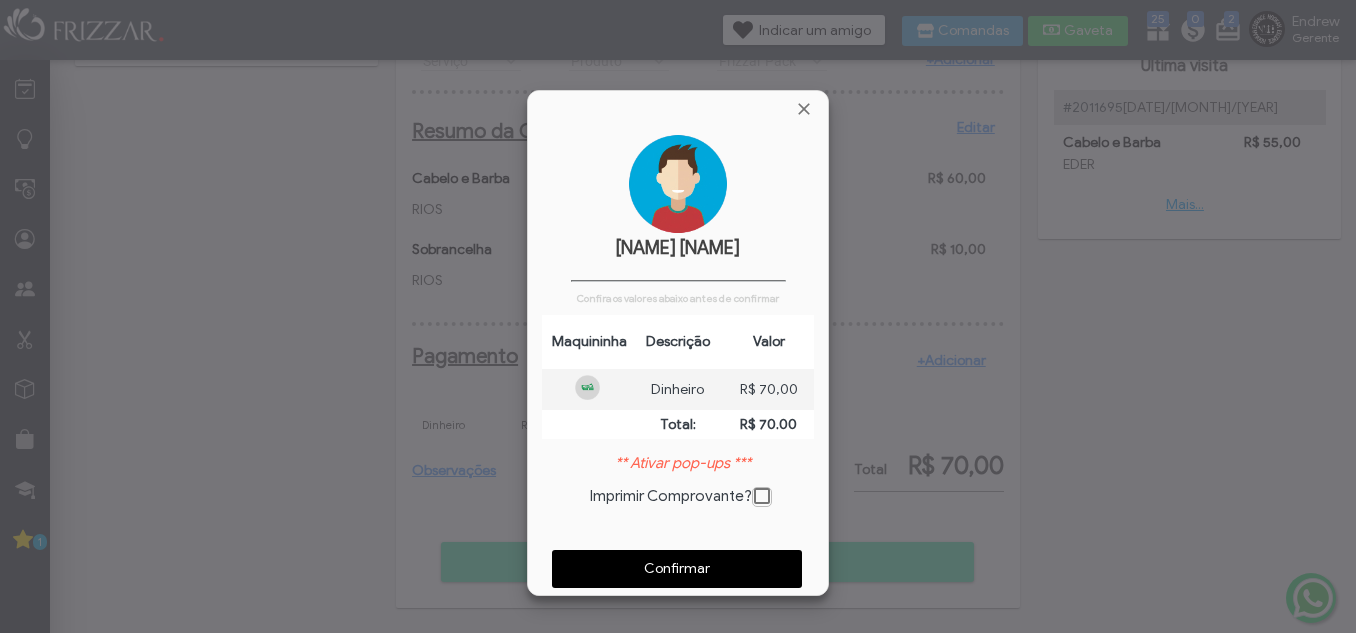 click on "Confirmar" at bounding box center [677, 569] 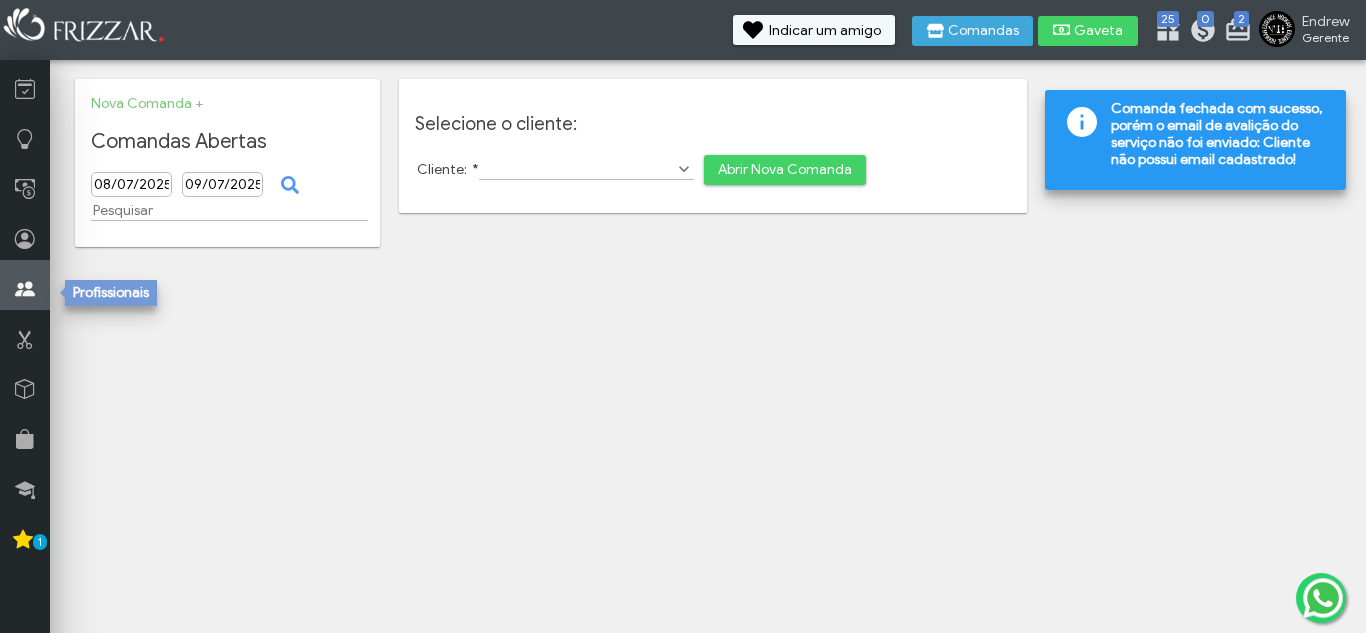 scroll, scrollTop: 0, scrollLeft: 0, axis: both 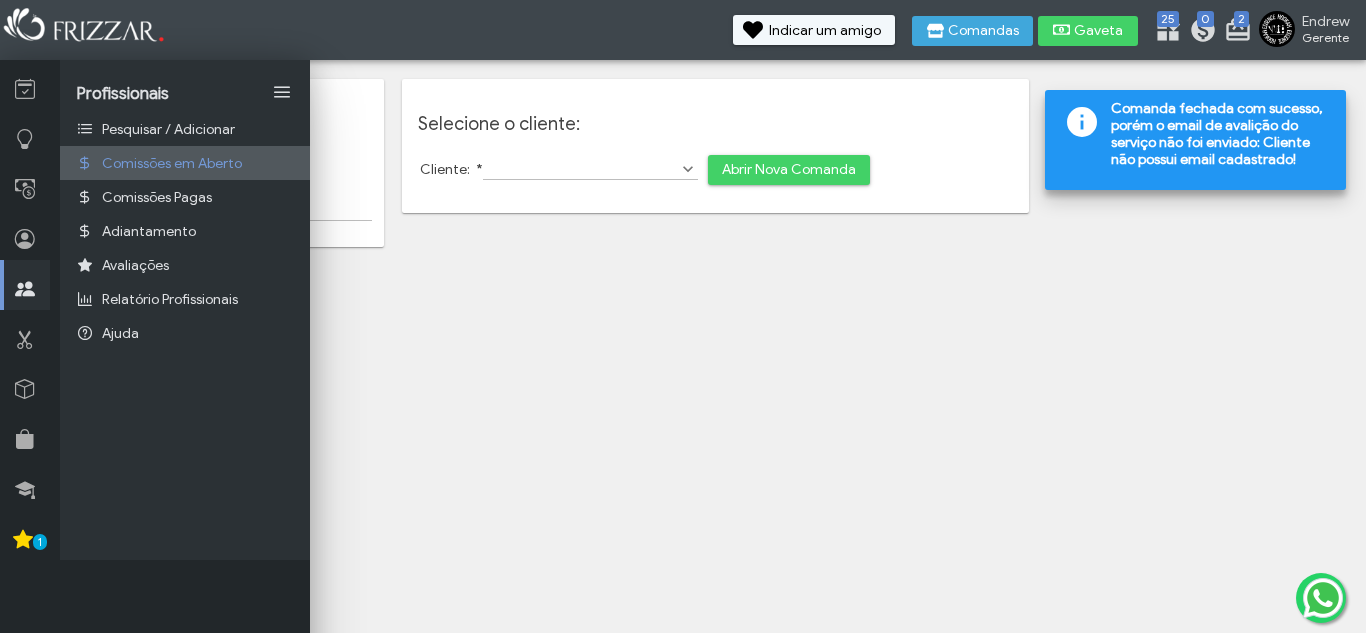 click on "Comissões em Aberto" at bounding box center [172, 163] 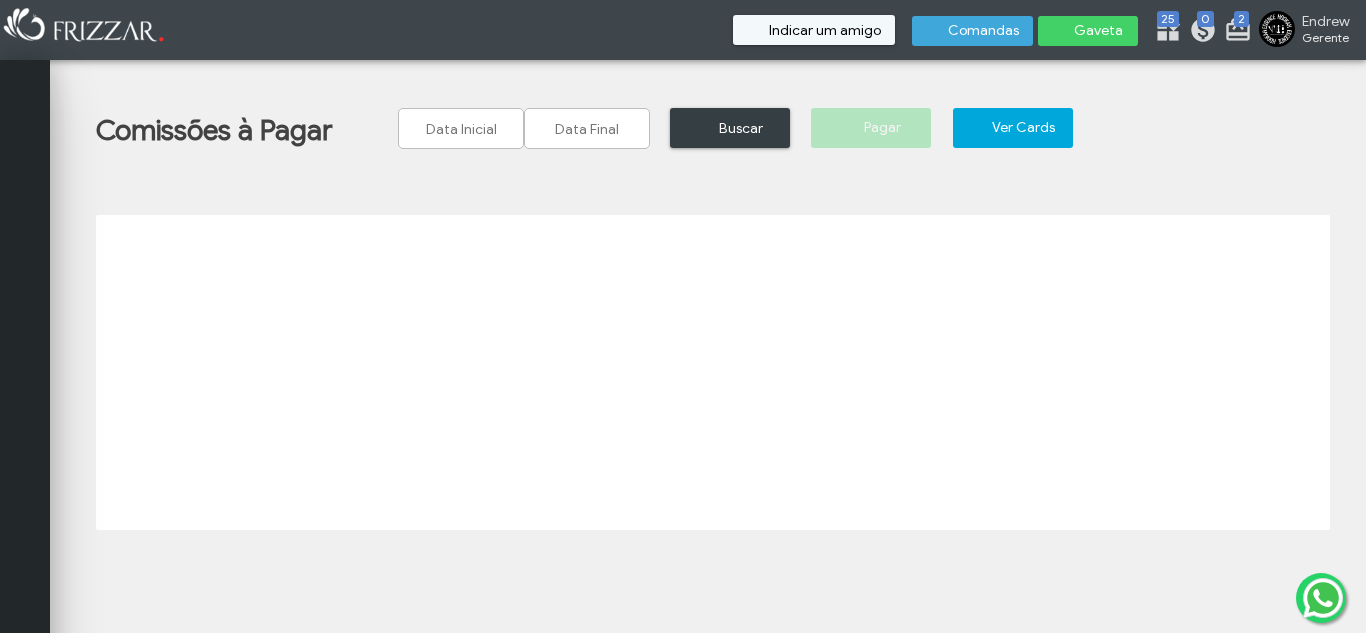 scroll, scrollTop: 0, scrollLeft: 0, axis: both 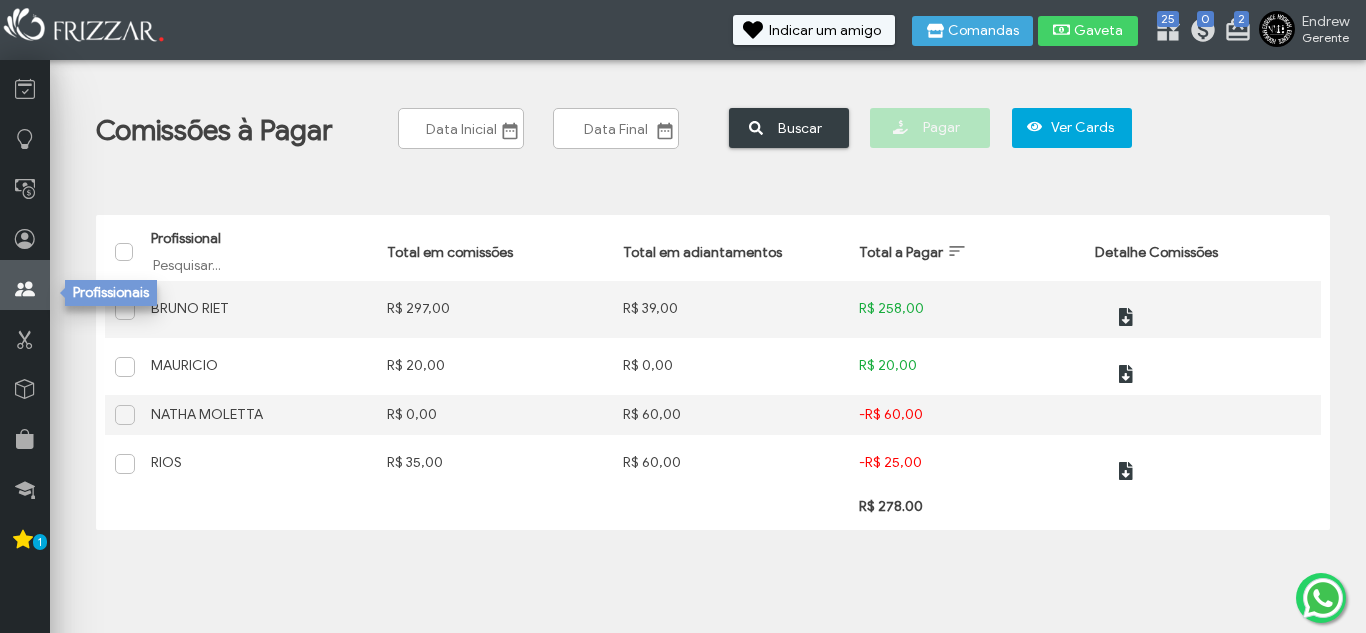 click at bounding box center [25, 285] 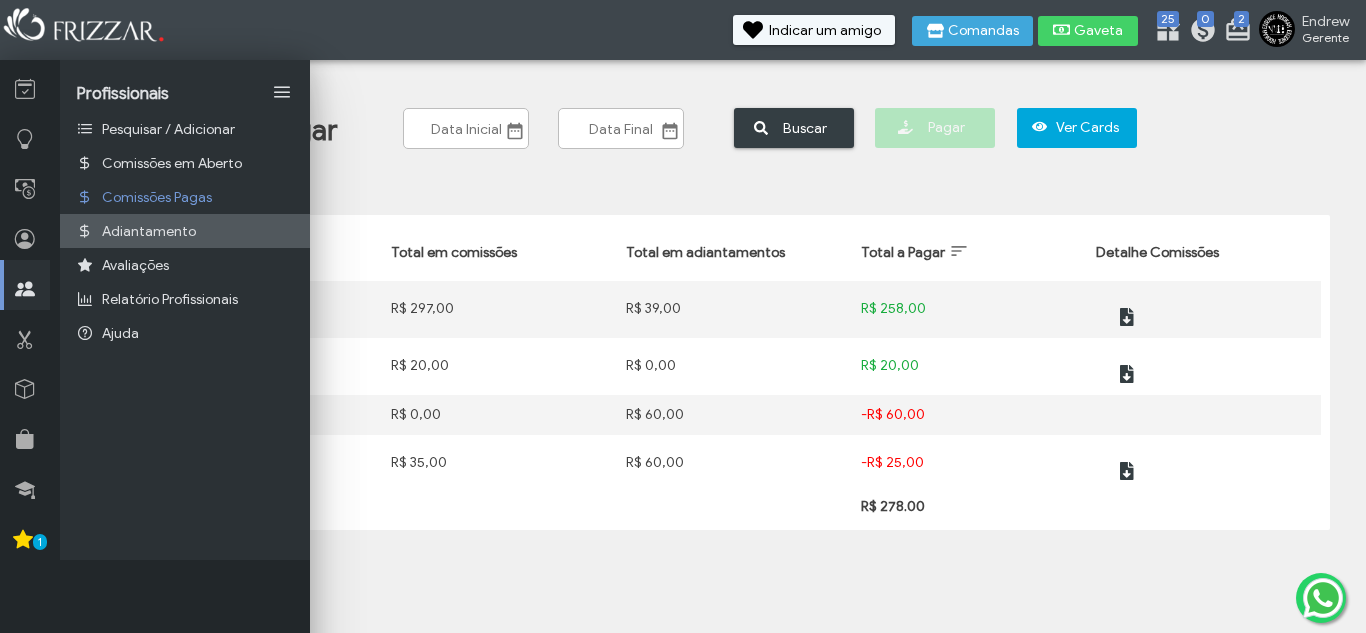 click on "Adiantamento" at bounding box center [149, 231] 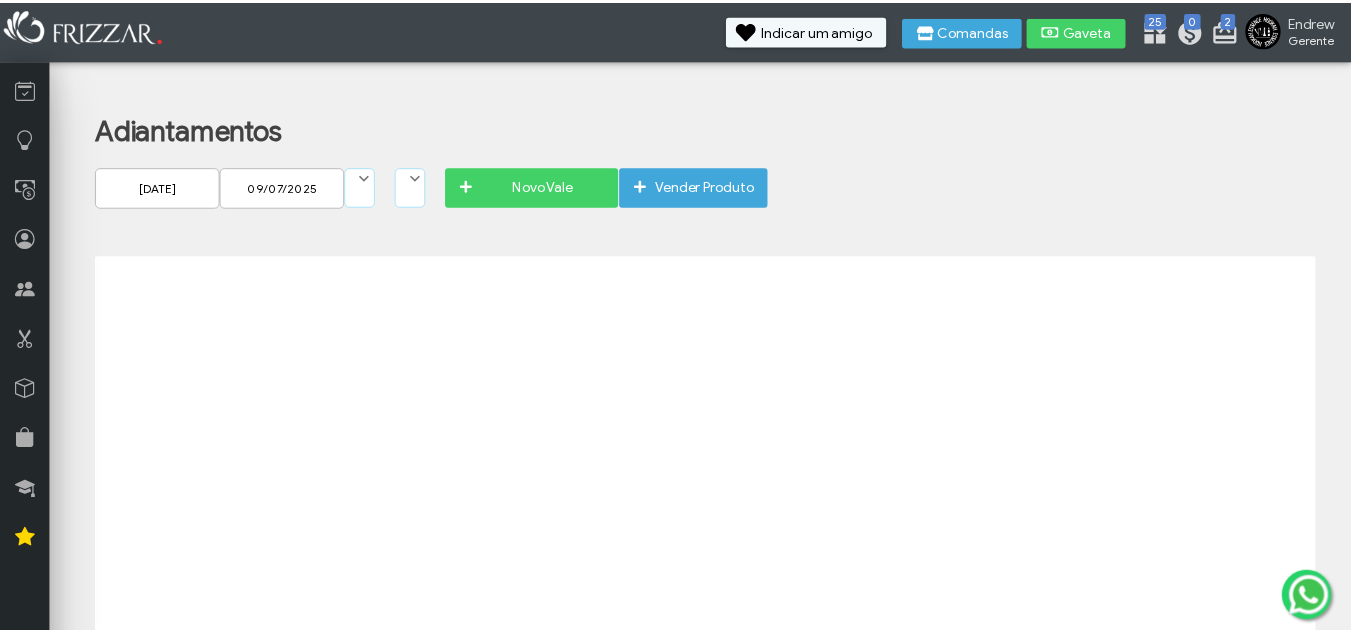 scroll, scrollTop: 0, scrollLeft: 0, axis: both 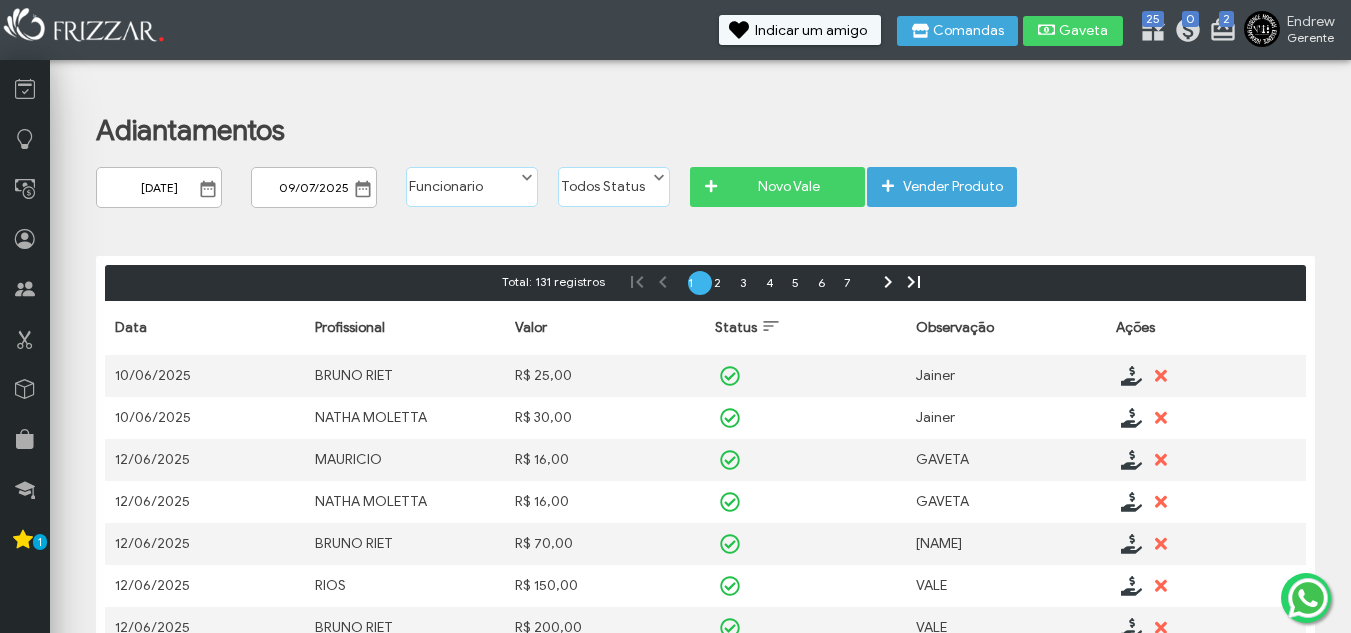 click at bounding box center (208, 189) 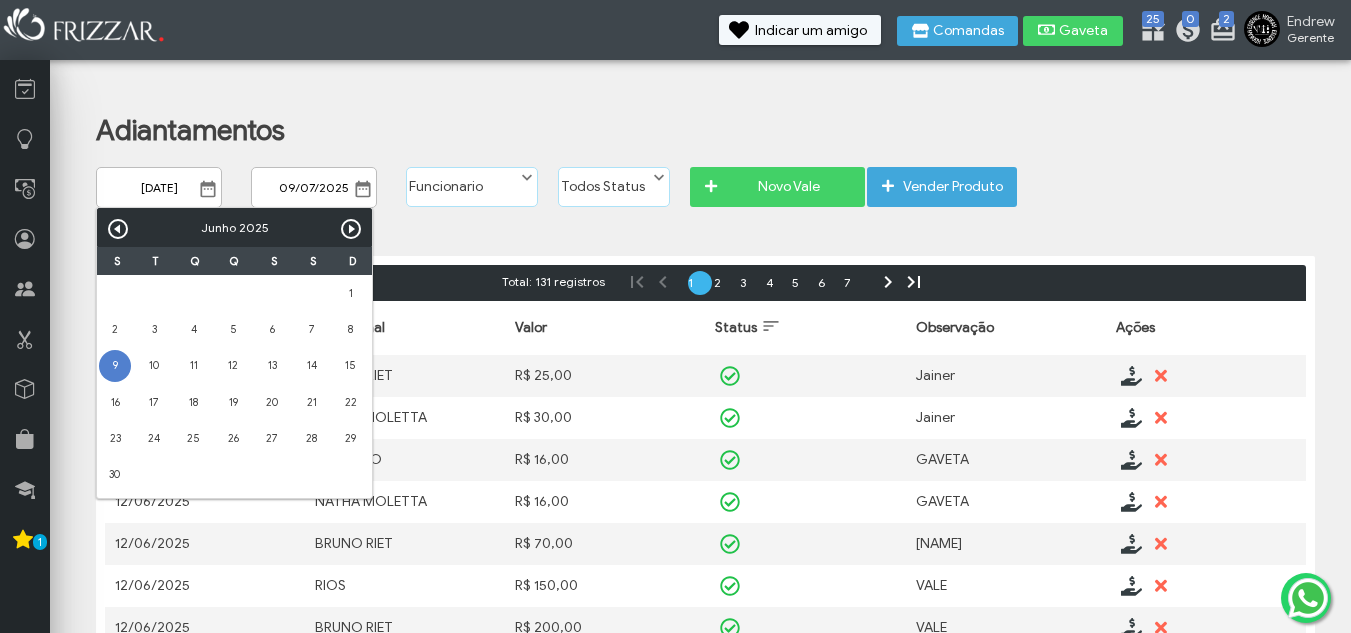 click on "Próximo" at bounding box center (351, 229) 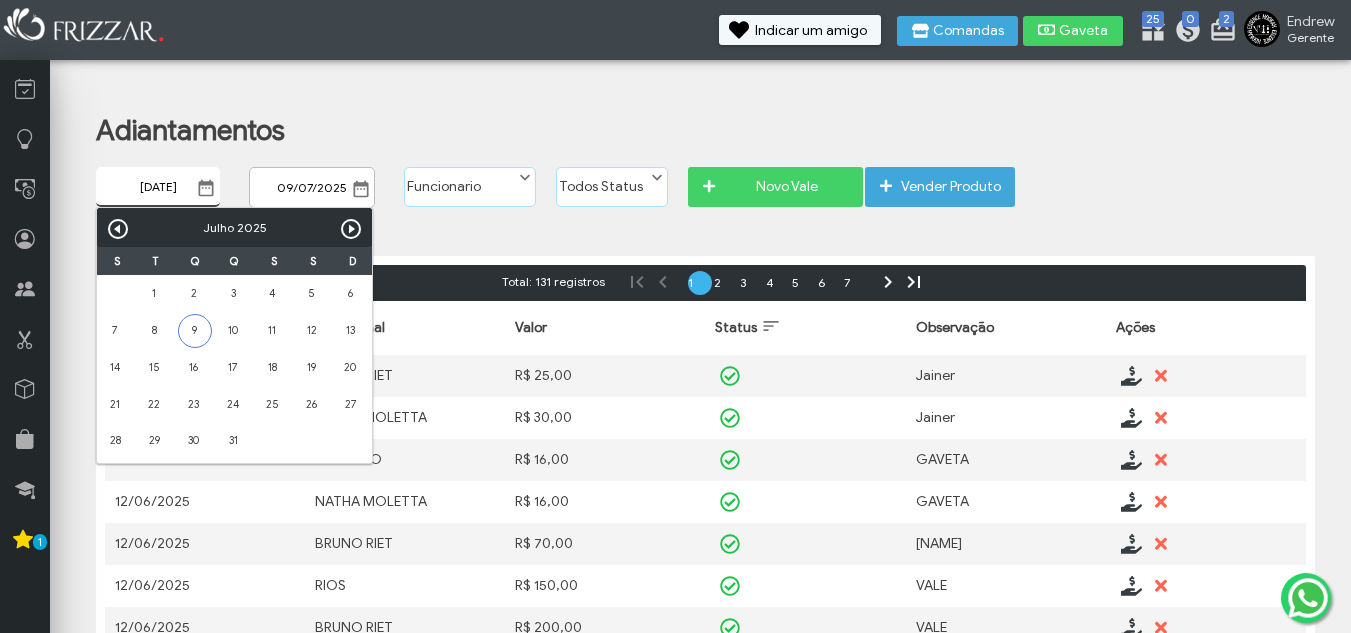 click on "9" at bounding box center [195, 331] 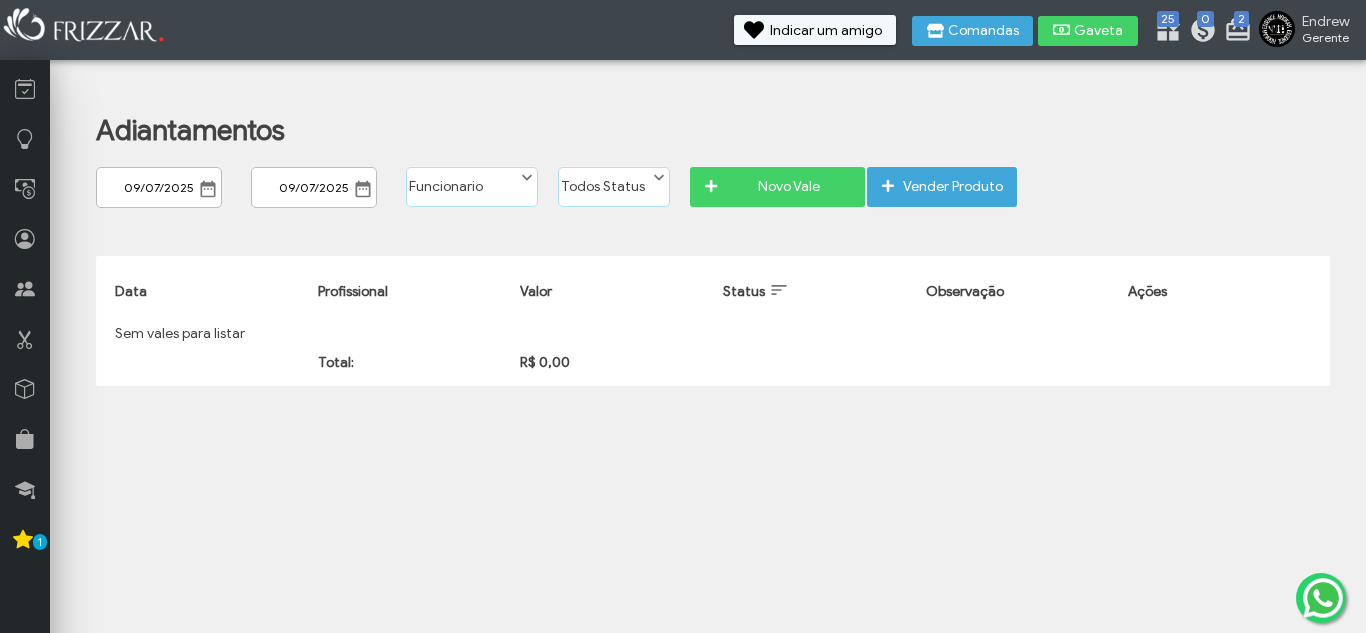click at bounding box center (208, 189) 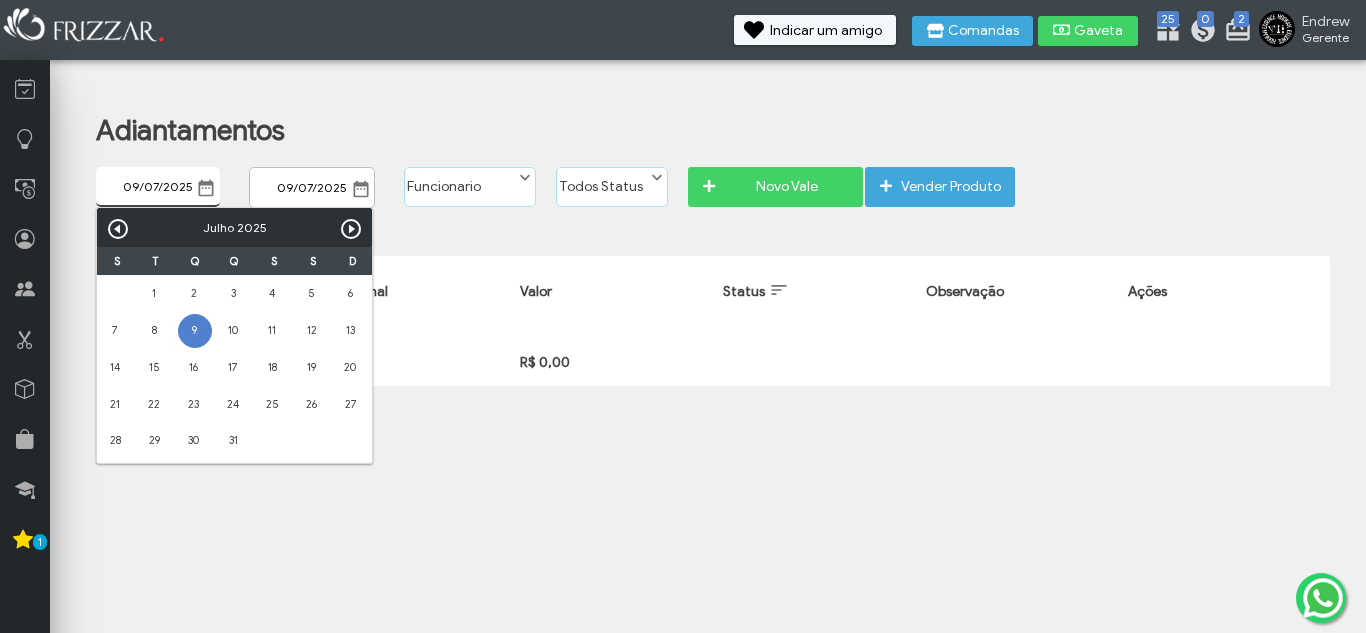 click on "Anterior" at bounding box center (118, 229) 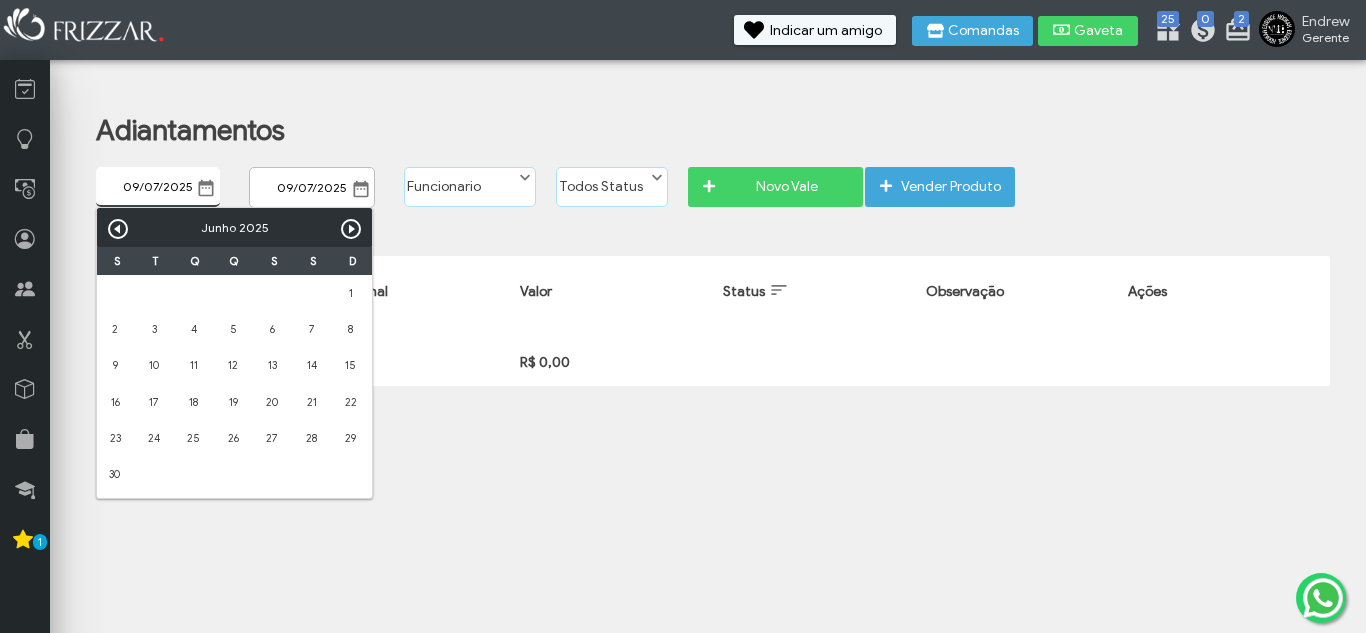 click on "Próximo" at bounding box center (351, 229) 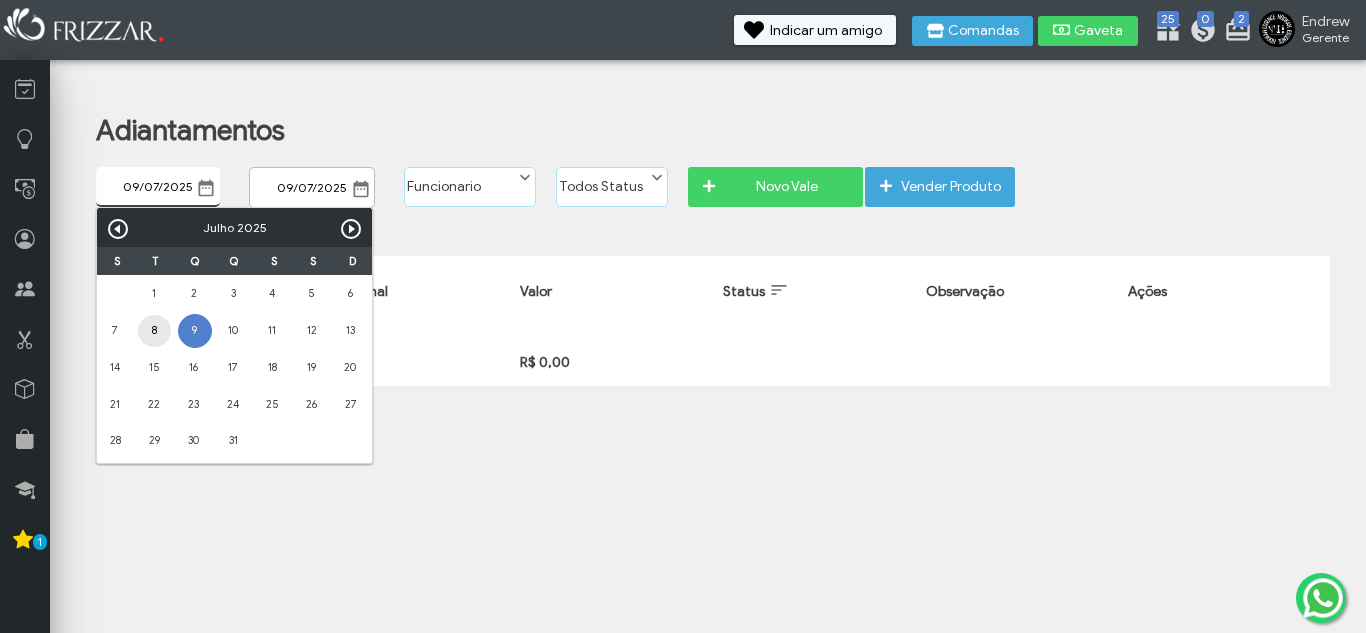 click on "8" at bounding box center [154, 331] 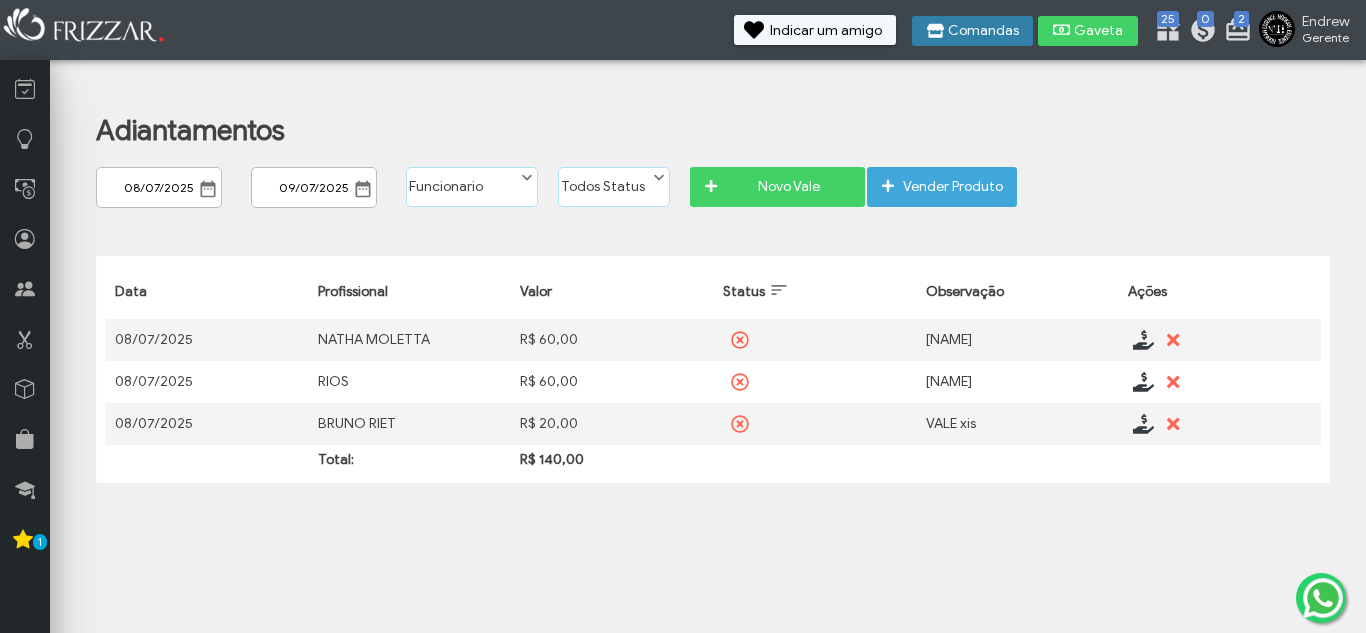 click at bounding box center (935, 31) 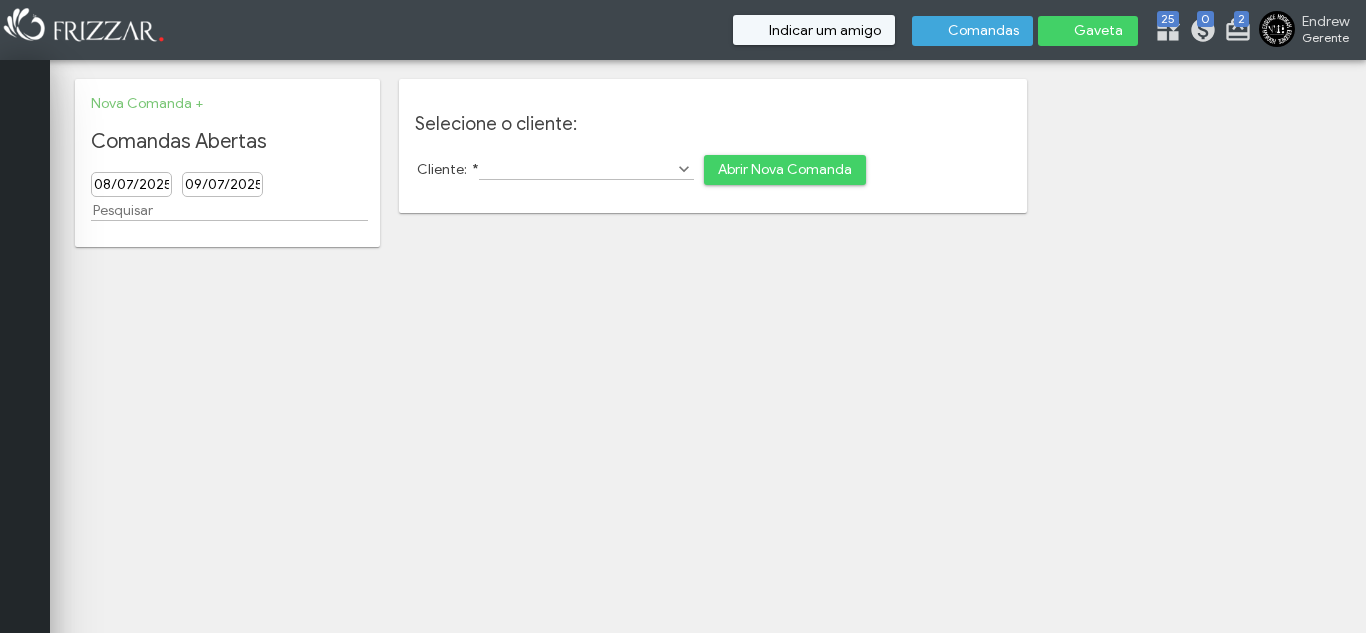 scroll, scrollTop: 0, scrollLeft: 0, axis: both 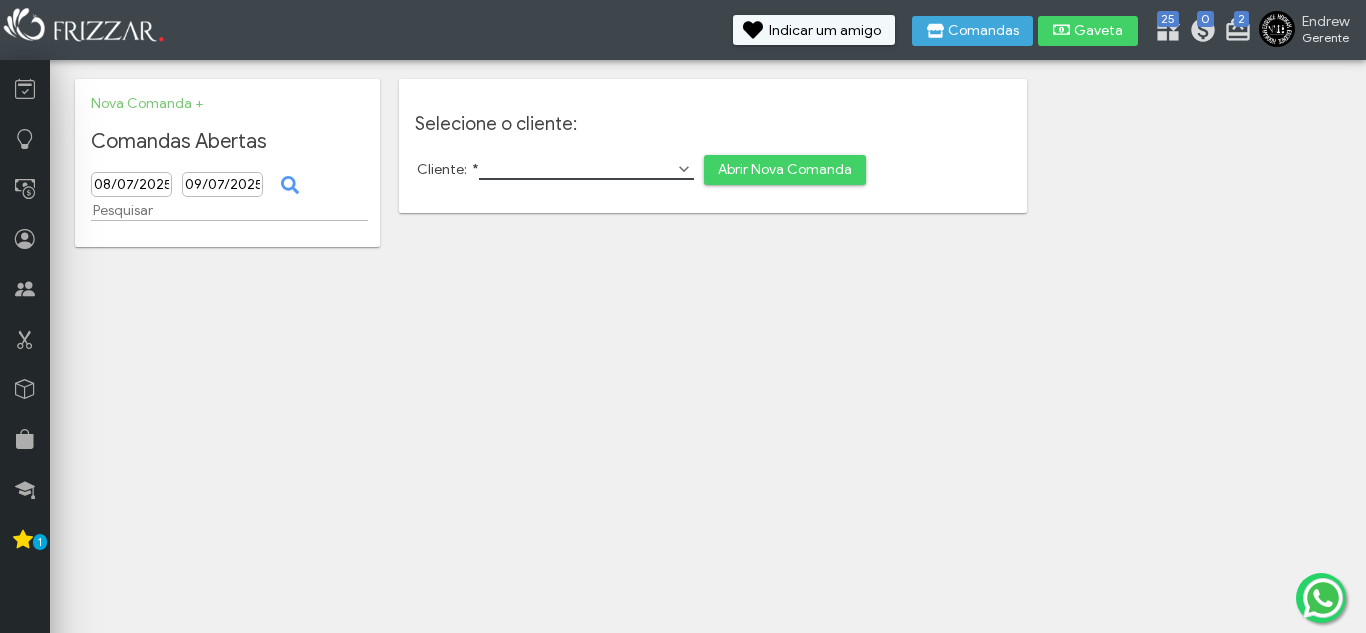 click on "Cliente: *" at bounding box center (586, 169) 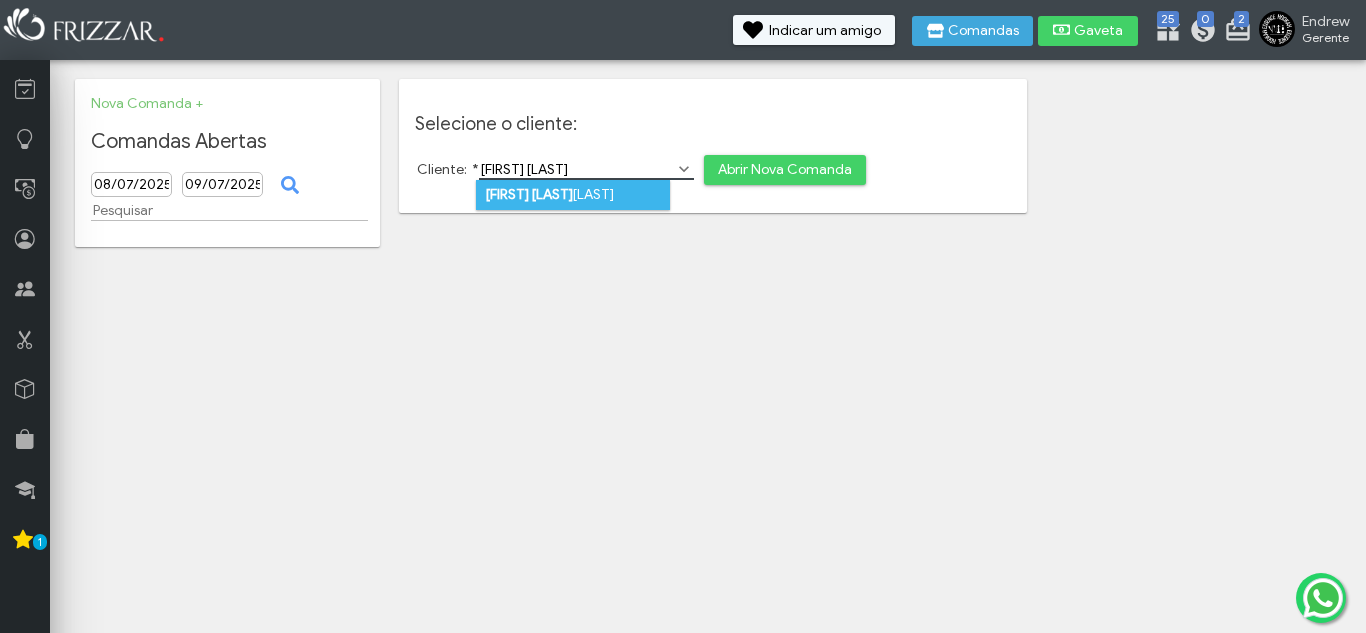 type on "claudio oli" 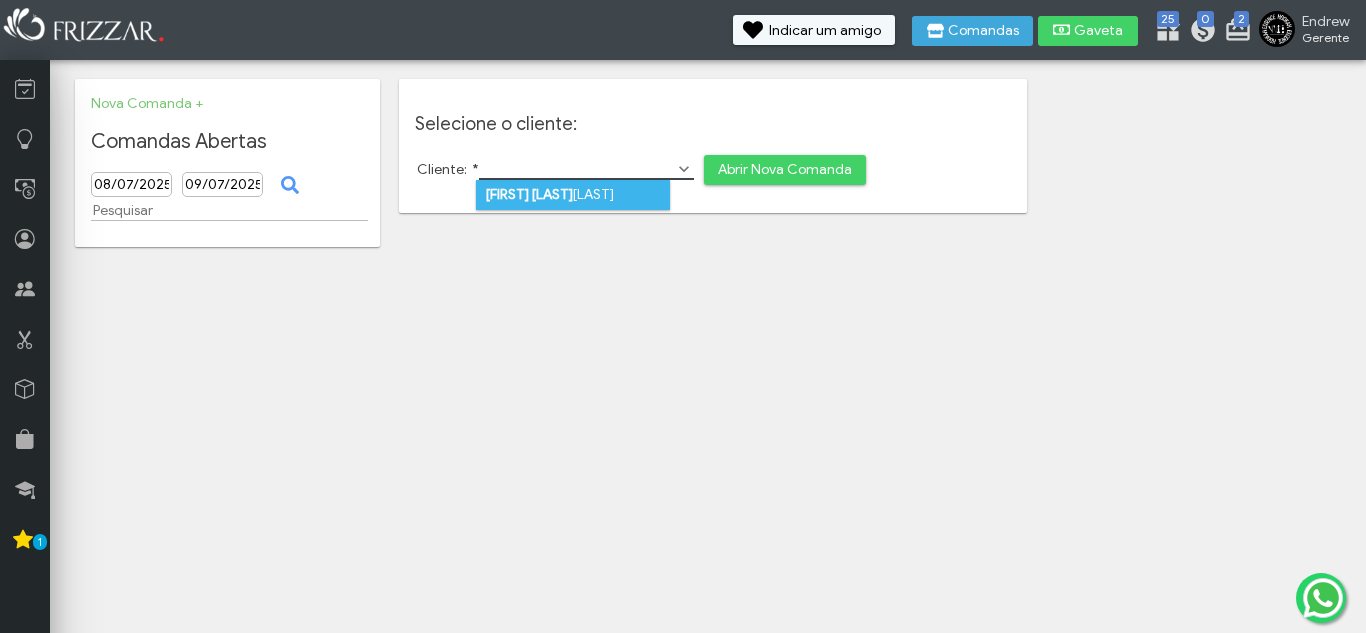 click on "claudio   oli veira" at bounding box center (573, 195) 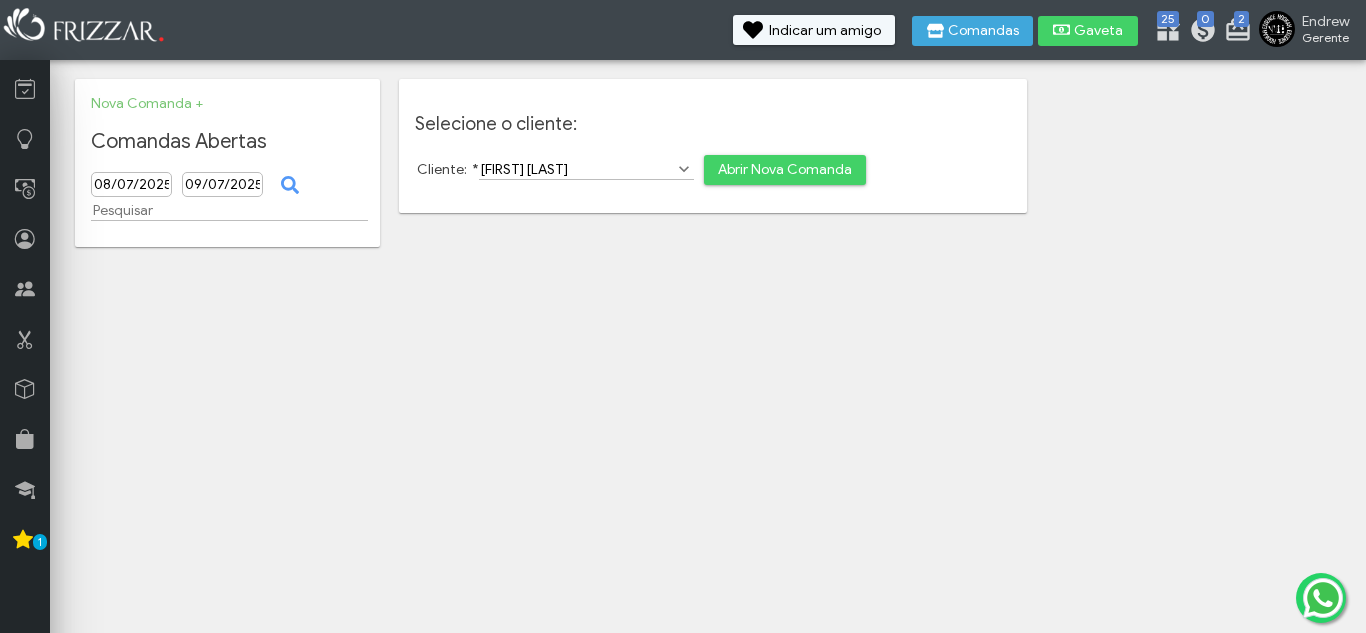 click on "Abrir Nova Comanda" at bounding box center [785, 170] 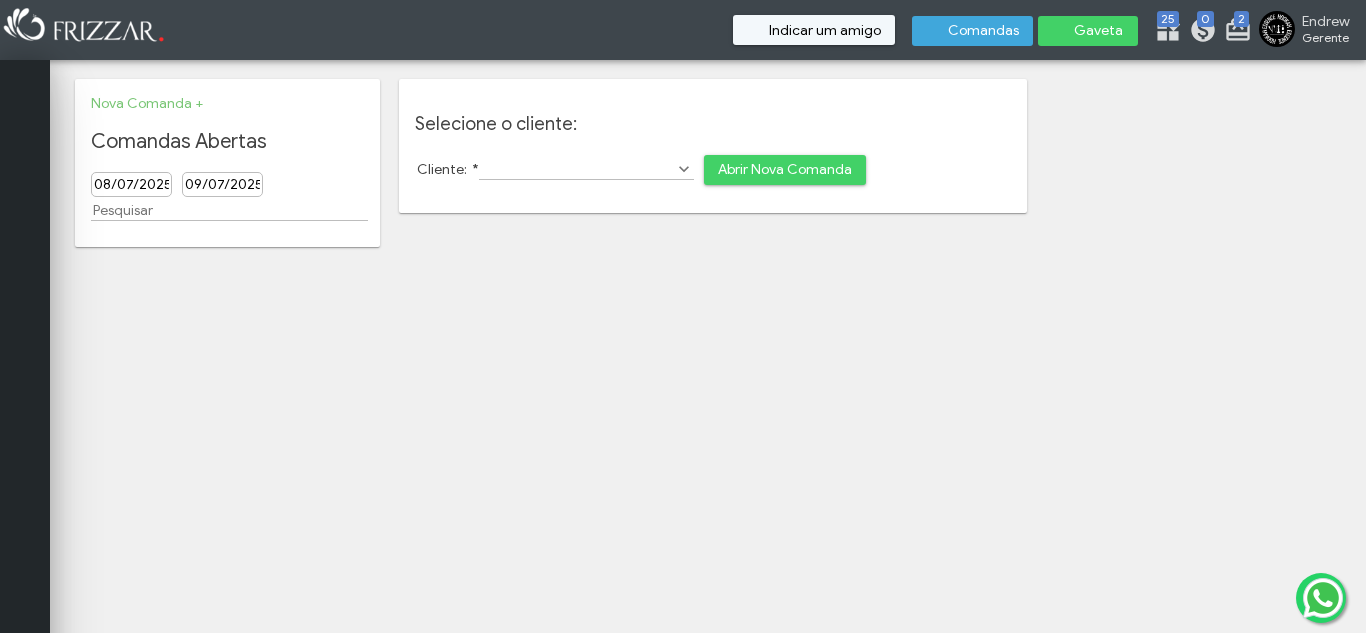 scroll, scrollTop: 0, scrollLeft: 0, axis: both 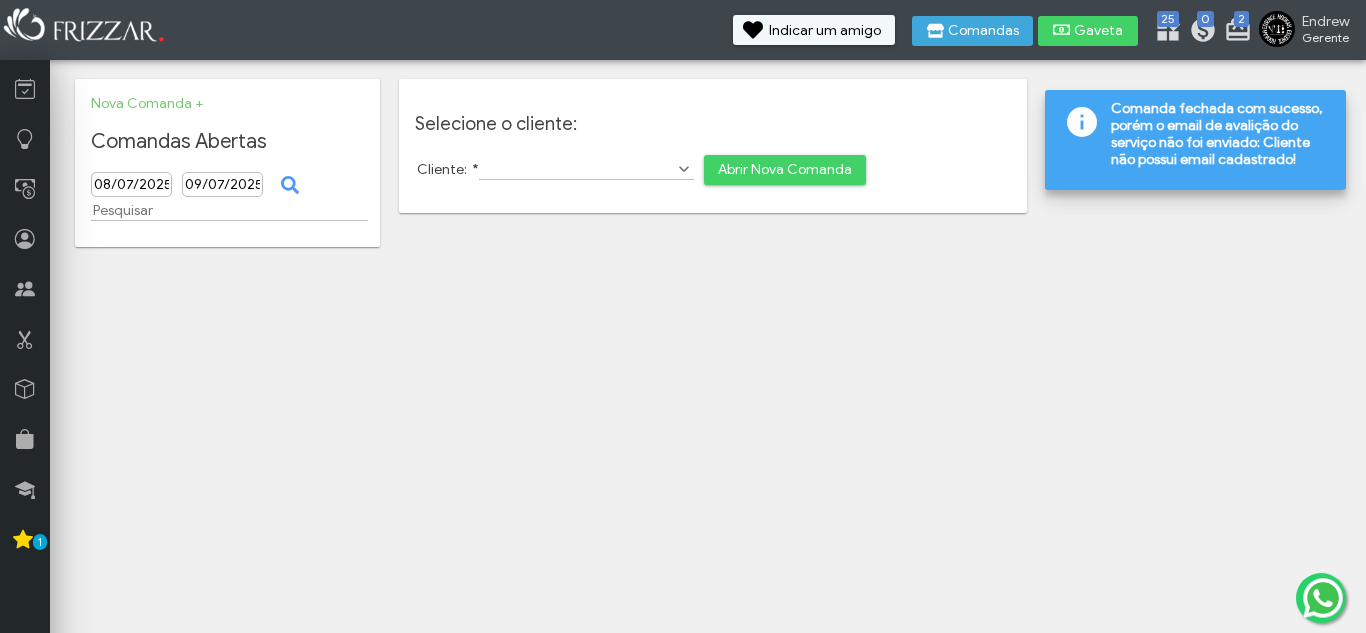 click on "Cliente: *" at bounding box center (586, 169) 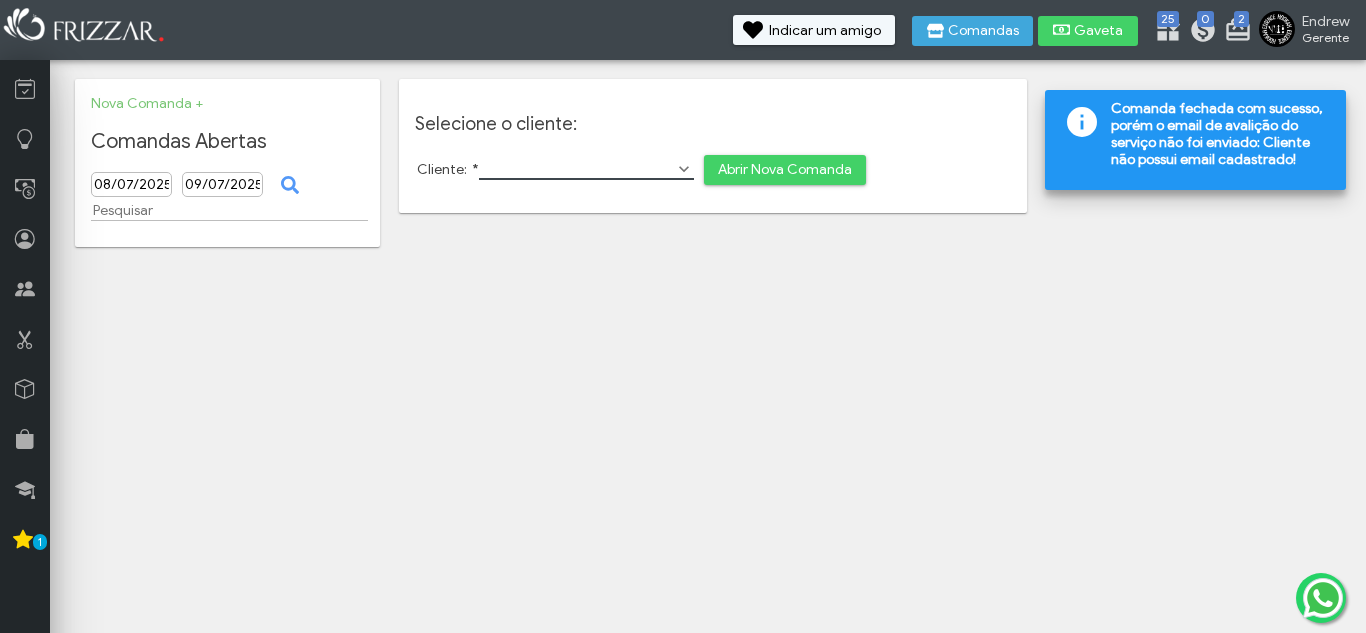 scroll, scrollTop: 0, scrollLeft: 0, axis: both 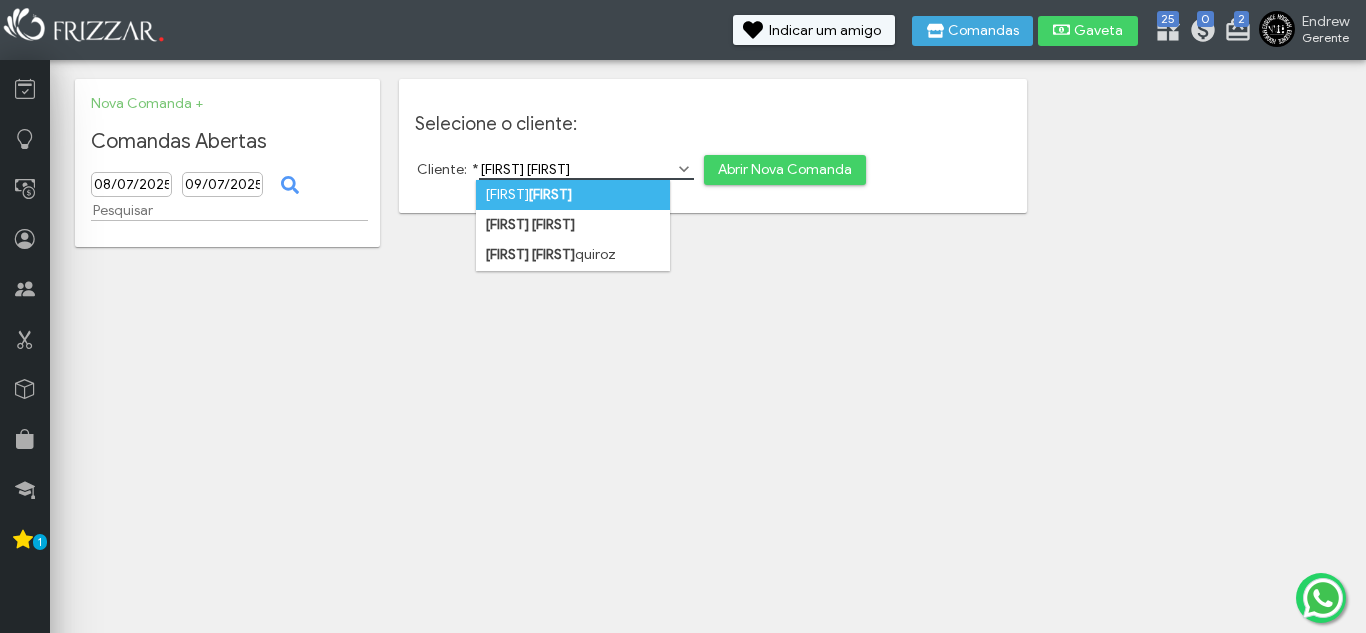type on "[FIRST] [FIRST]" 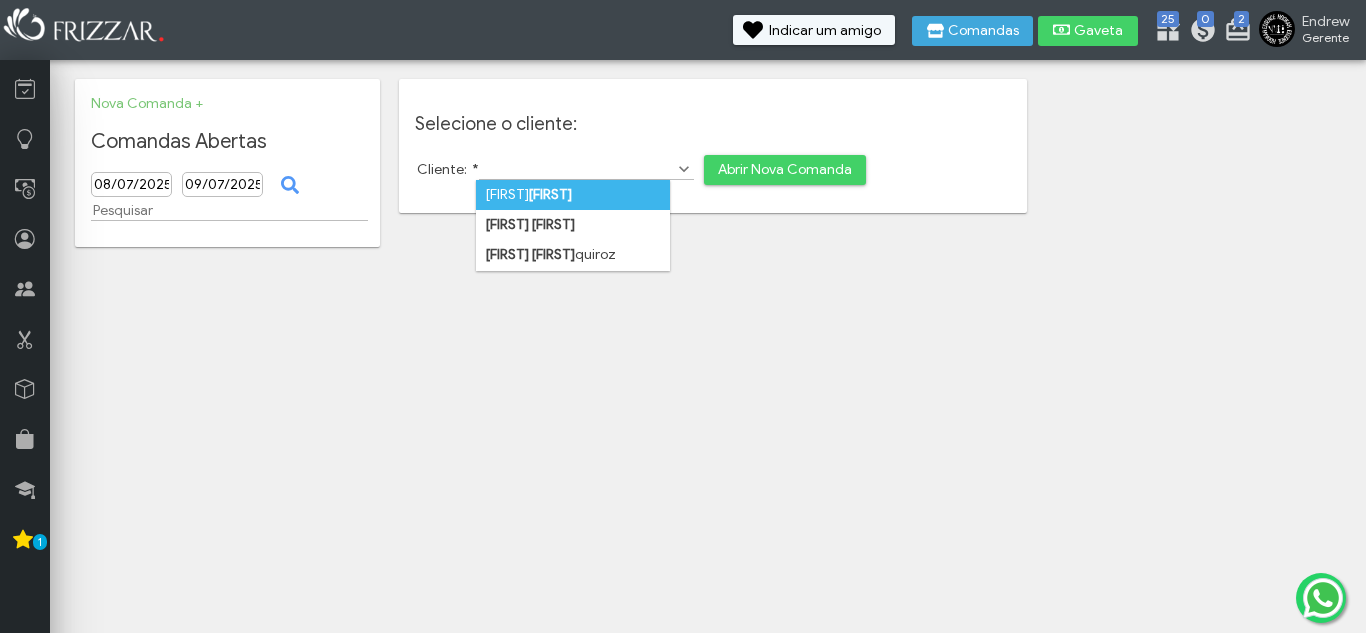 click on "[FIRST]  [FIRST]" at bounding box center [573, 195] 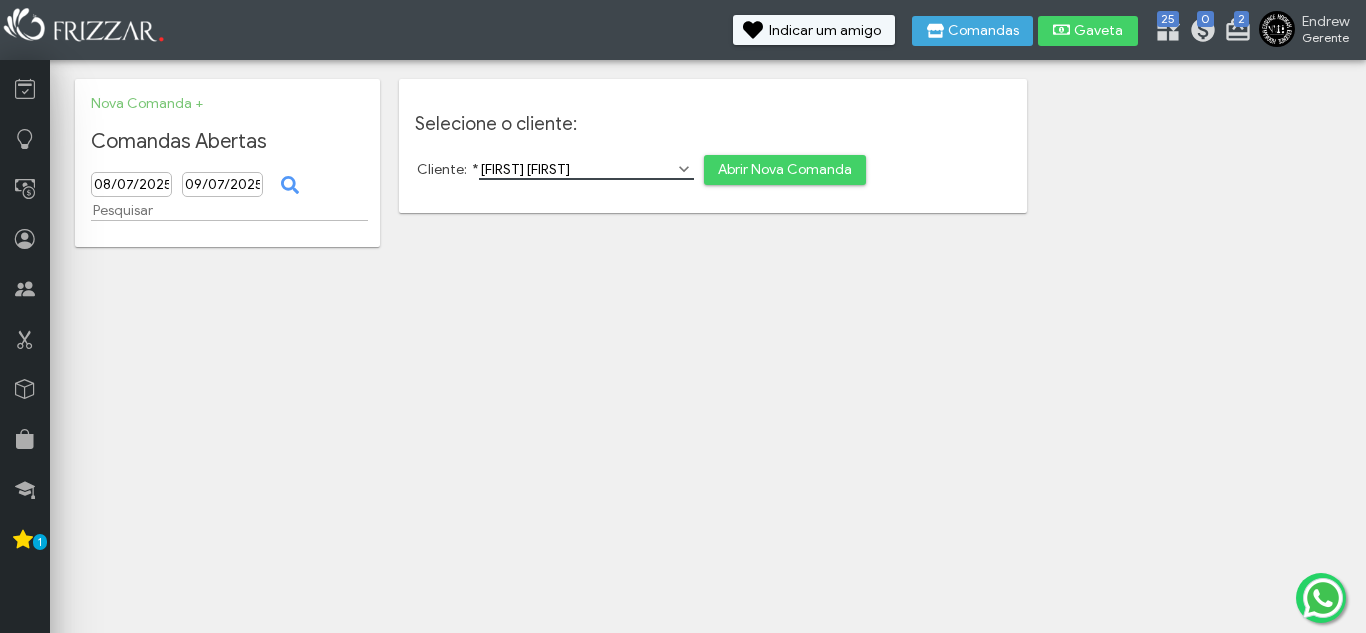 click on "Abrir Nova Comanda" at bounding box center (785, 170) 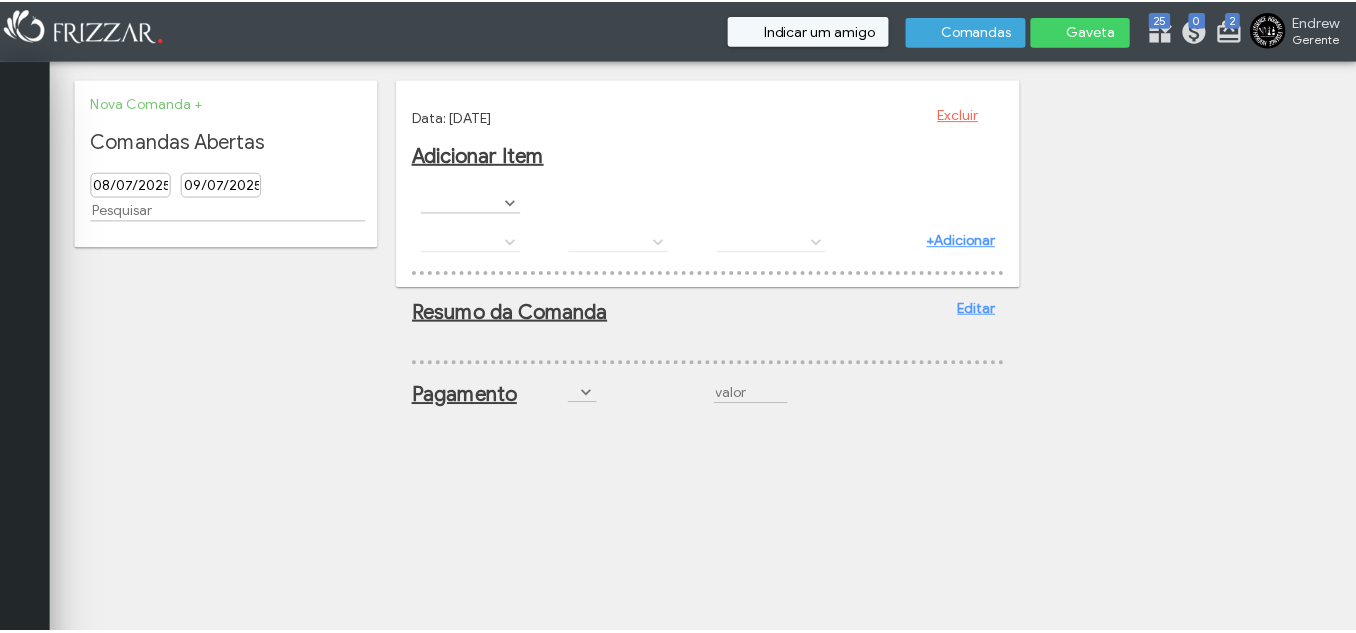 scroll, scrollTop: 0, scrollLeft: 0, axis: both 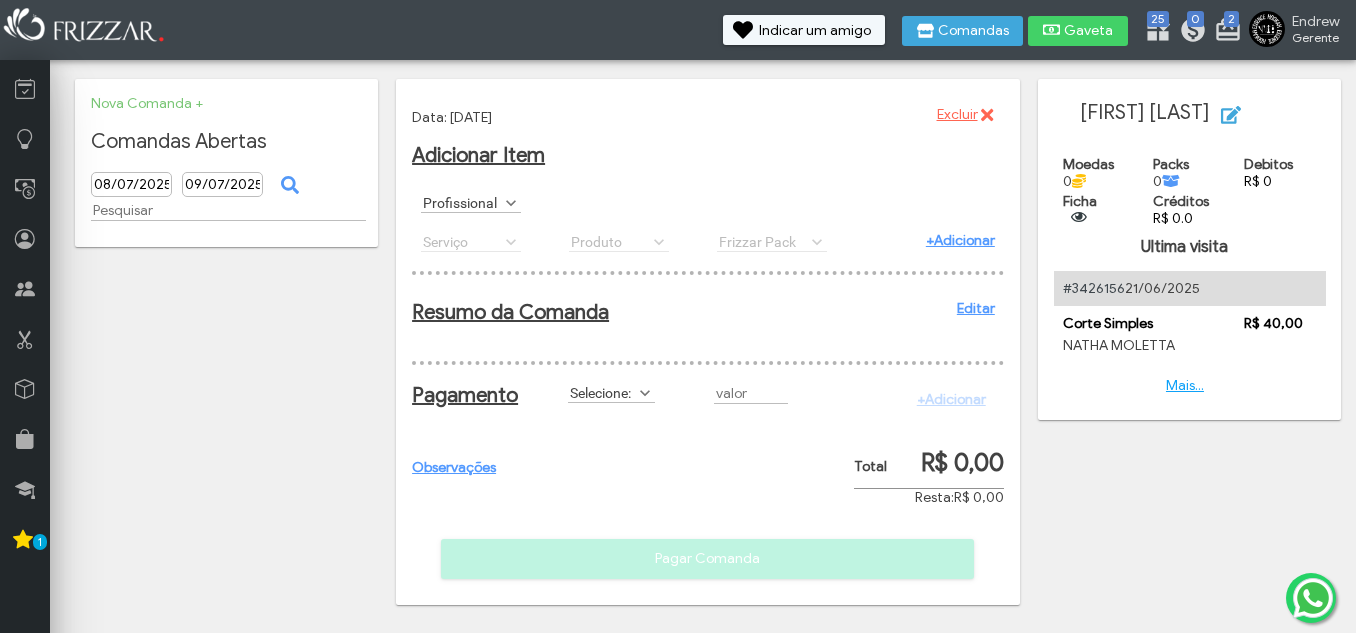 click at bounding box center (511, 203) 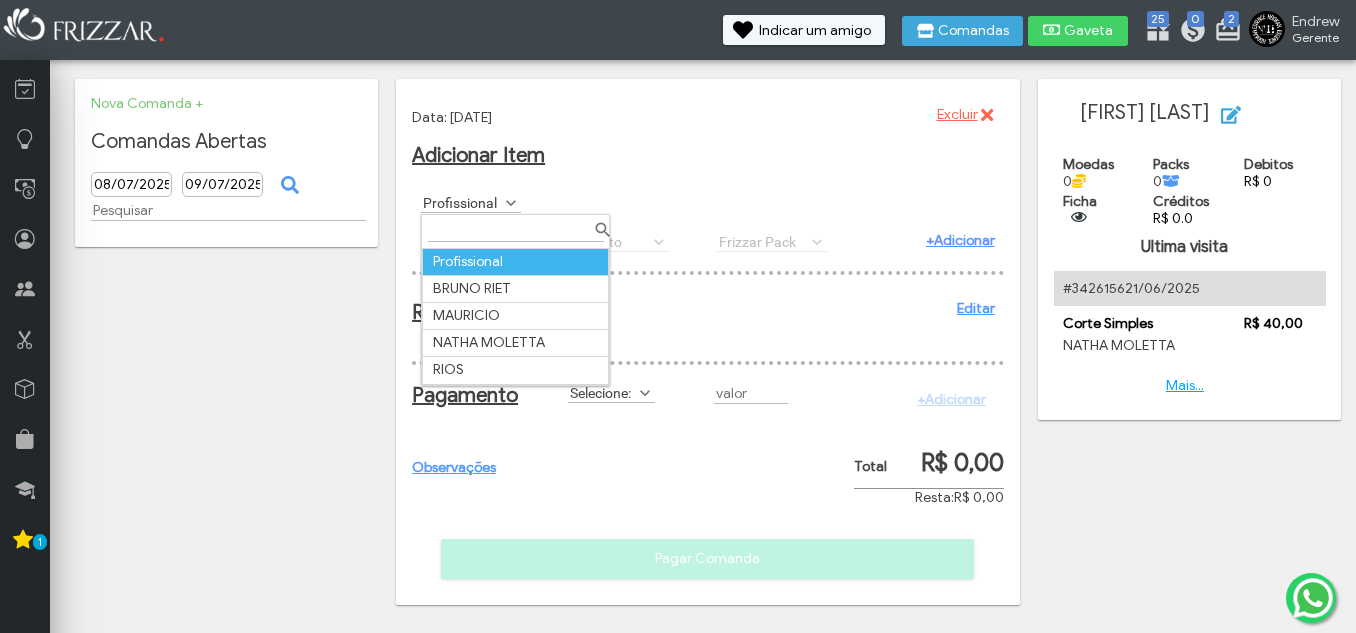 scroll, scrollTop: 11, scrollLeft: 89, axis: both 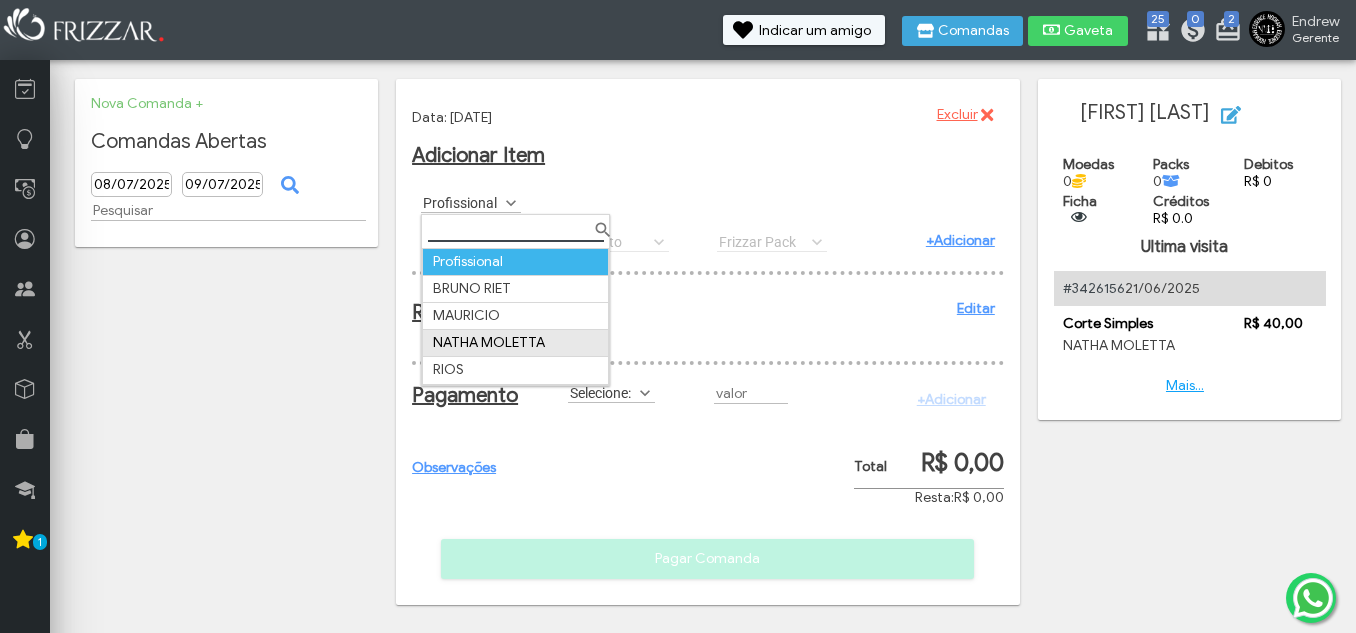 click on "NATHA MOLETTA" at bounding box center (516, 343) 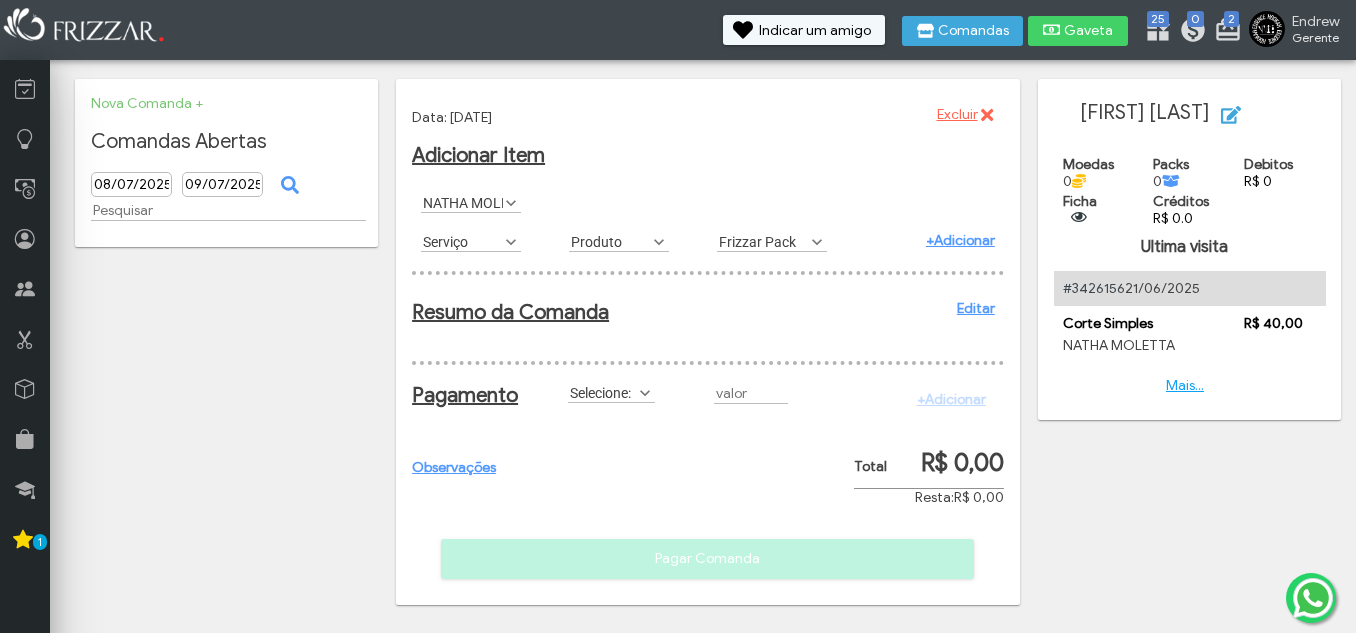 scroll, scrollTop: 11, scrollLeft: 89, axis: both 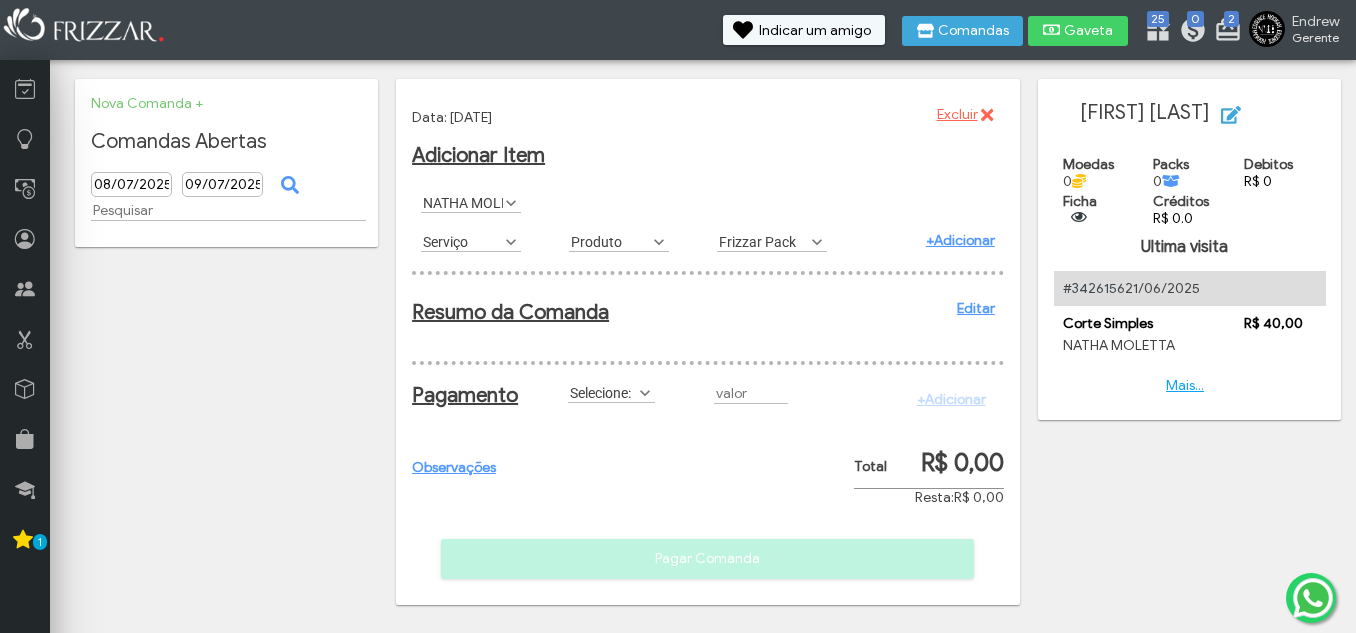 click on "Serviço" at bounding box center (462, 241) 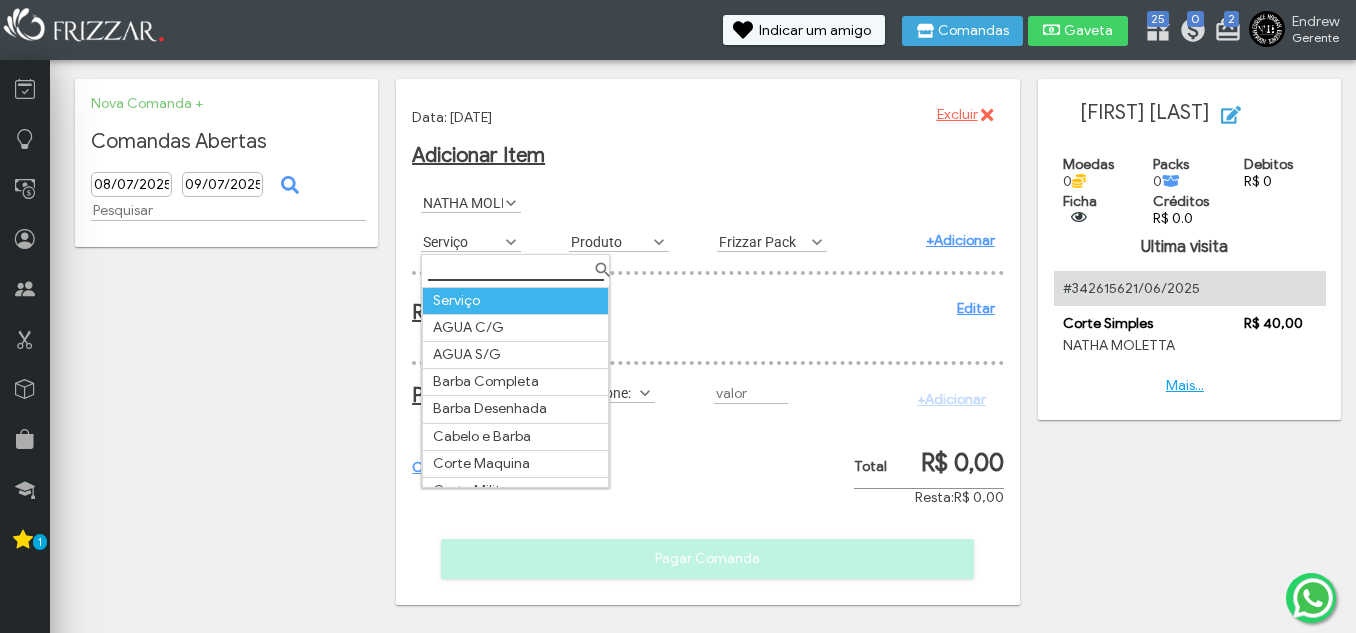 scroll, scrollTop: 98, scrollLeft: 0, axis: vertical 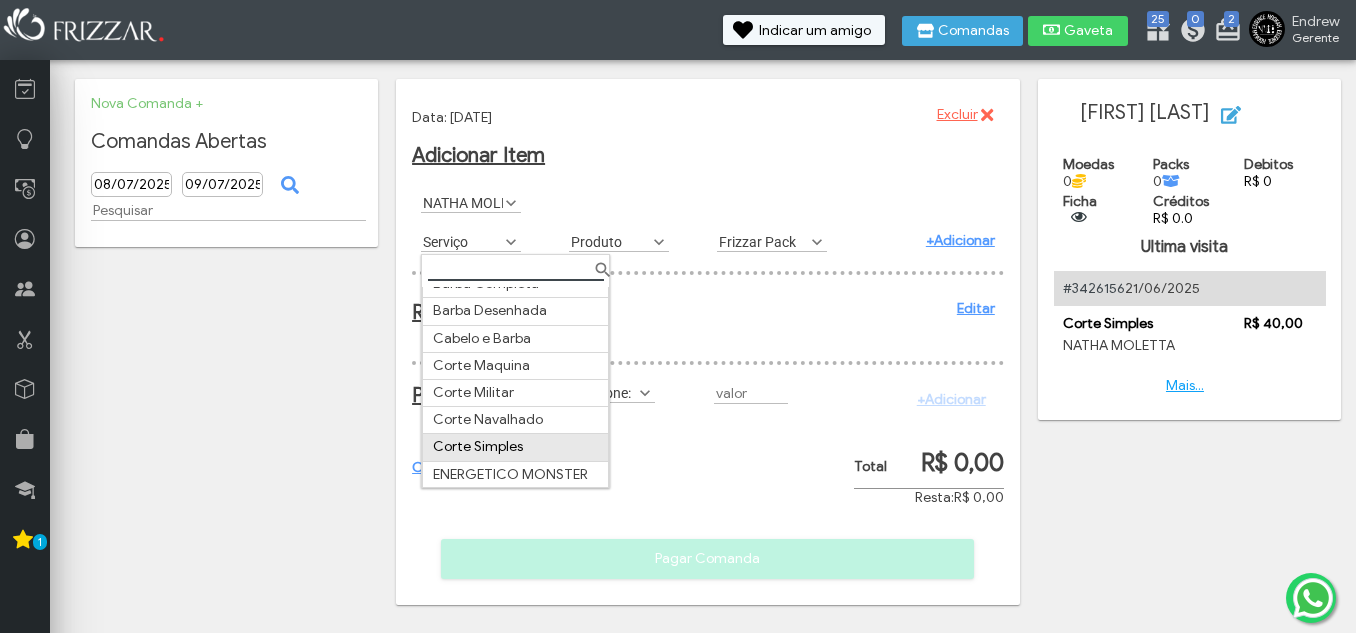 click on "Corte Simples" at bounding box center (516, 447) 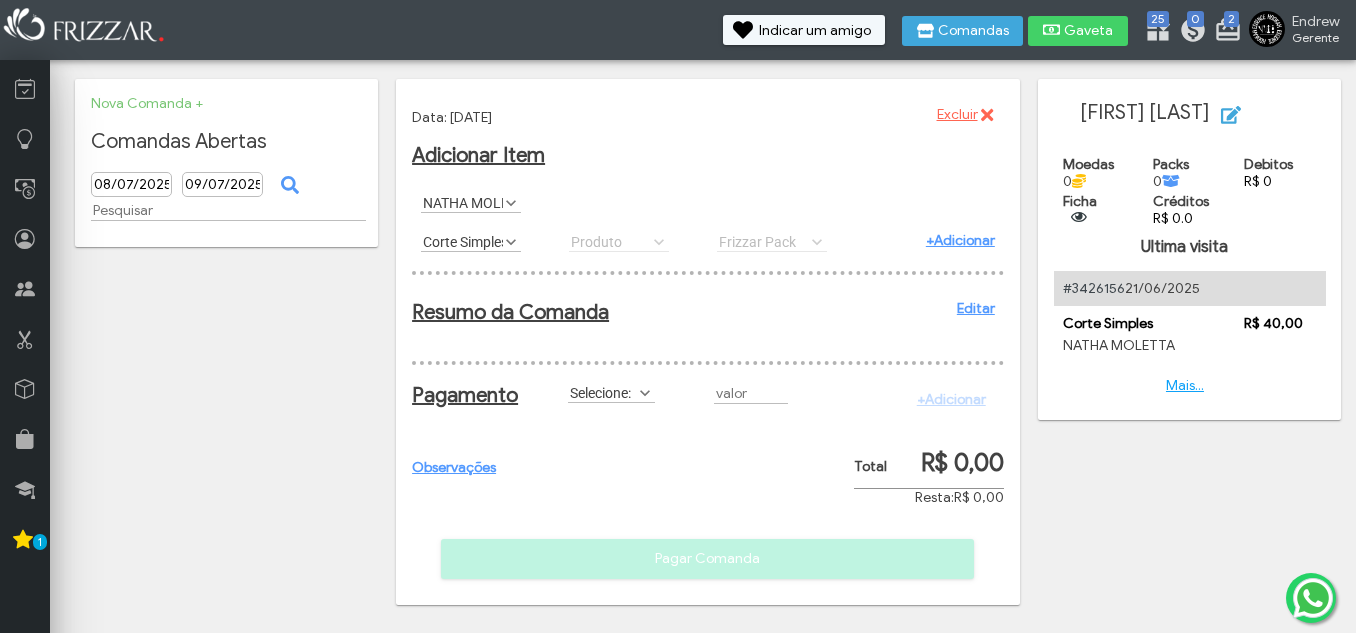click on "+Adicionar" at bounding box center (960, 240) 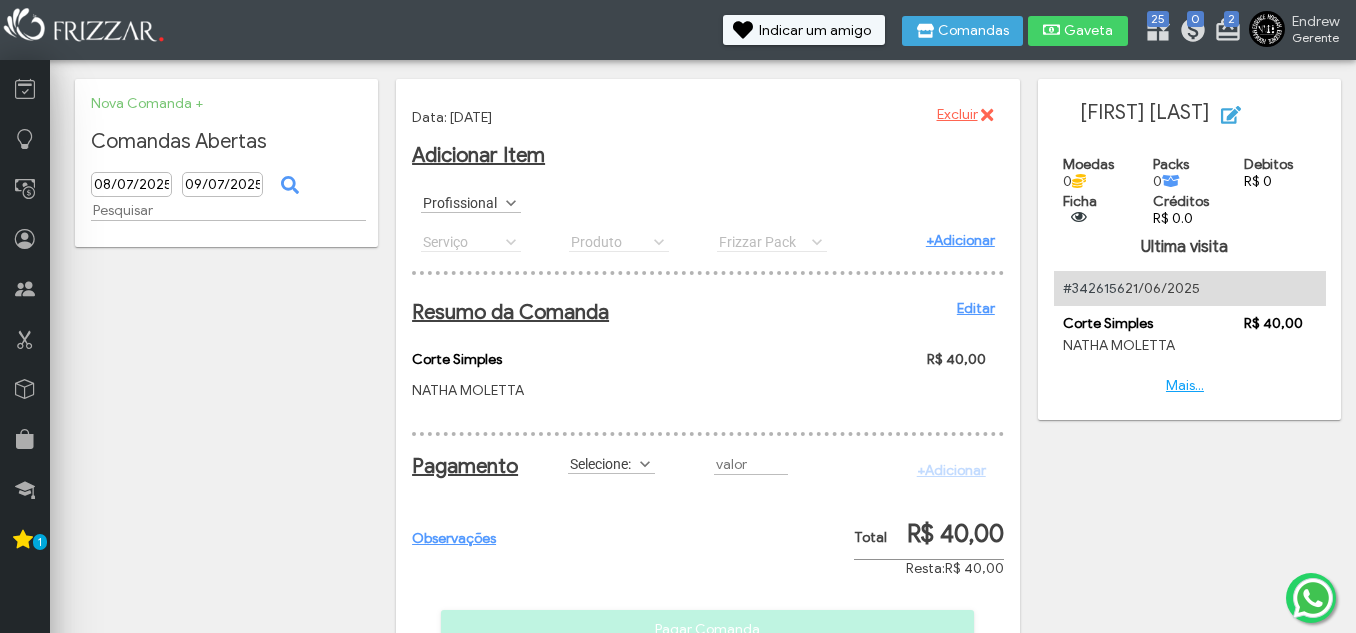 click on "Selecione:" at bounding box center (602, 463) 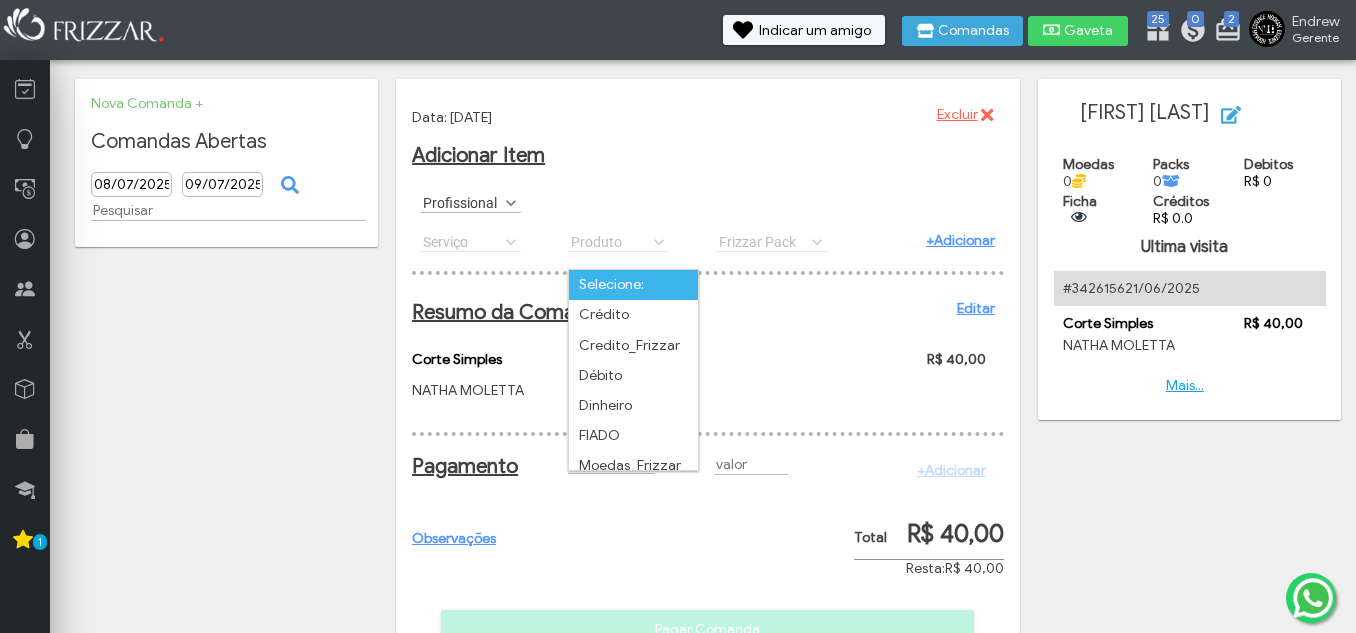 scroll, scrollTop: 11, scrollLeft: 89, axis: both 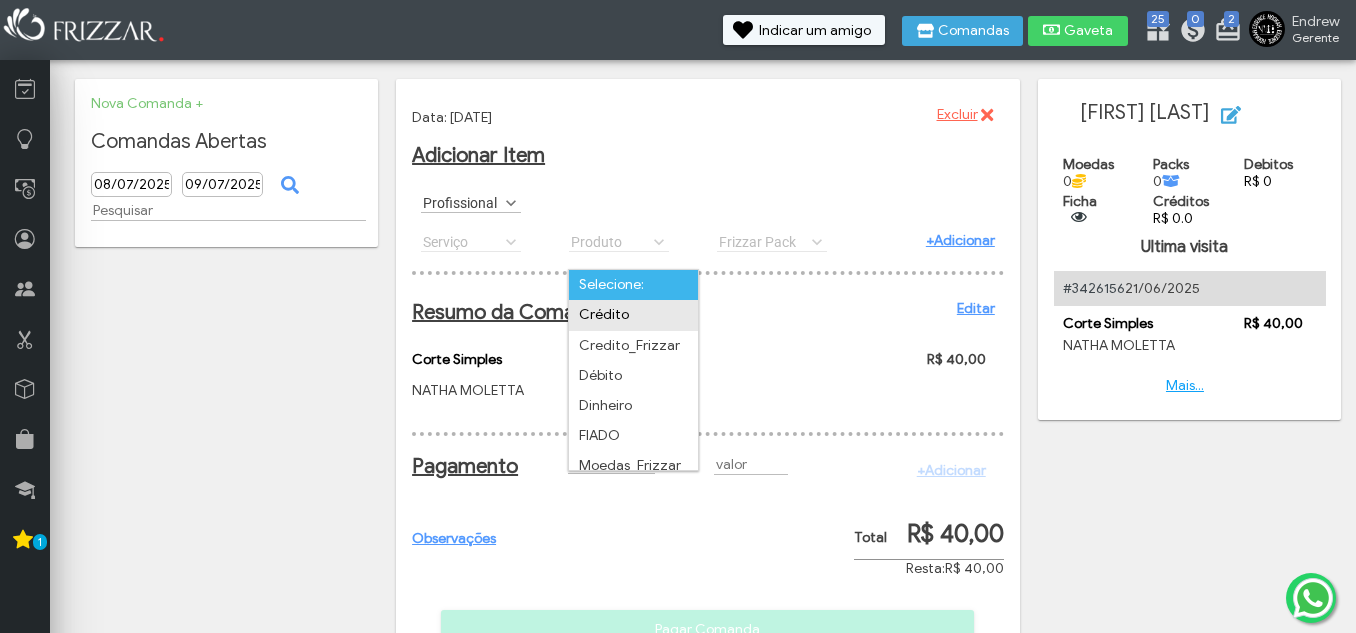 click on "Crédito" at bounding box center [633, 315] 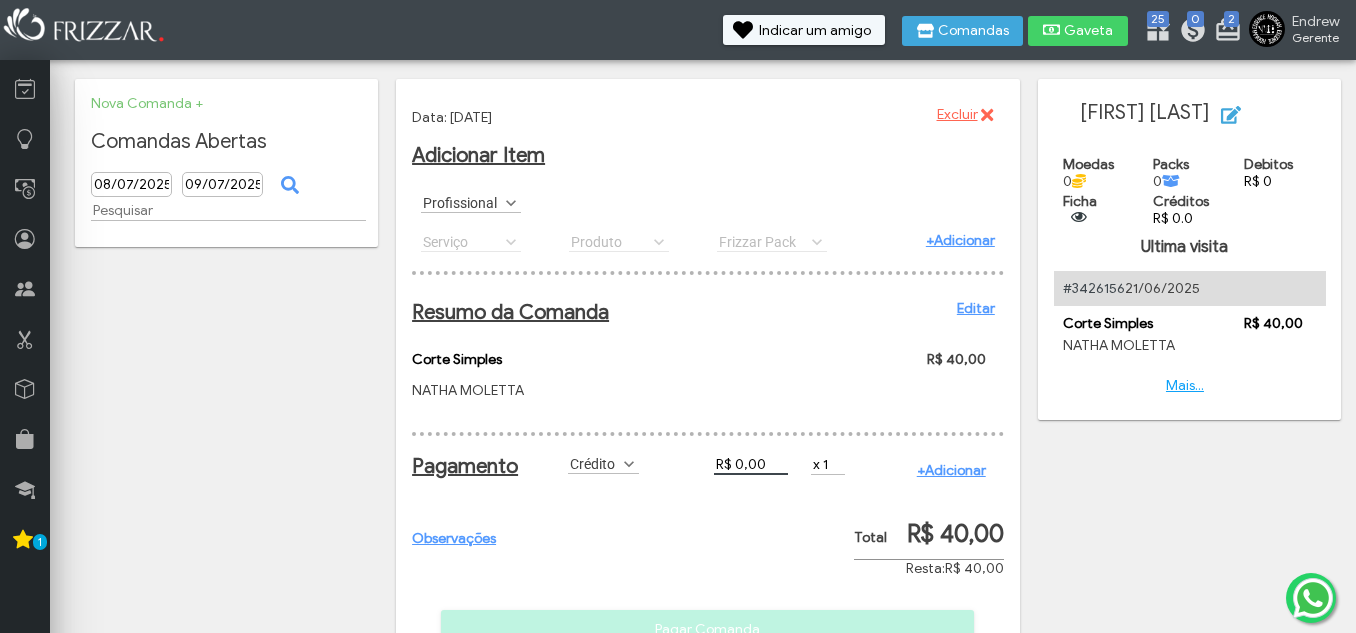 click on "R$ 0,00" at bounding box center [751, 464] 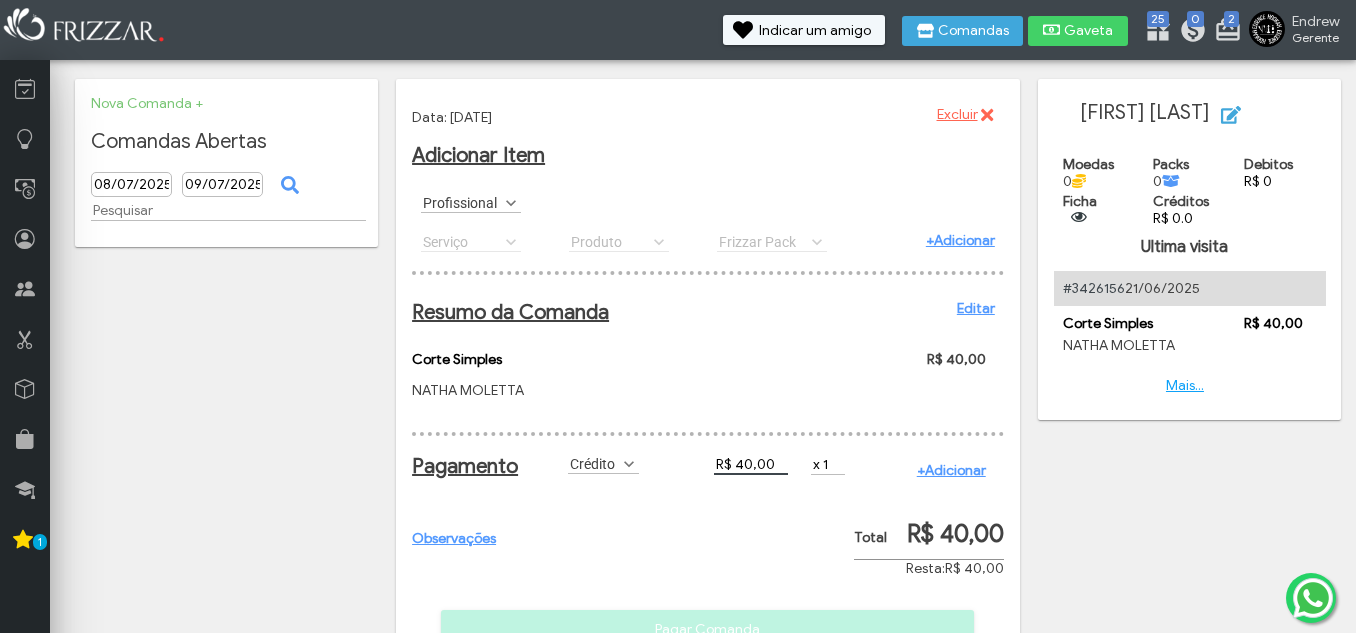 click on "+Adicionar" at bounding box center [951, 470] 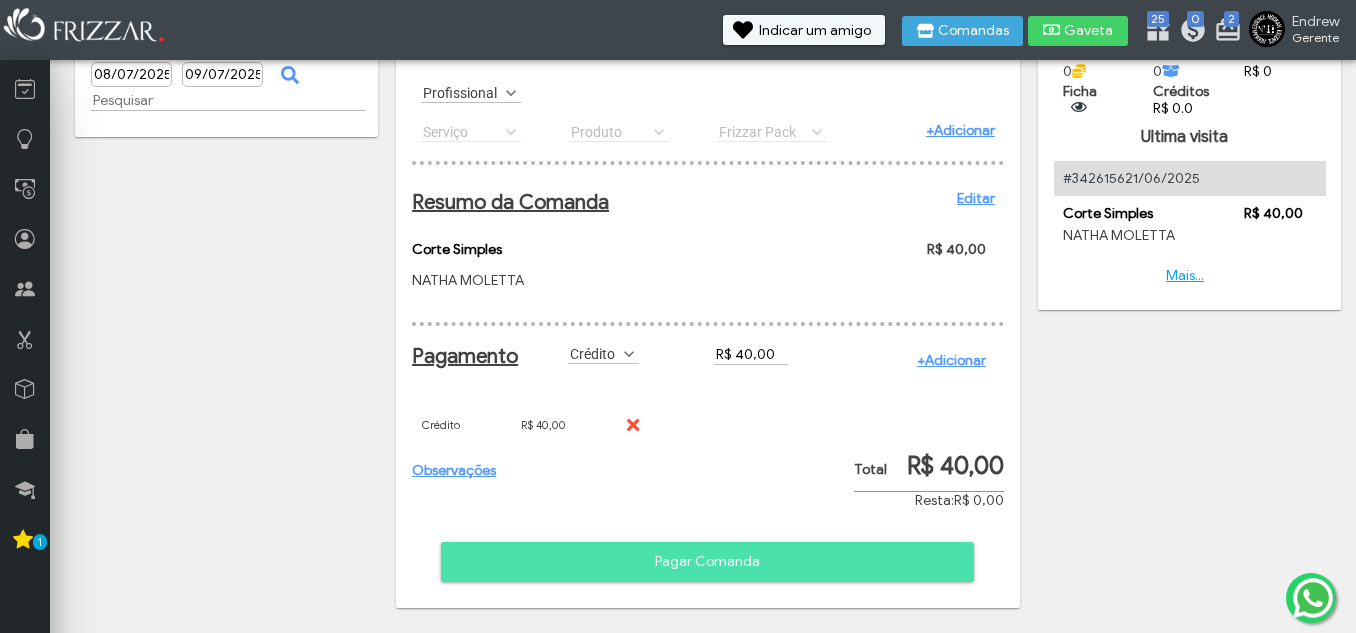 scroll, scrollTop: 127, scrollLeft: 0, axis: vertical 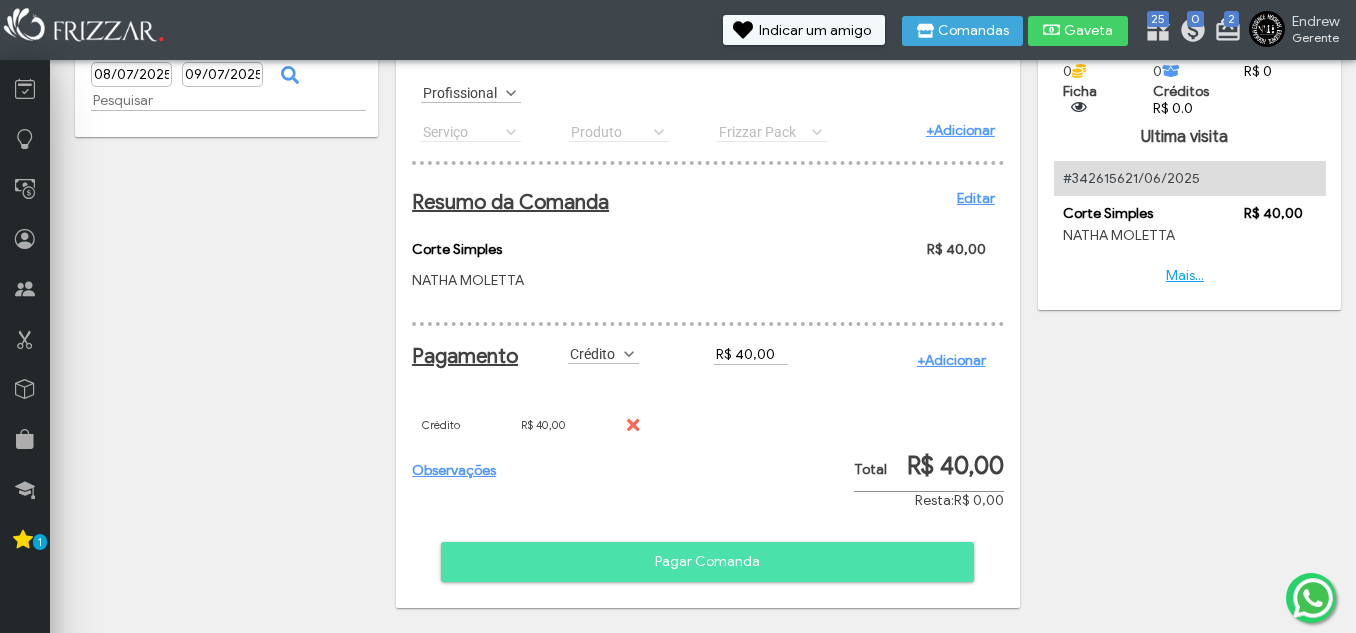 click on "Pagar Comanda" at bounding box center (707, 562) 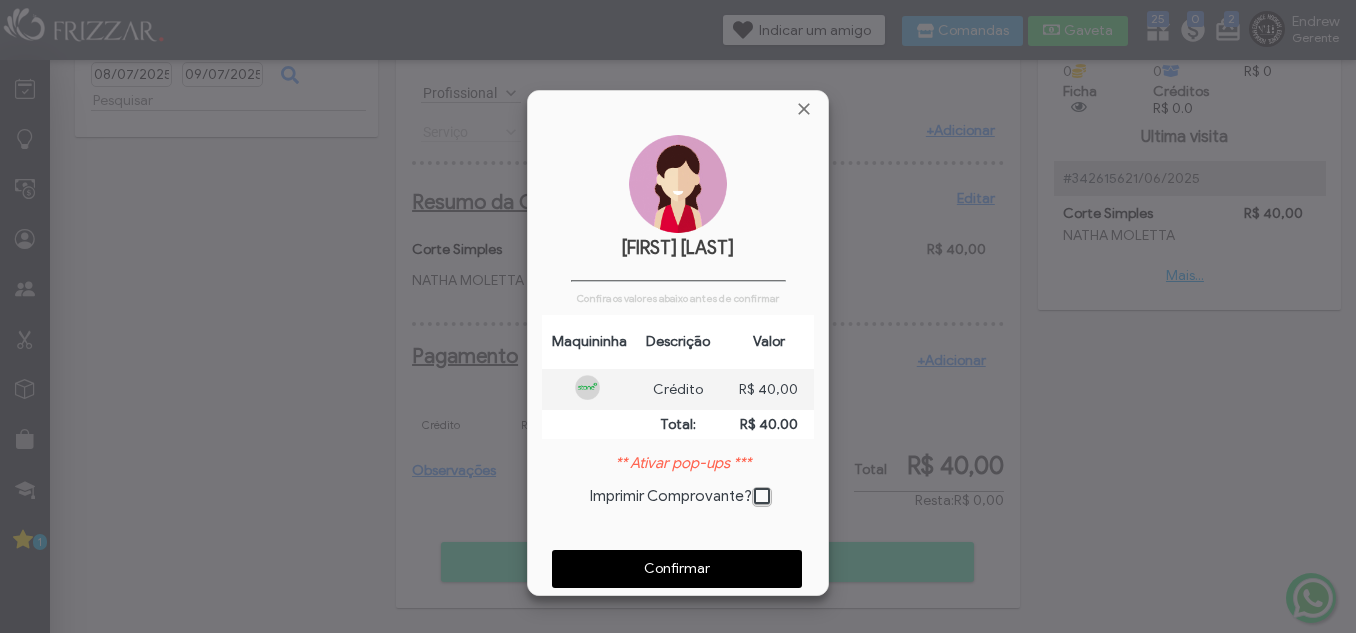 scroll, scrollTop: 10, scrollLeft: 11, axis: both 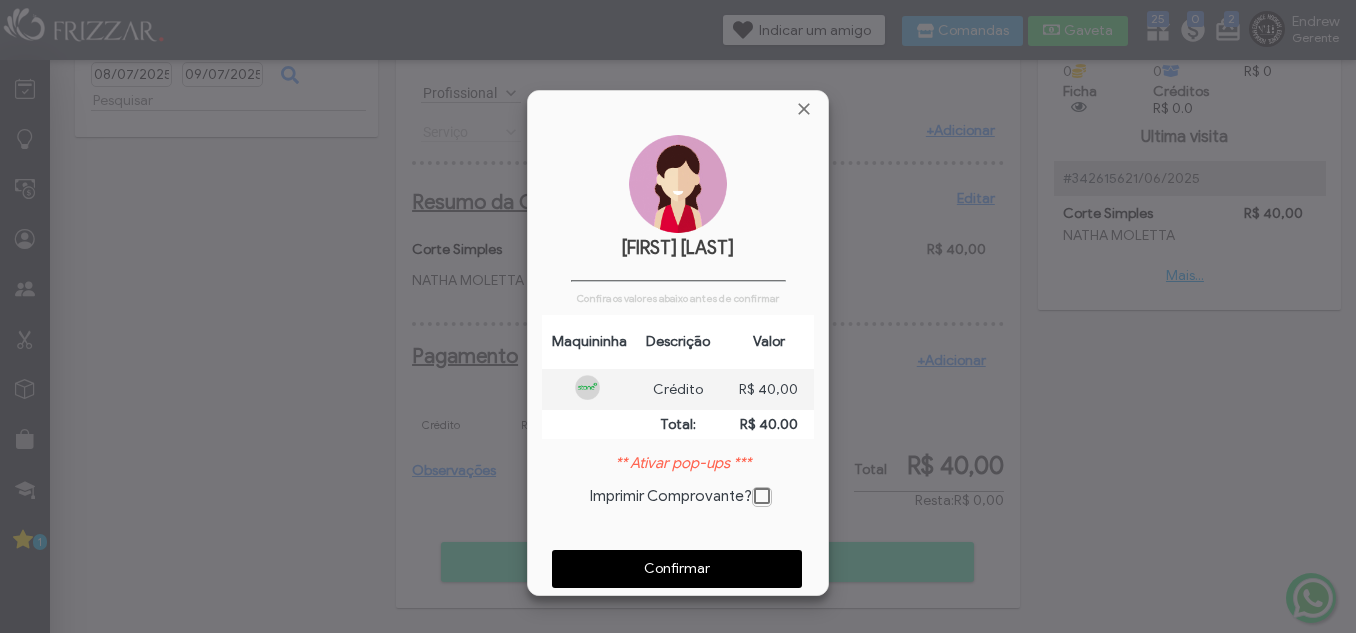 click on "Confirmar" at bounding box center [677, 569] 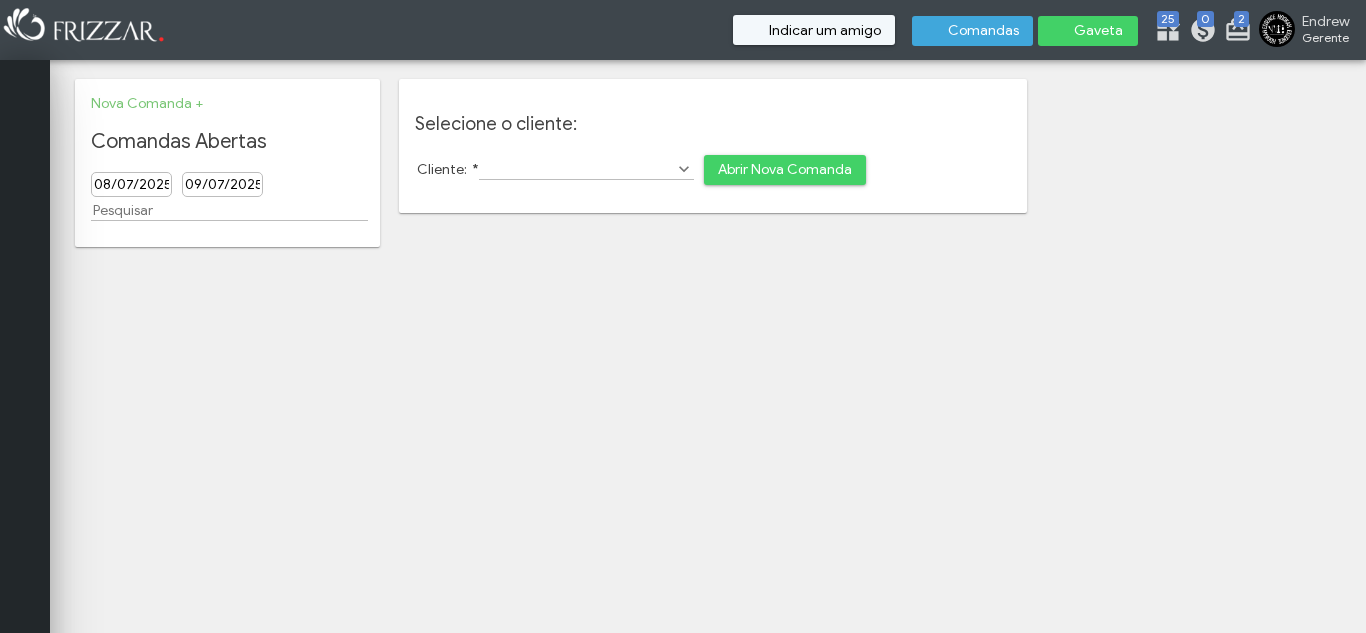 scroll, scrollTop: 0, scrollLeft: 0, axis: both 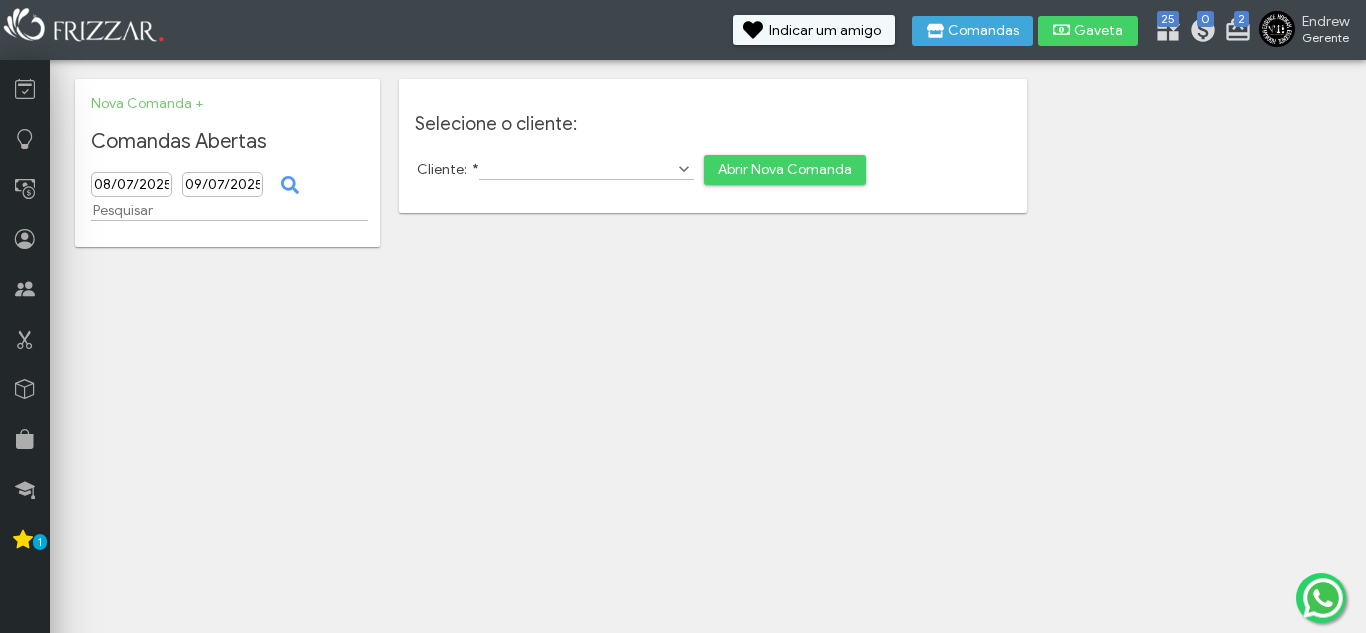 drag, startPoint x: 539, startPoint y: 218, endPoint x: 459, endPoint y: 288, distance: 106.30146 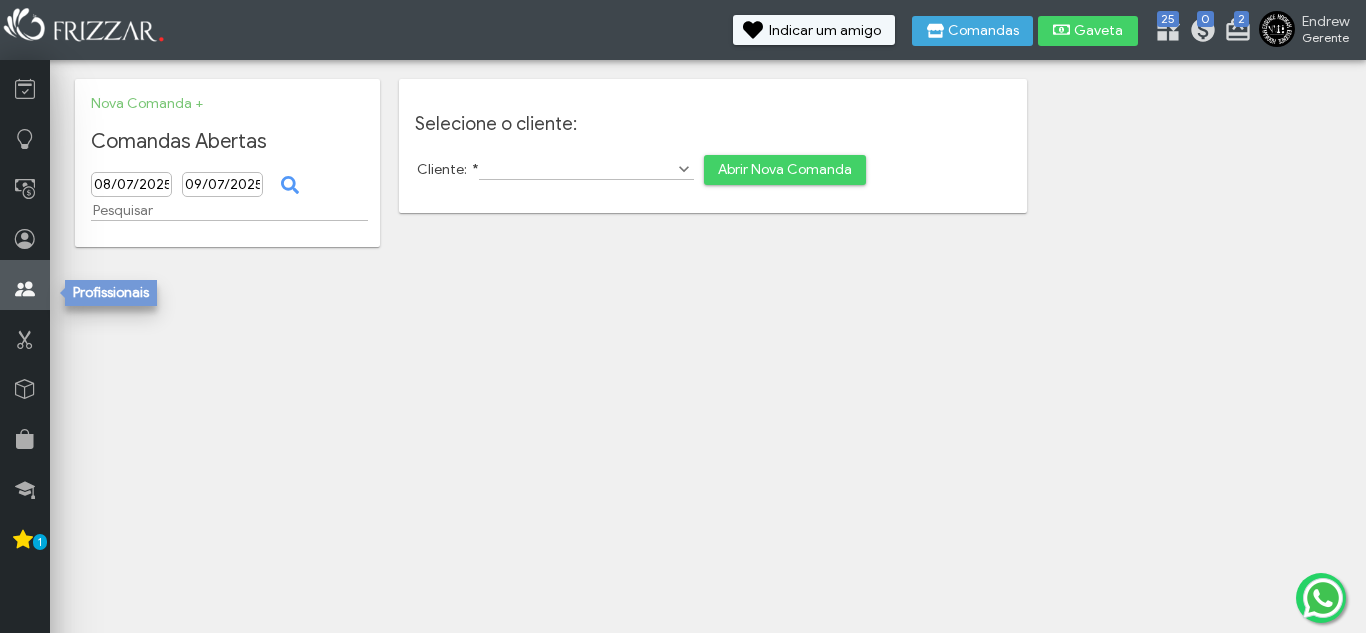 click at bounding box center (25, 289) 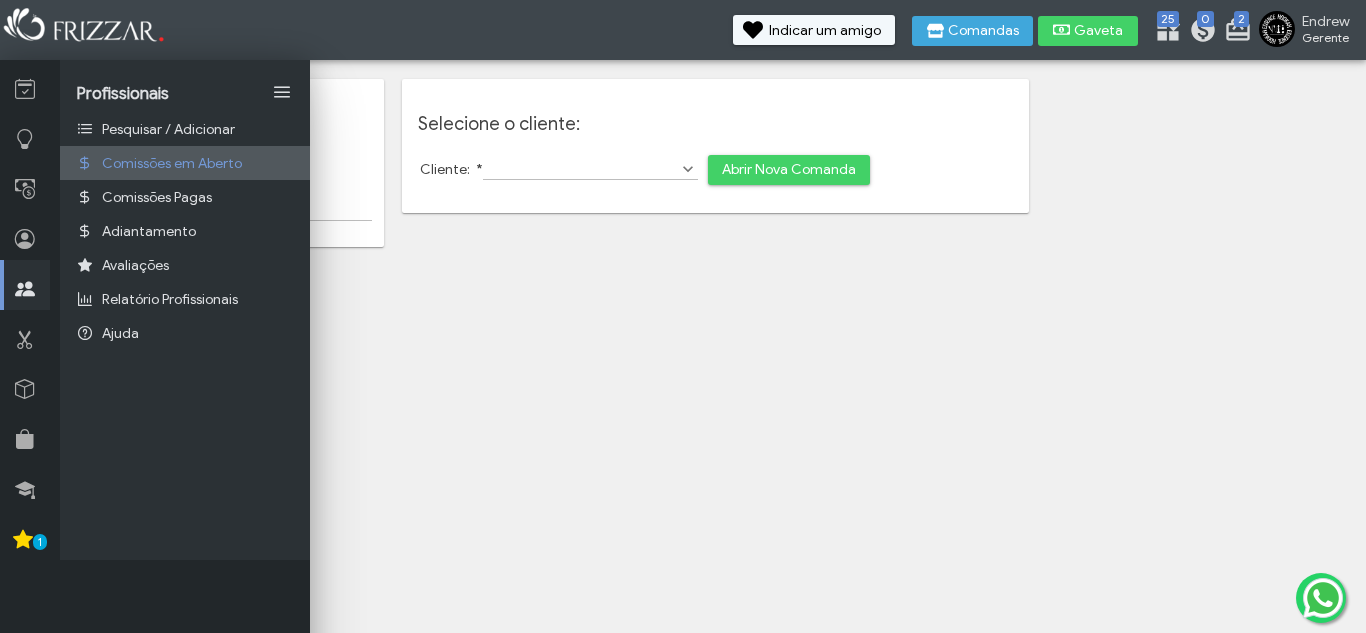 click on "Comissões em Aberto" at bounding box center (185, 163) 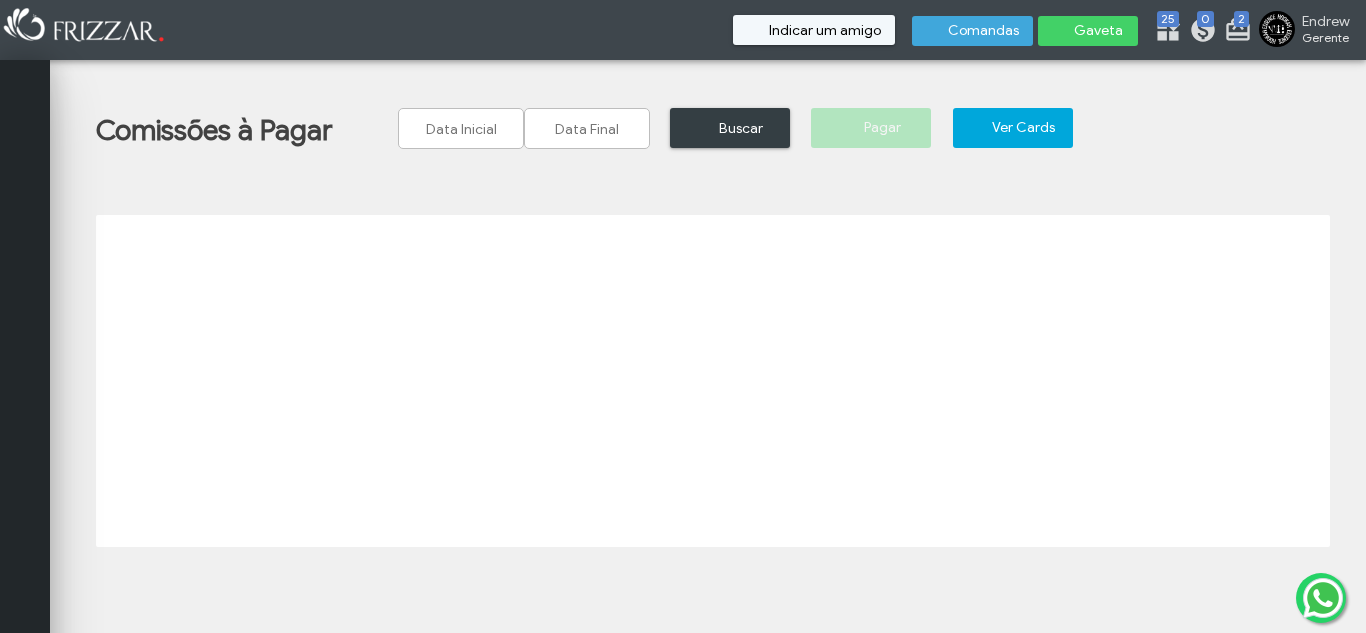scroll, scrollTop: 0, scrollLeft: 0, axis: both 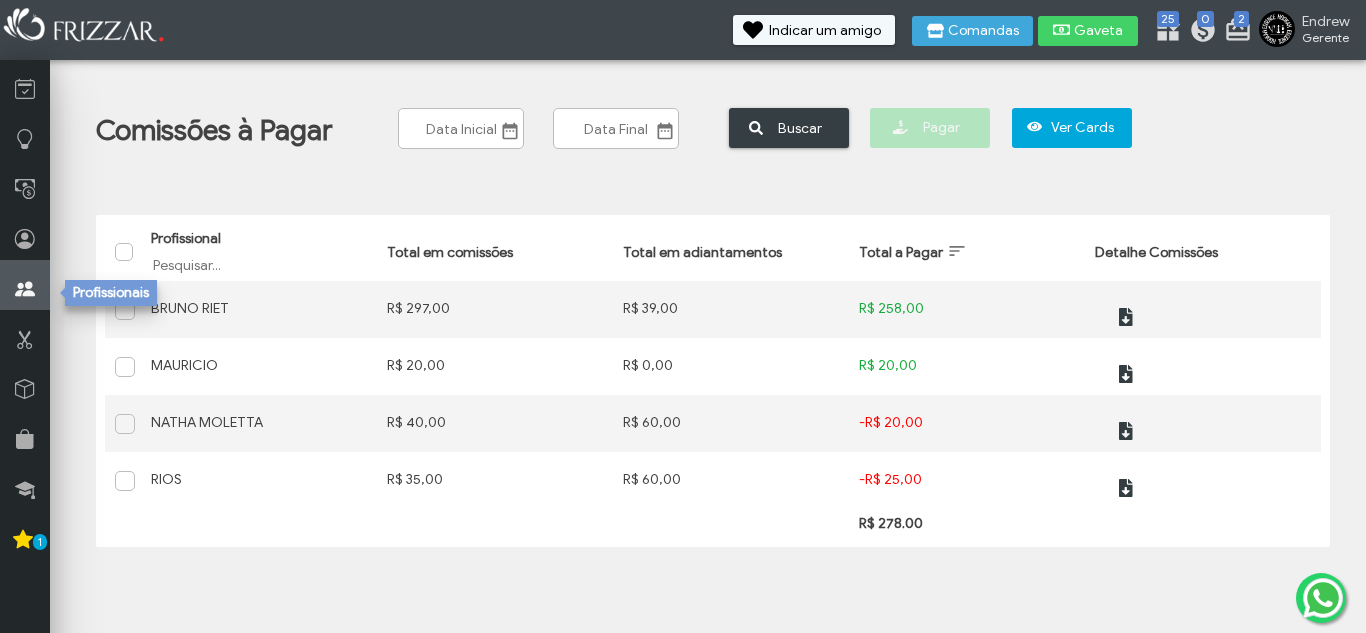 click at bounding box center [25, 289] 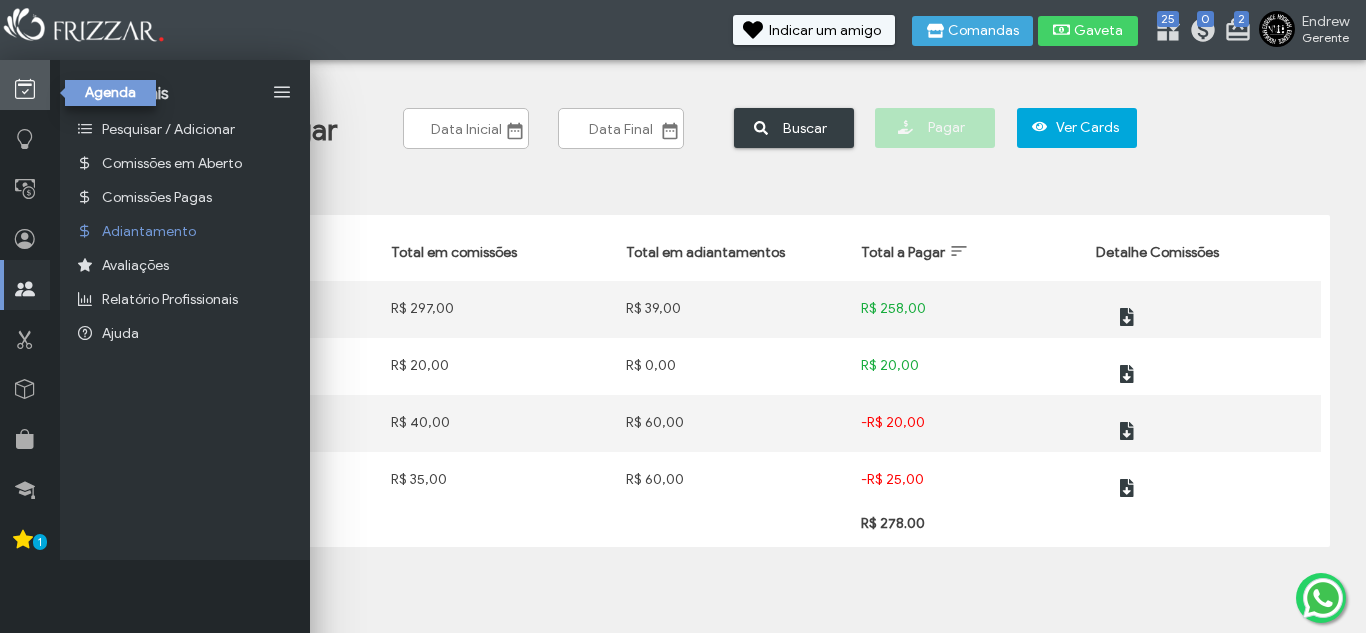 click at bounding box center [25, 89] 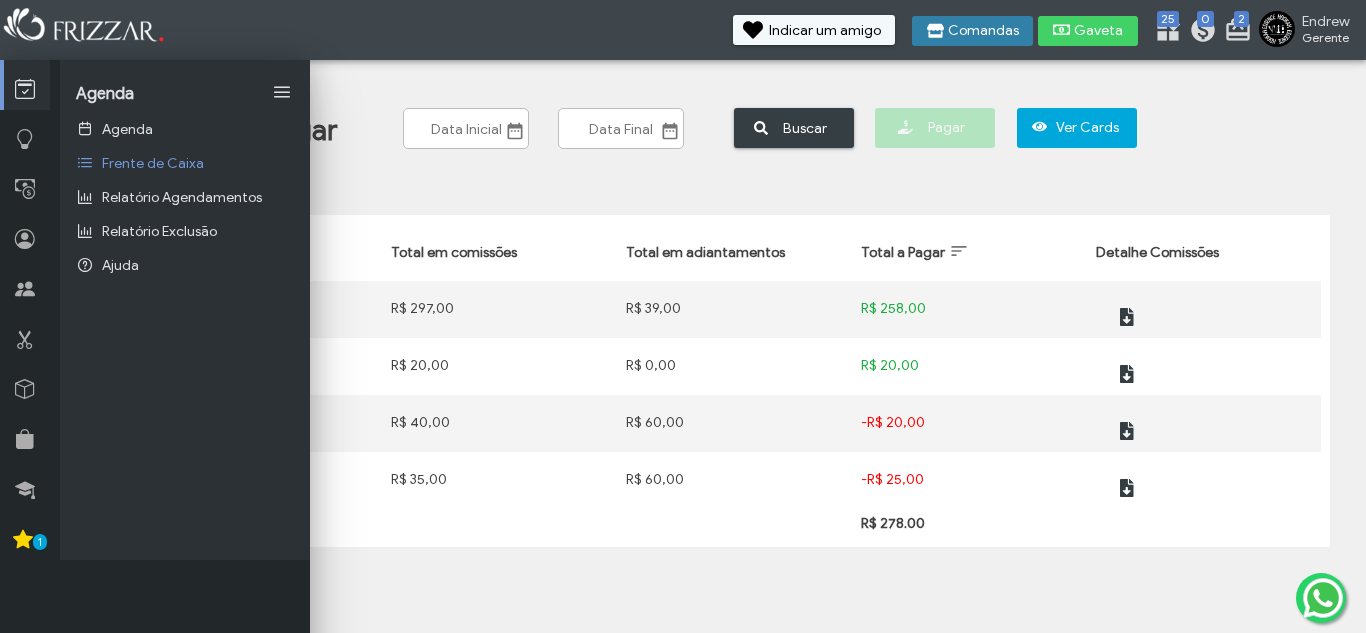 click on "Comandas" at bounding box center (983, 31) 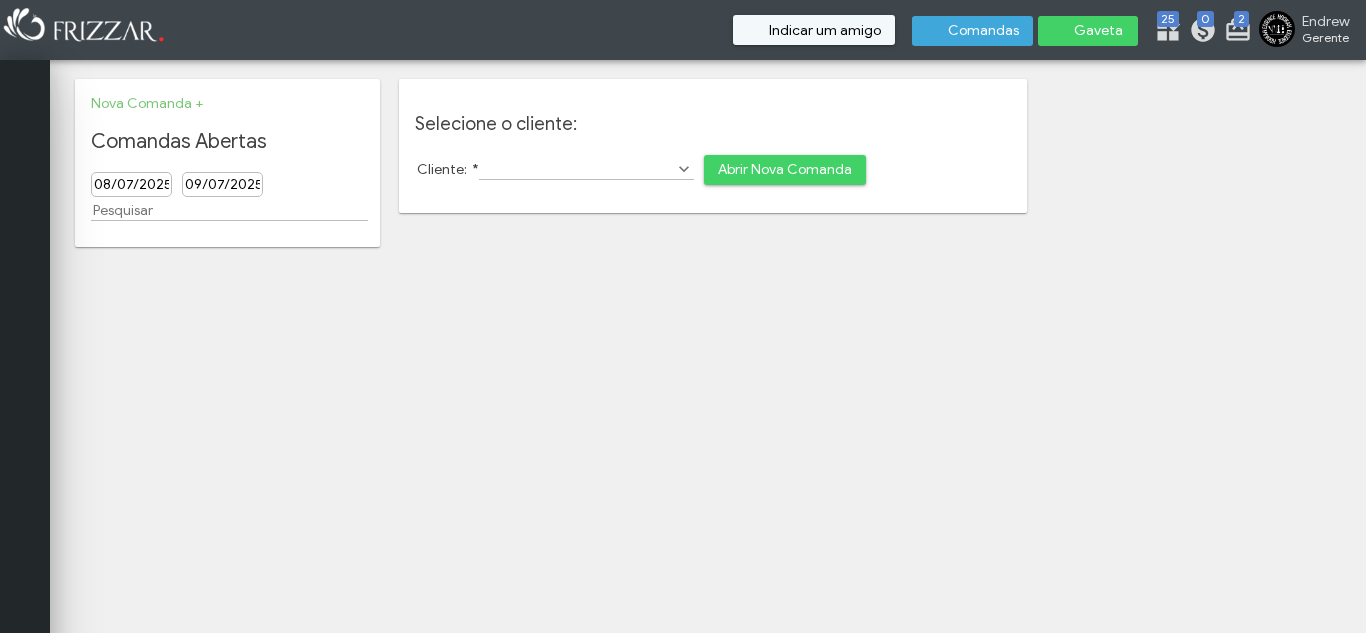scroll, scrollTop: 0, scrollLeft: 0, axis: both 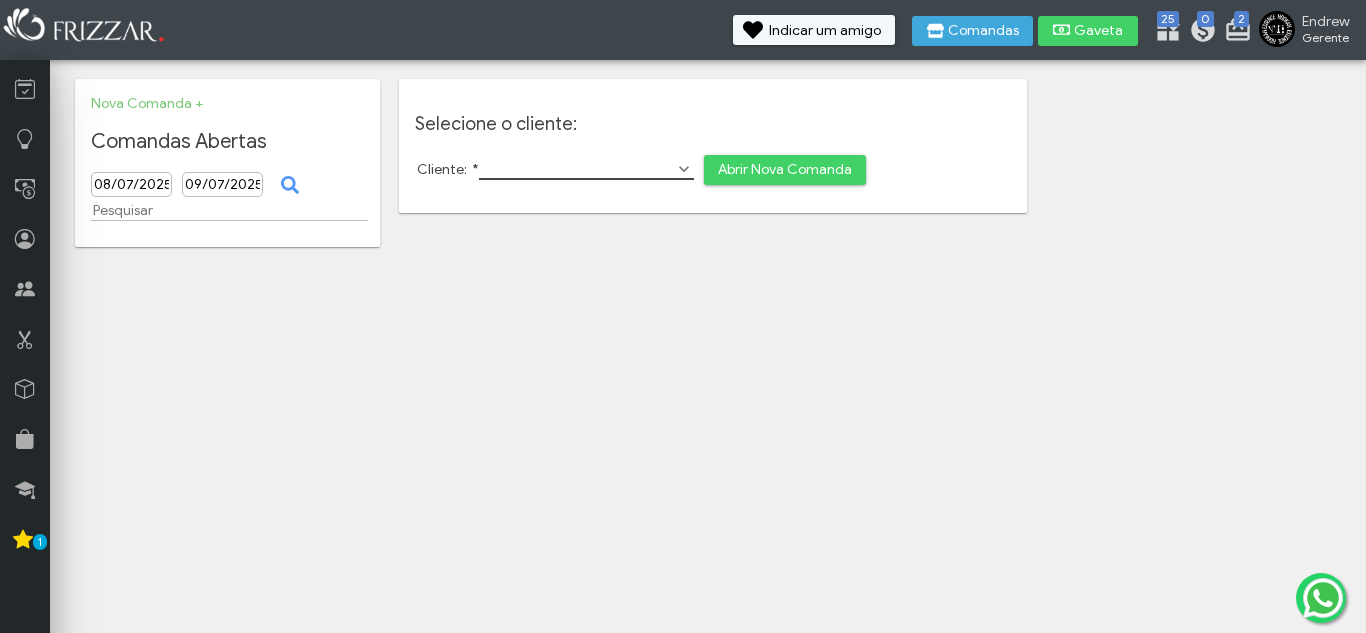 click on "Cliente: *" at bounding box center [586, 169] 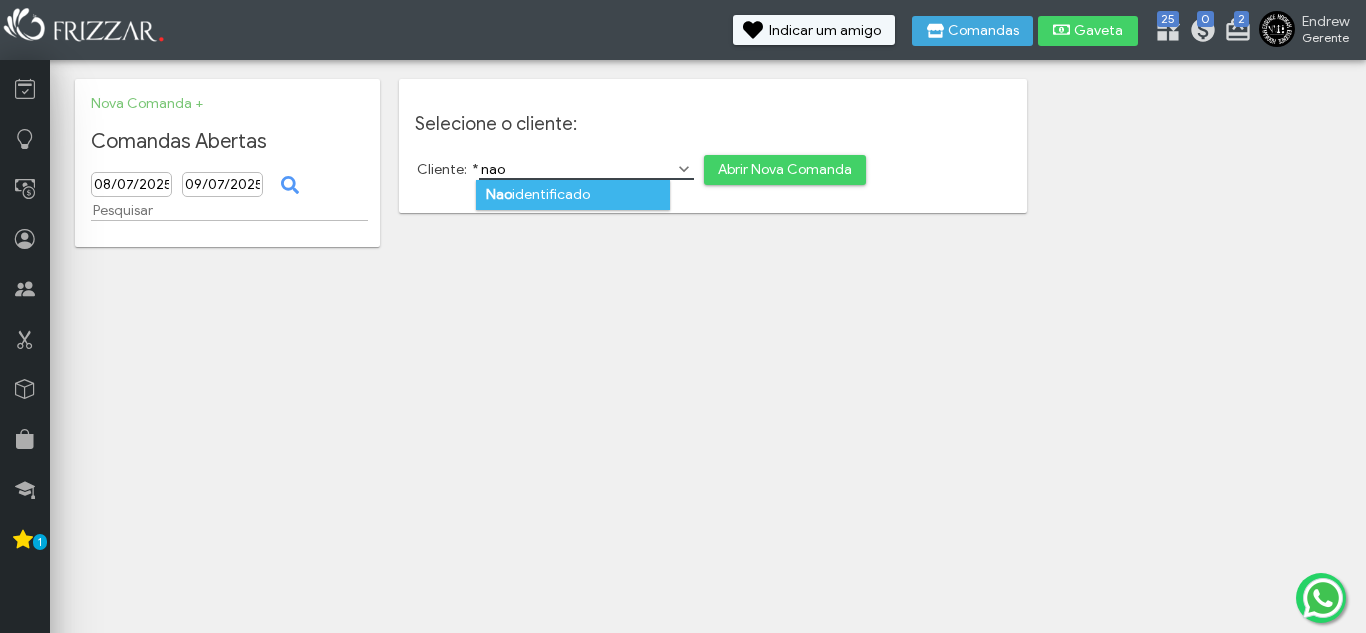 type on "nao" 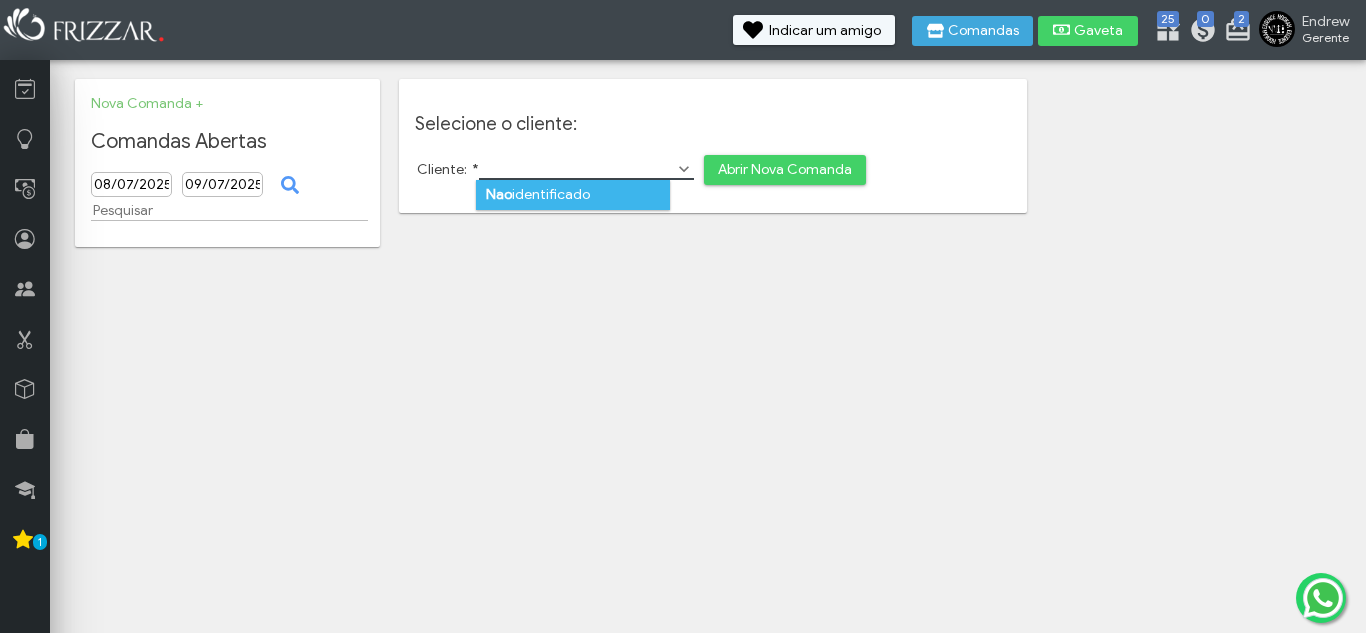click on "Nao  identificado" at bounding box center (573, 195) 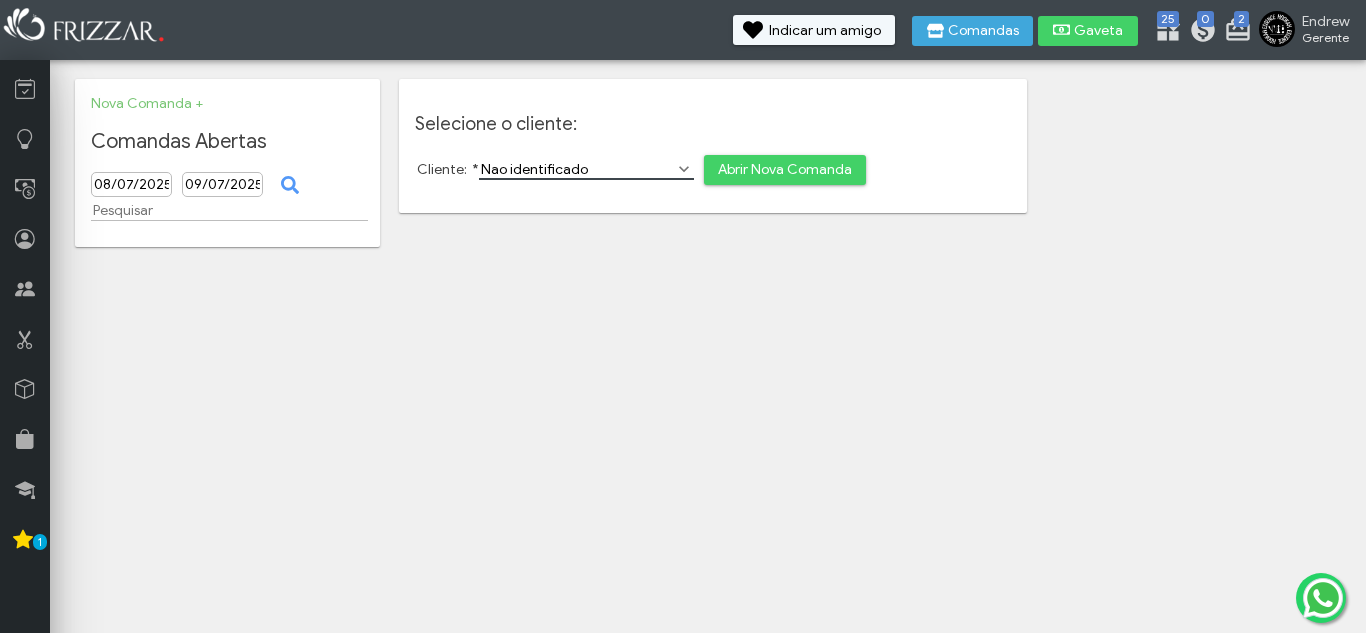 click on "Abrir Nova Comanda" at bounding box center (785, 170) 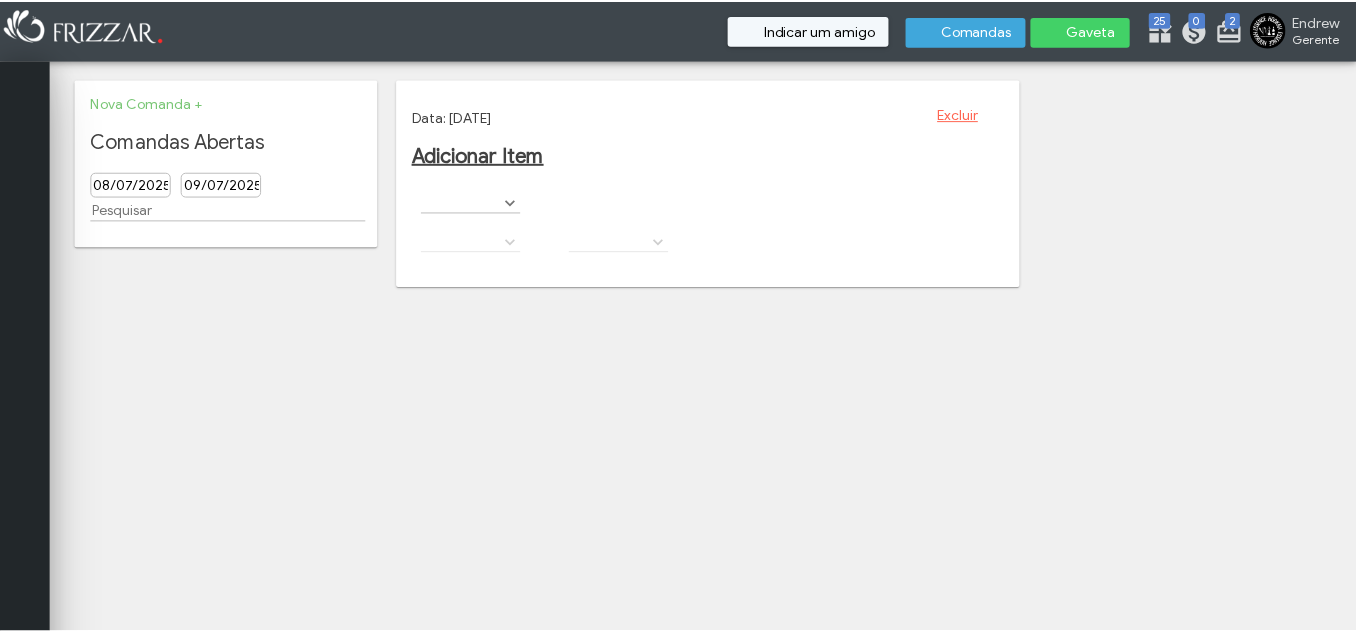 scroll, scrollTop: 0, scrollLeft: 0, axis: both 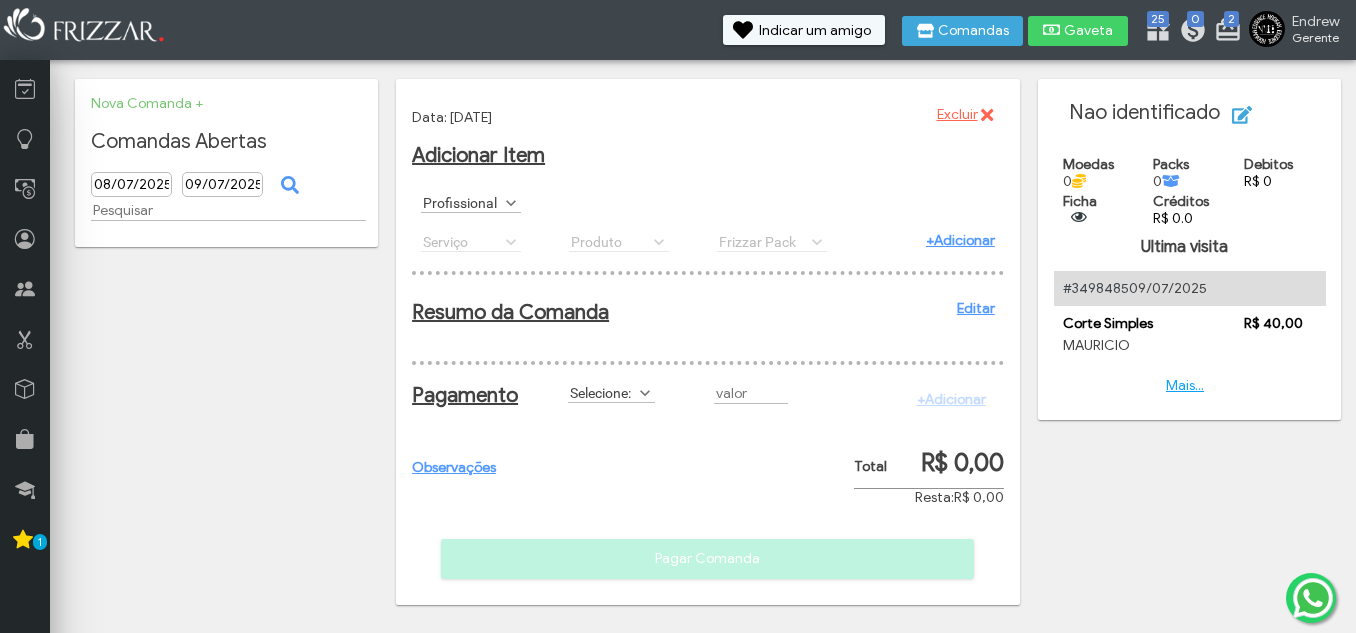 click at bounding box center (511, 203) 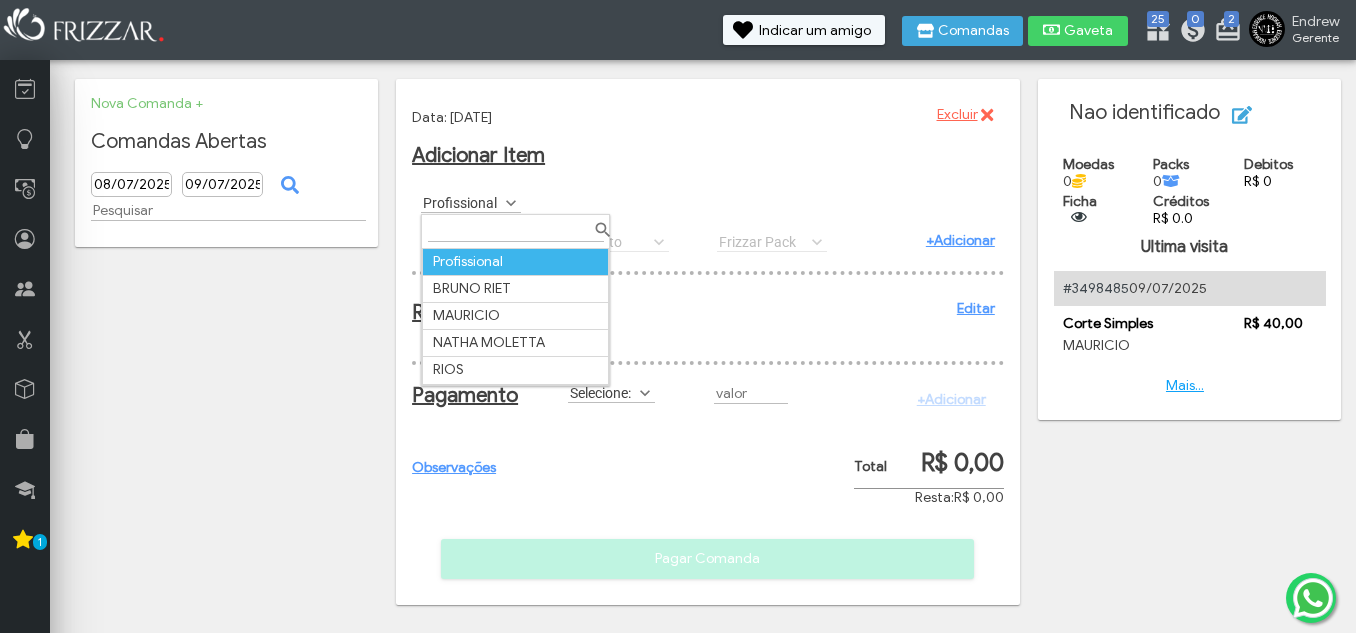 scroll, scrollTop: 11, scrollLeft: 89, axis: both 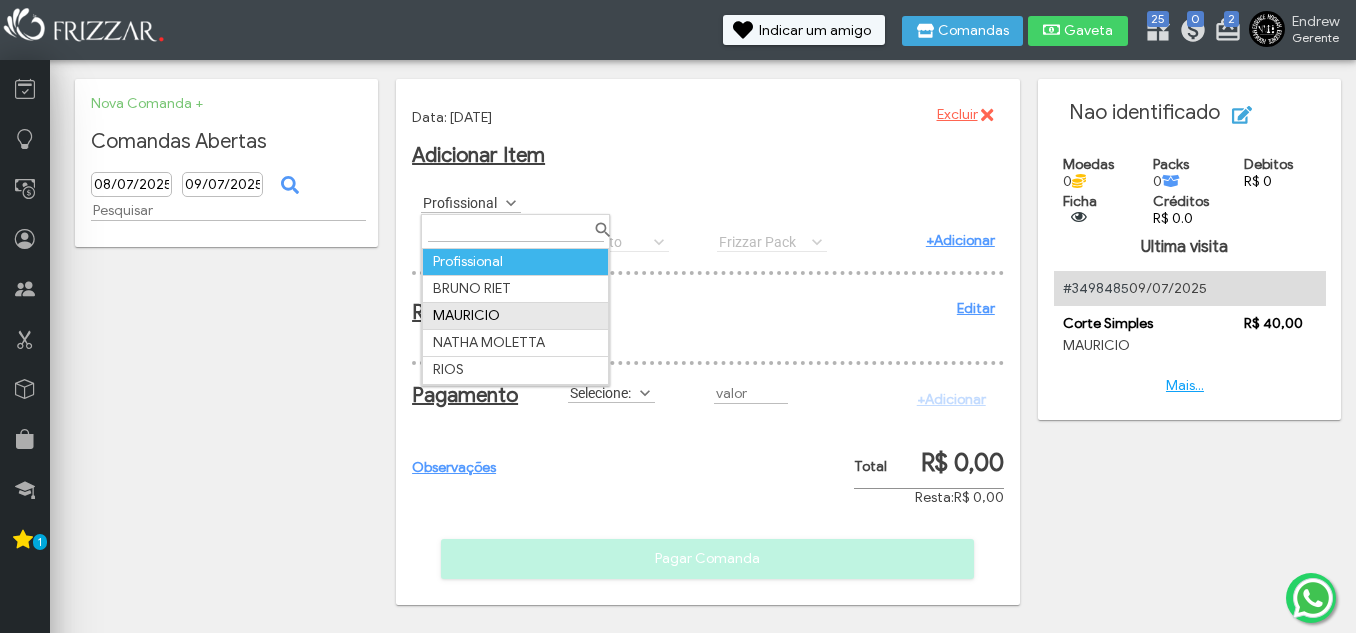 click on "MAURICIO" at bounding box center [516, 315] 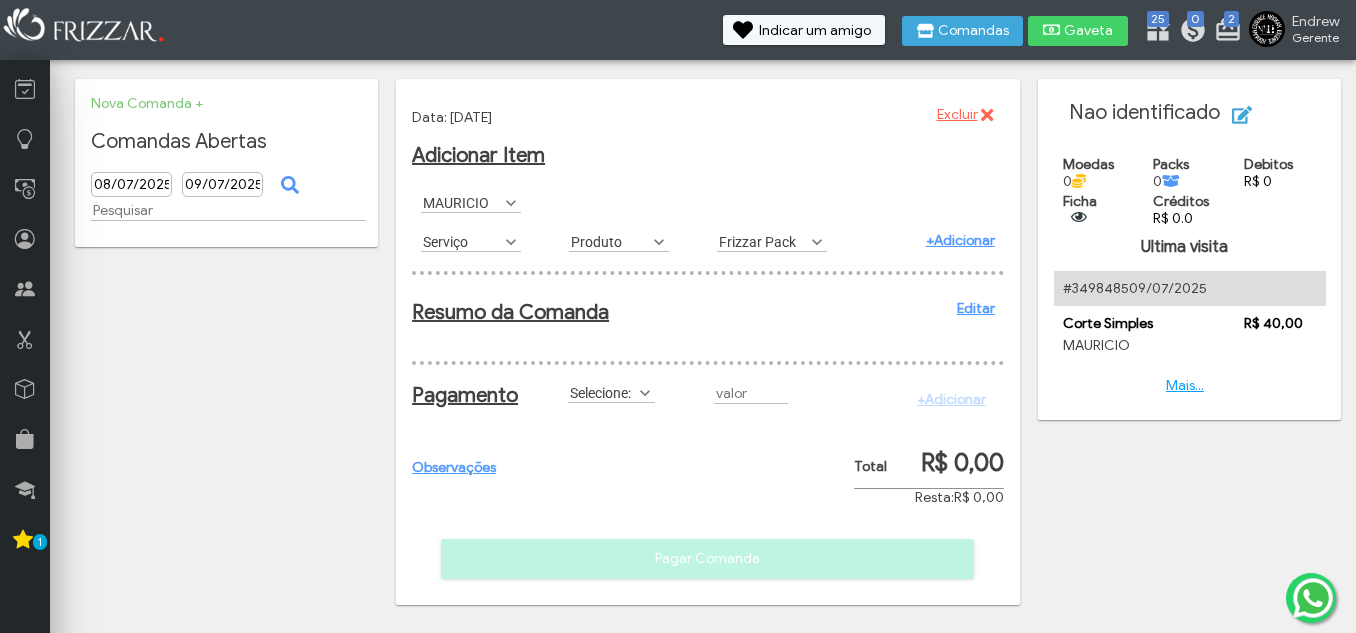 scroll, scrollTop: 11, scrollLeft: 89, axis: both 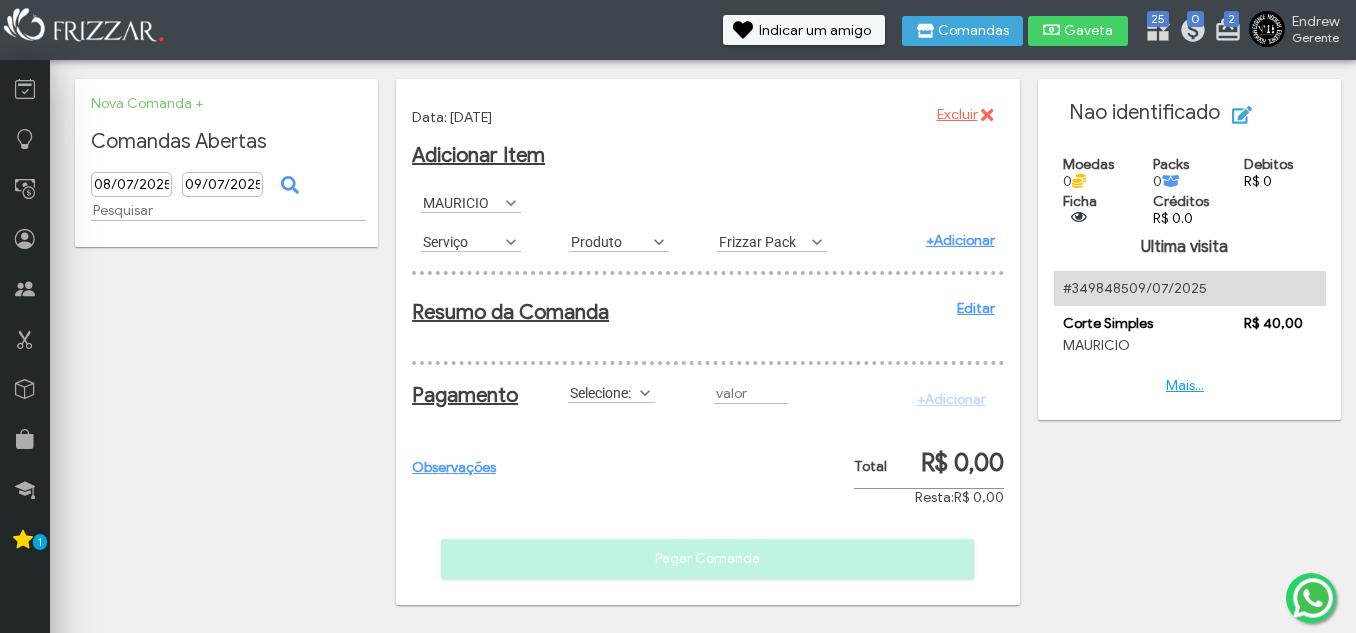 click on "Serviço" at bounding box center (462, 241) 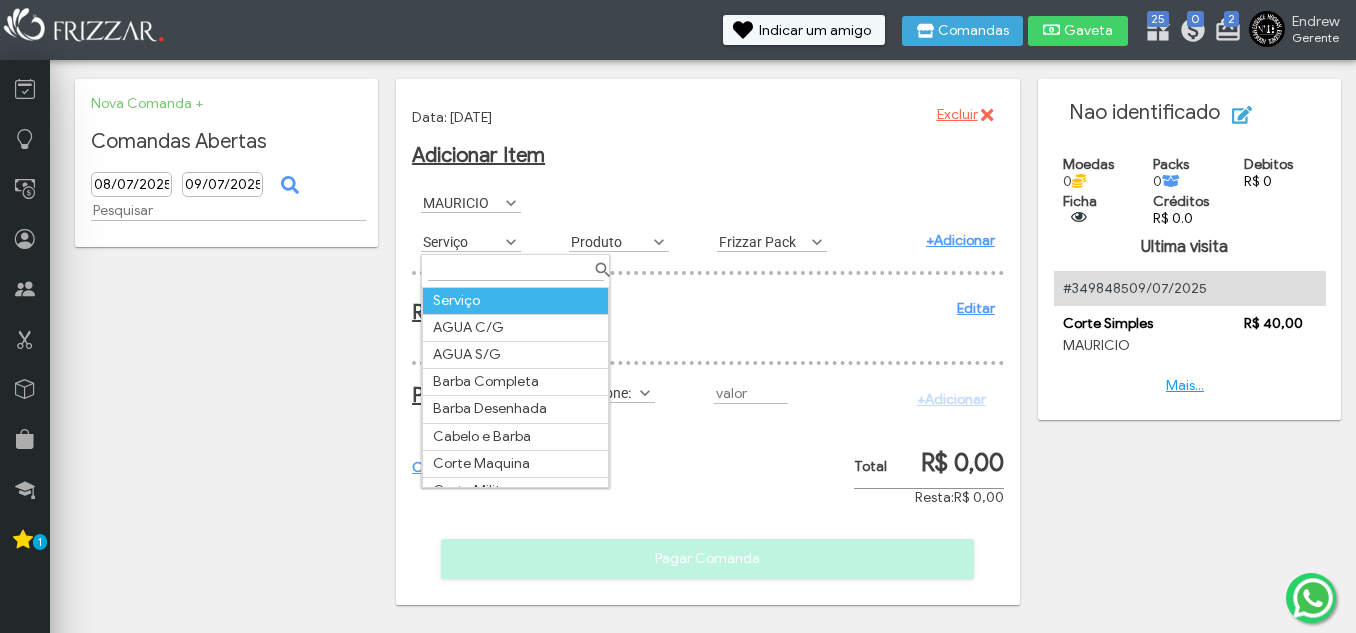 scroll, scrollTop: 11, scrollLeft: 89, axis: both 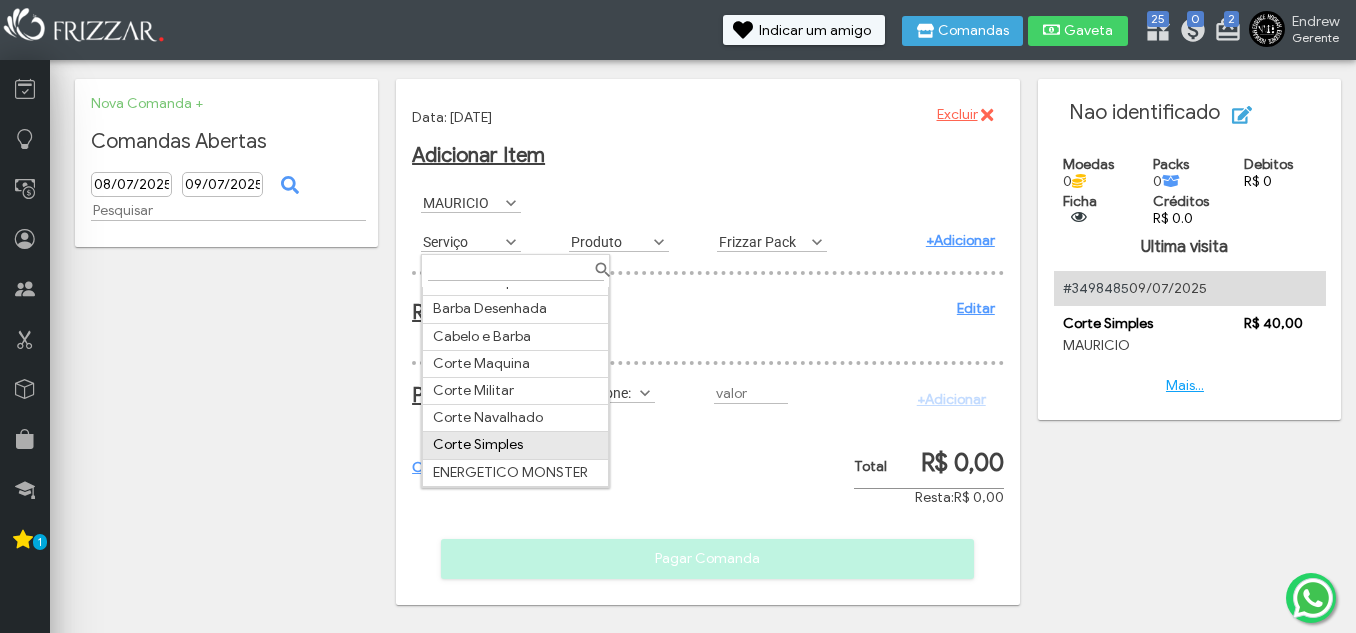 click on "Corte Simples" at bounding box center [516, 445] 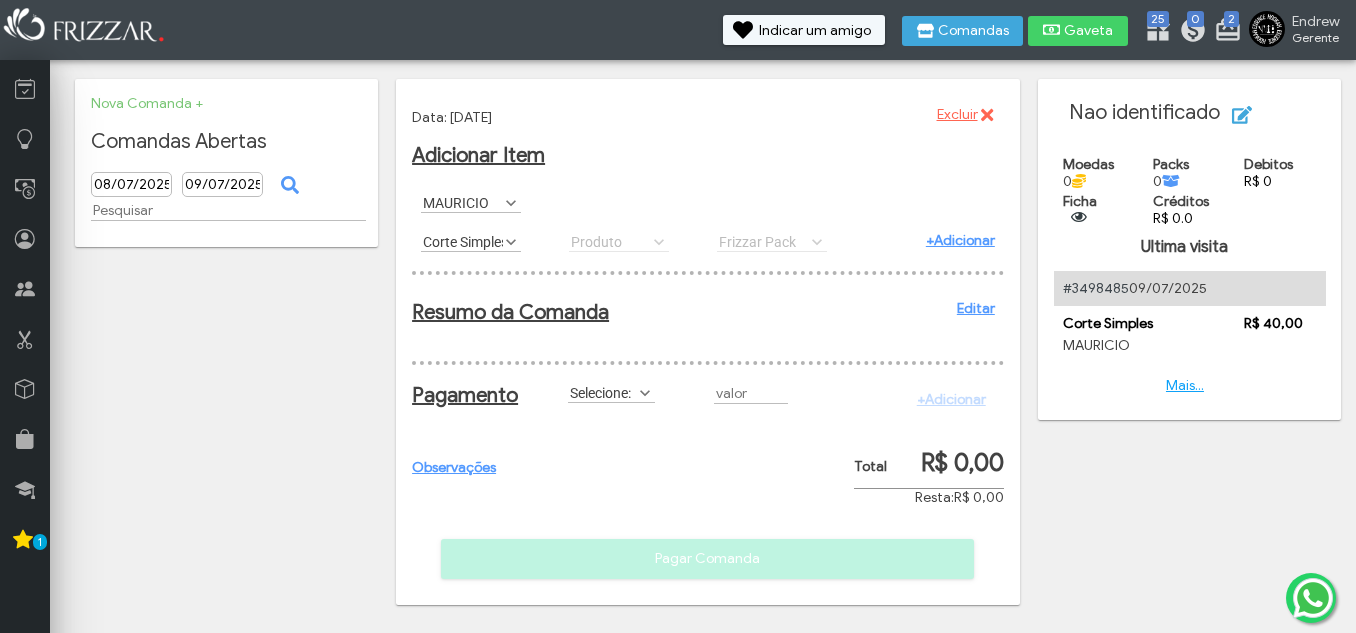 click on "+Adicionar" at bounding box center [960, 240] 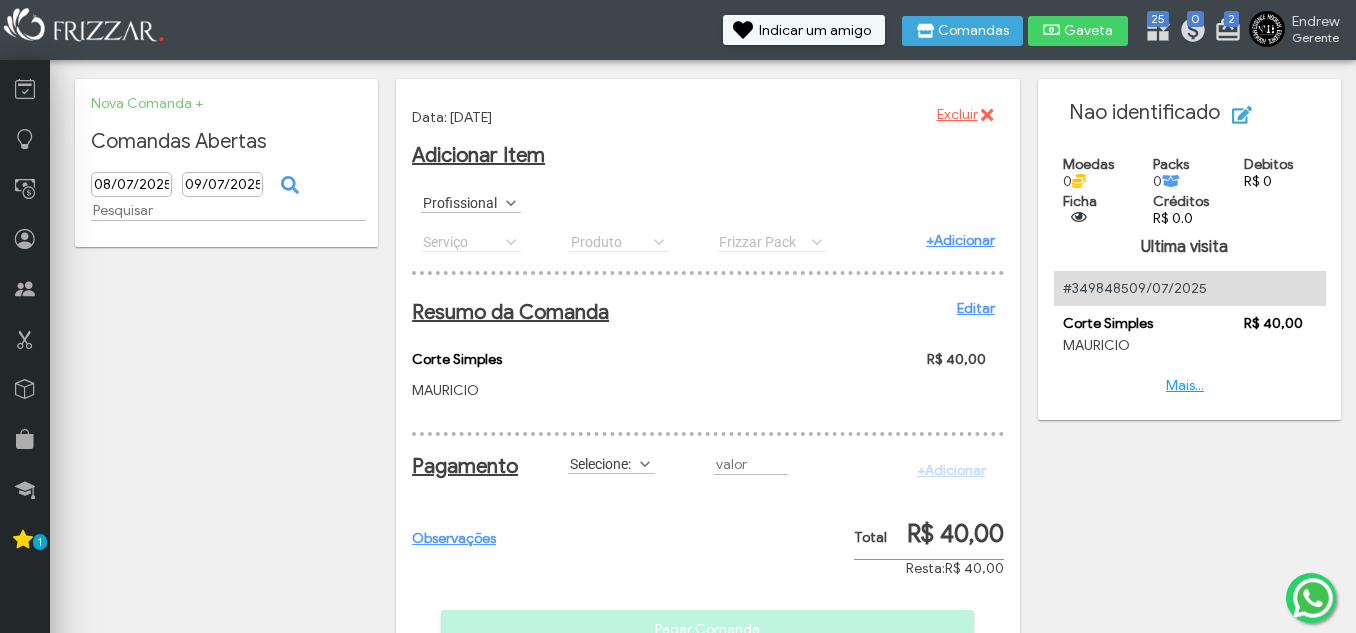 click on "Selecione:" at bounding box center (602, 463) 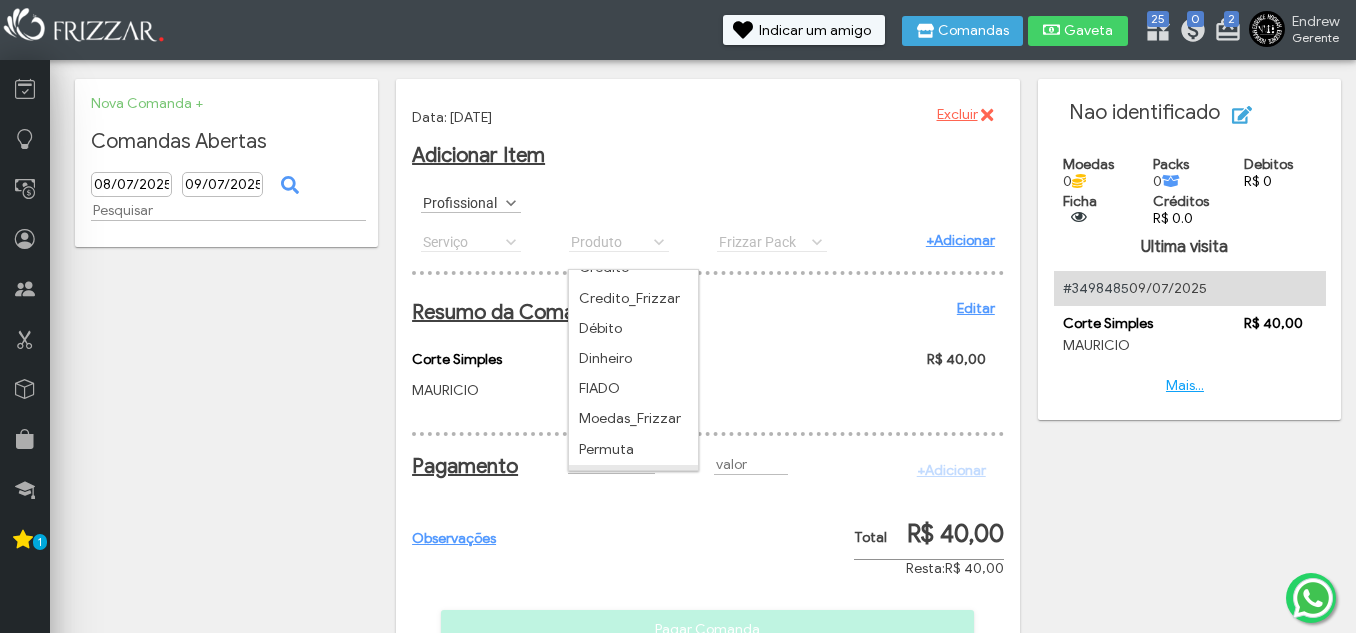 scroll, scrollTop: 72, scrollLeft: 0, axis: vertical 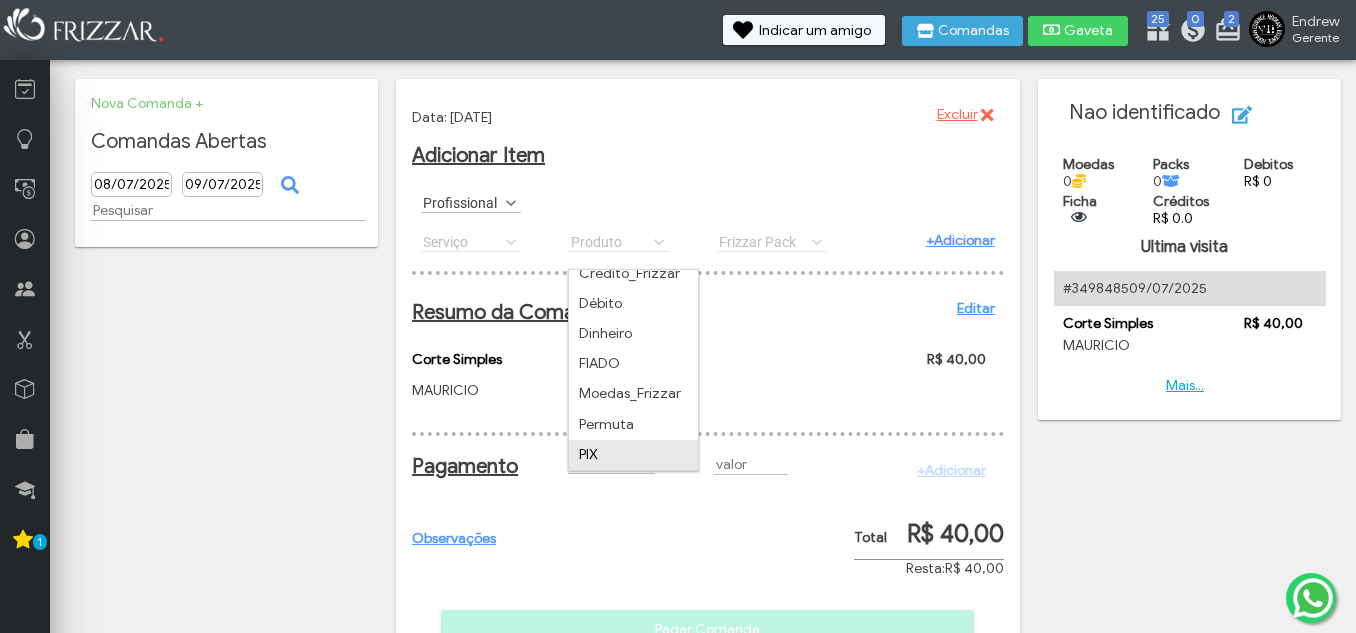 click on "PIX" at bounding box center [633, 455] 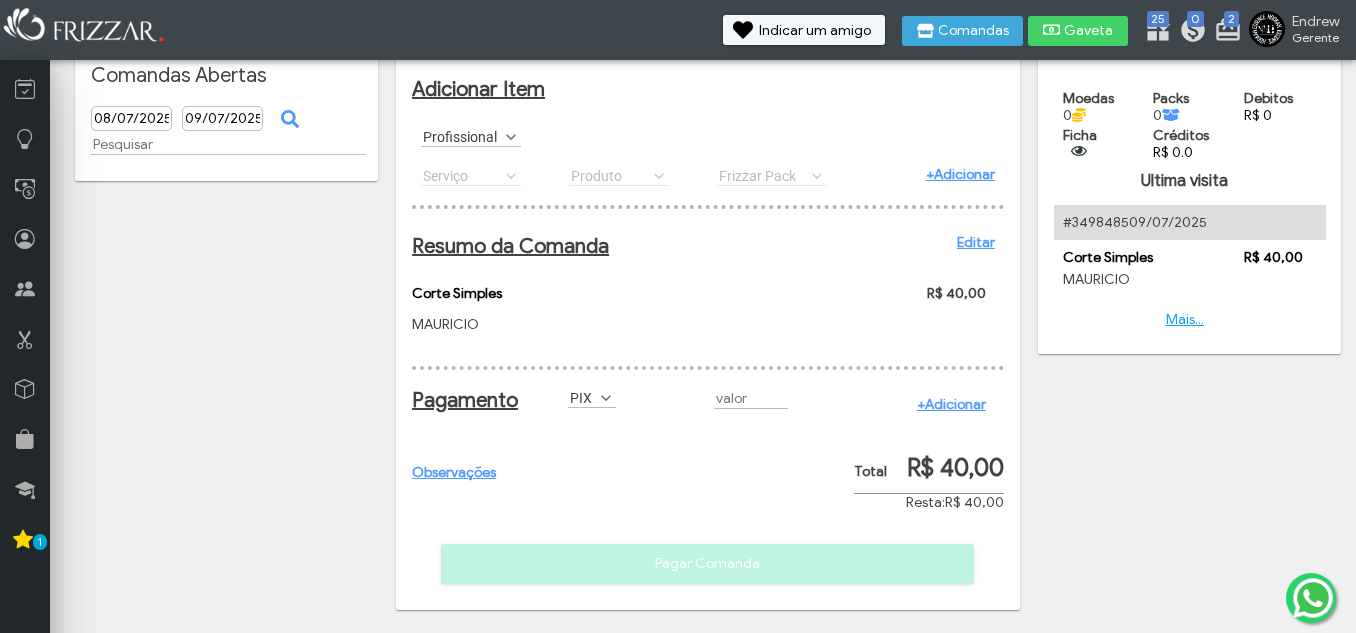 scroll, scrollTop: 85, scrollLeft: 0, axis: vertical 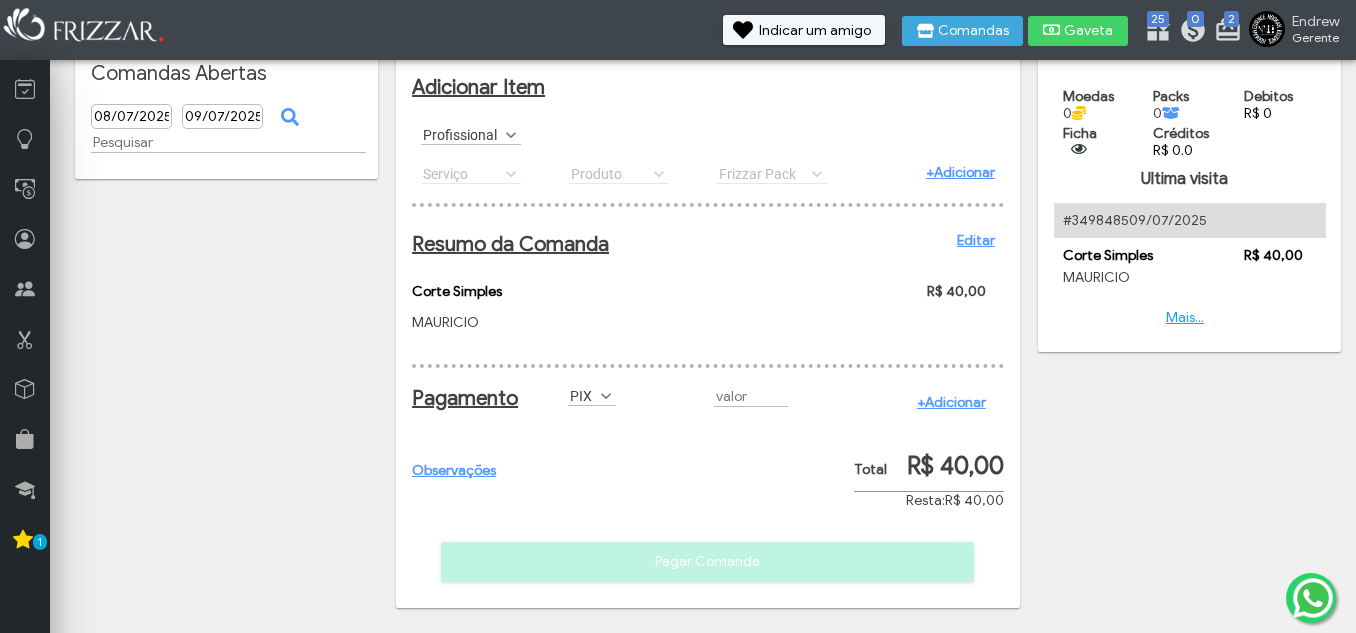 click on "+Adicionar" at bounding box center (951, 402) 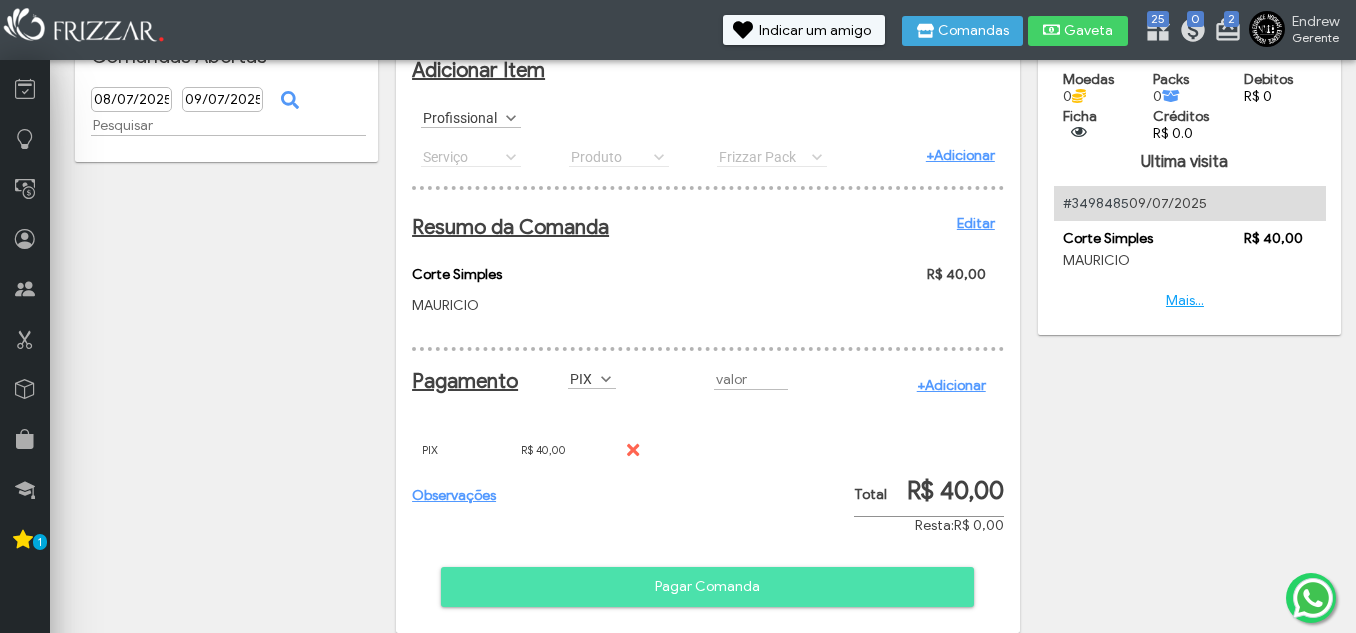 click on "Pagar Comanda" at bounding box center (707, 587) 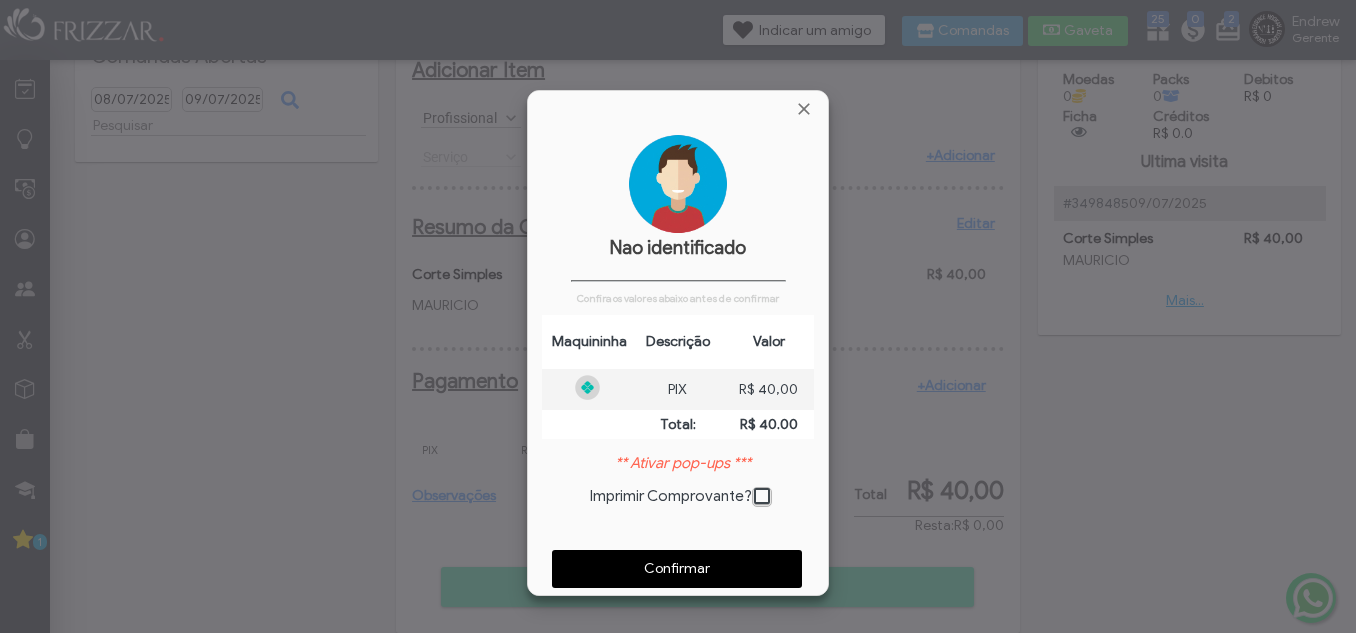 scroll, scrollTop: 10, scrollLeft: 11, axis: both 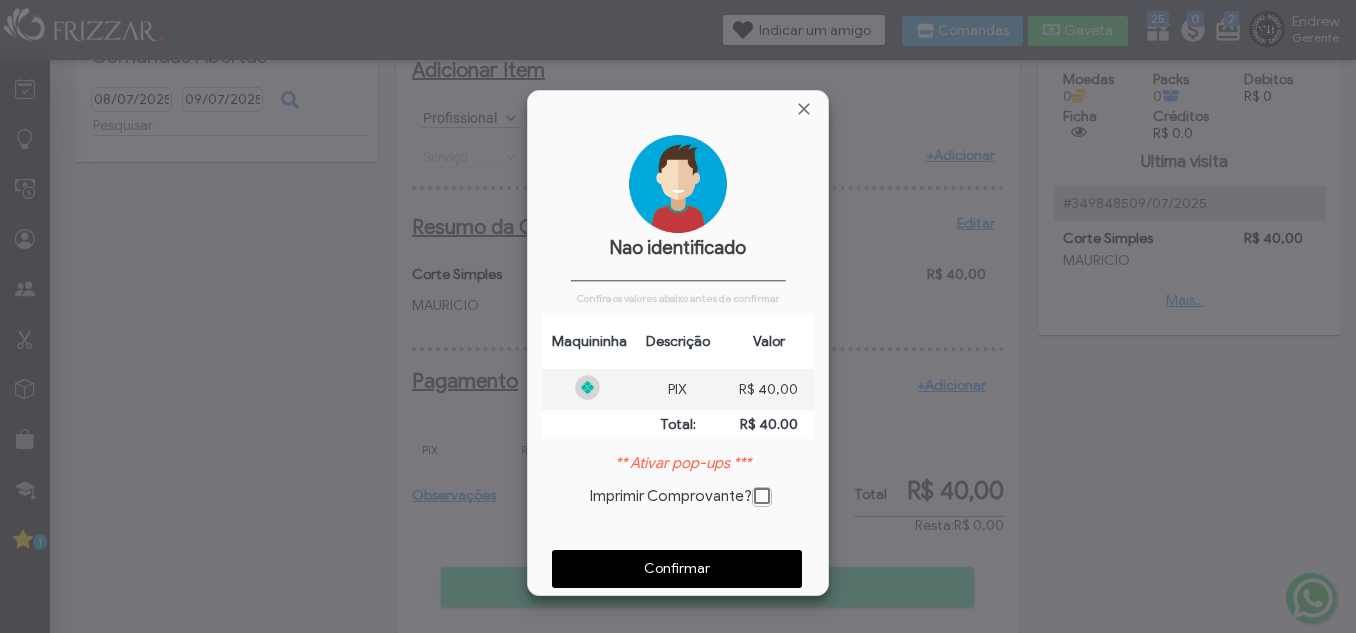 click on "Confirmar" at bounding box center [677, 569] 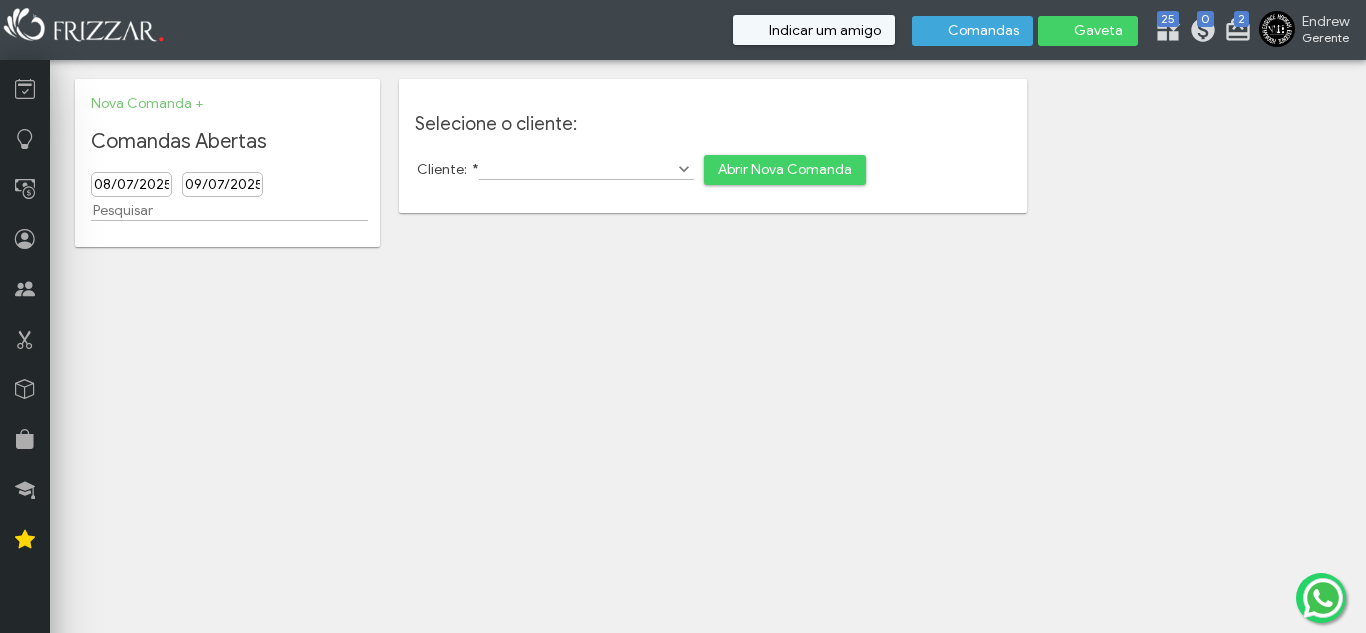 scroll, scrollTop: 0, scrollLeft: 0, axis: both 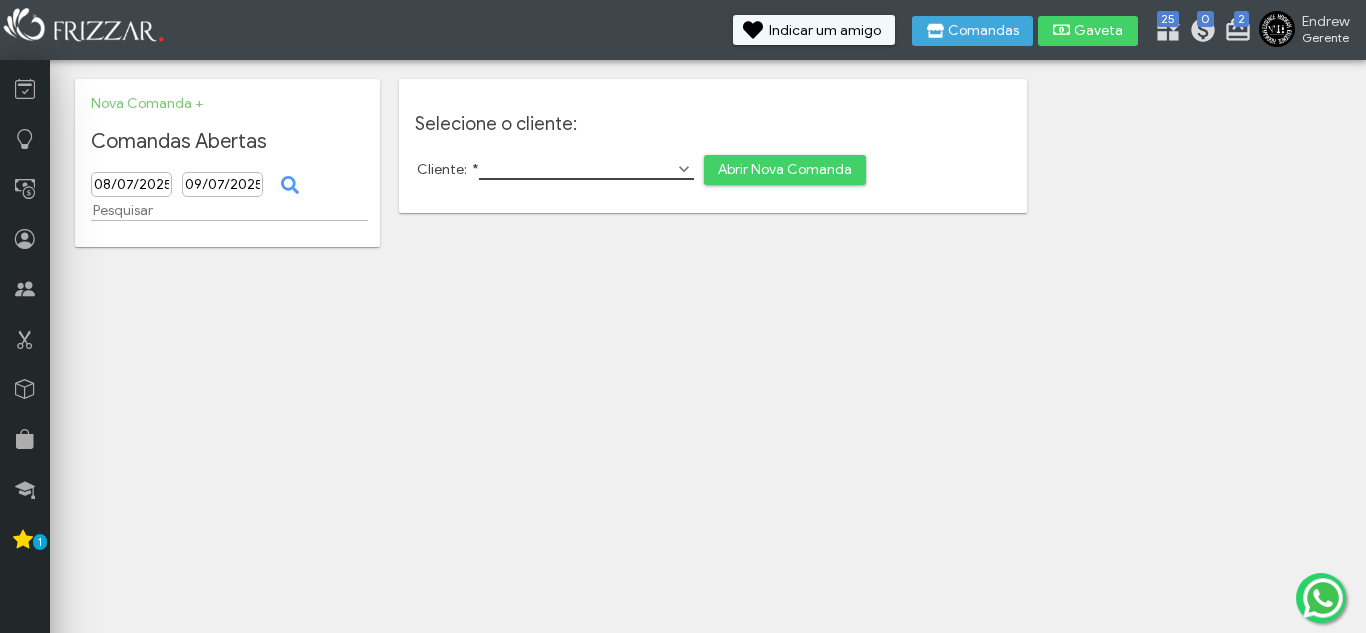 click on "Cliente: *" at bounding box center (586, 169) 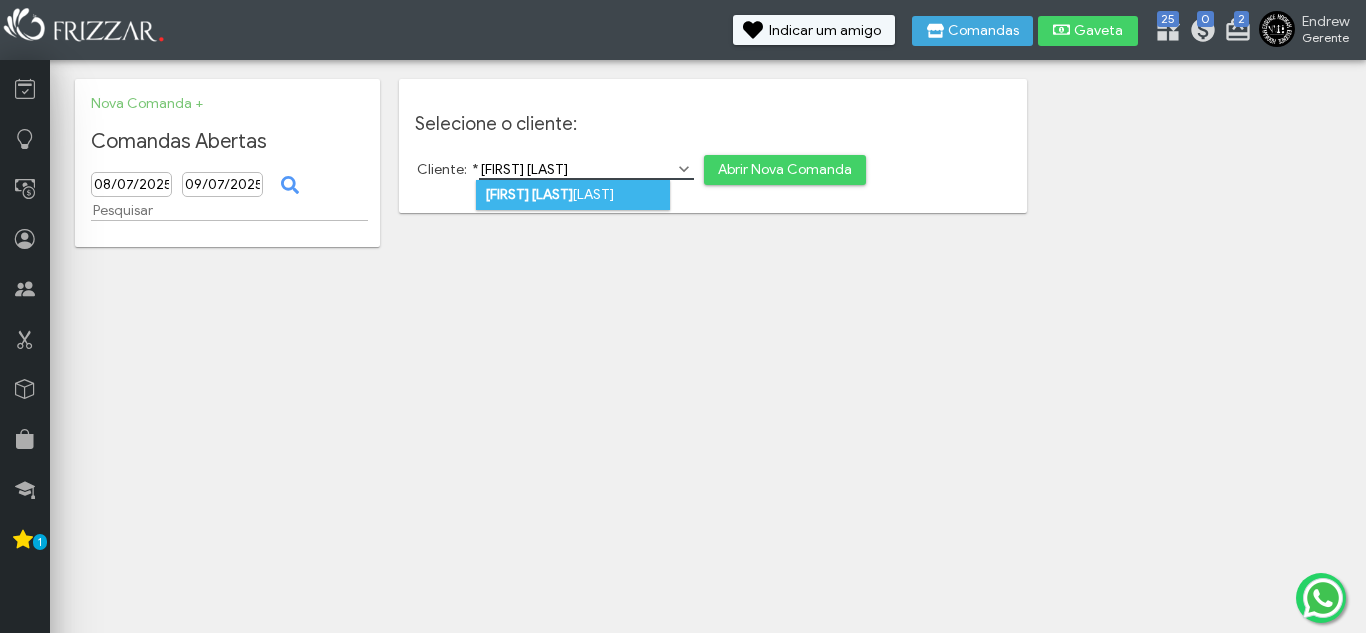 type on "mauricio oliveir" 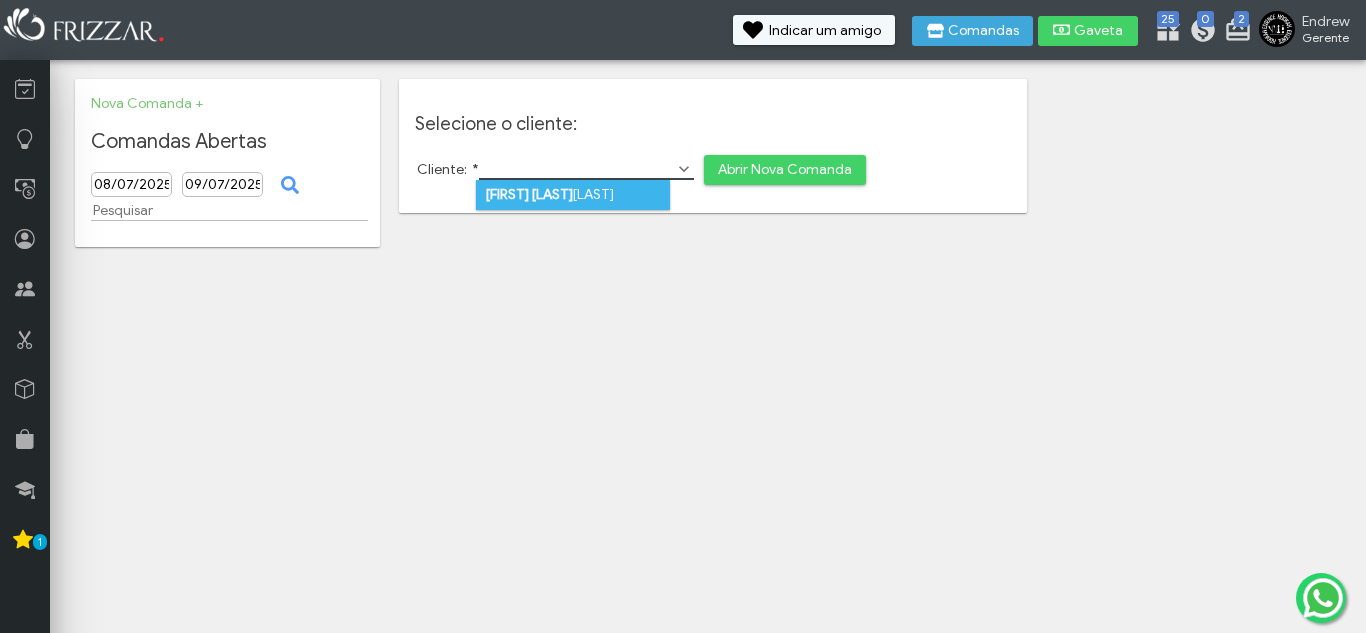 click on "Oliveir" at bounding box center [552, 194] 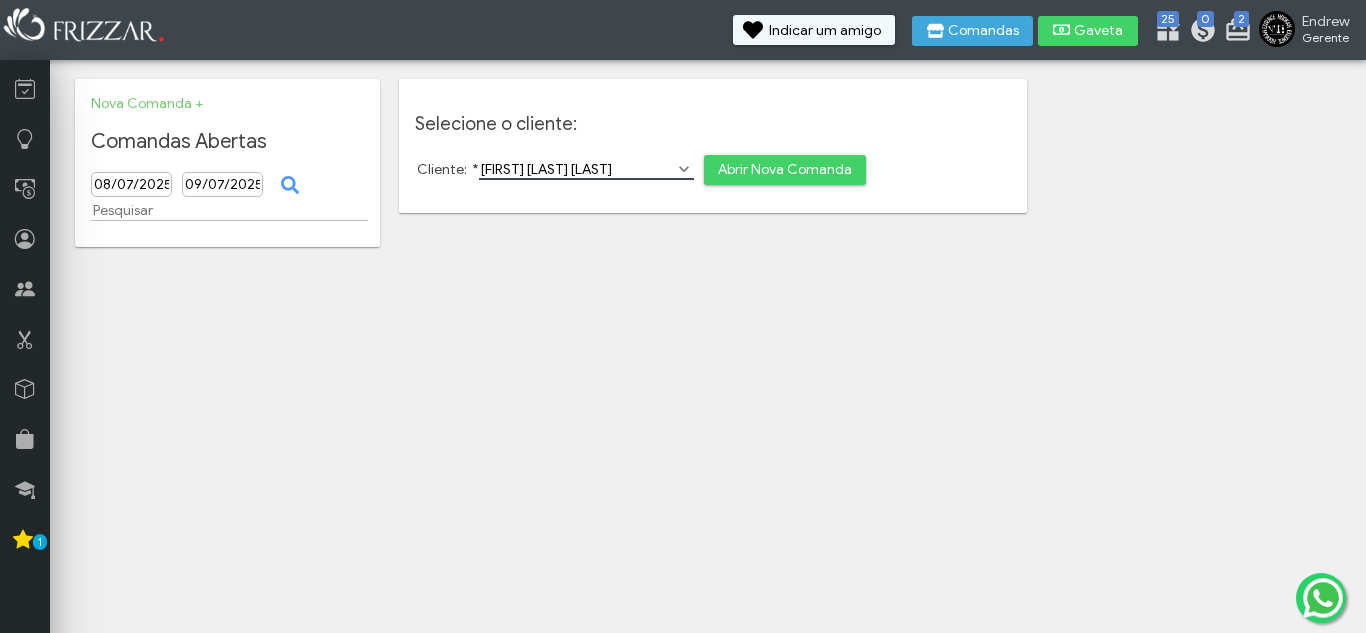 click on "Abrir Nova Comanda" at bounding box center [785, 170] 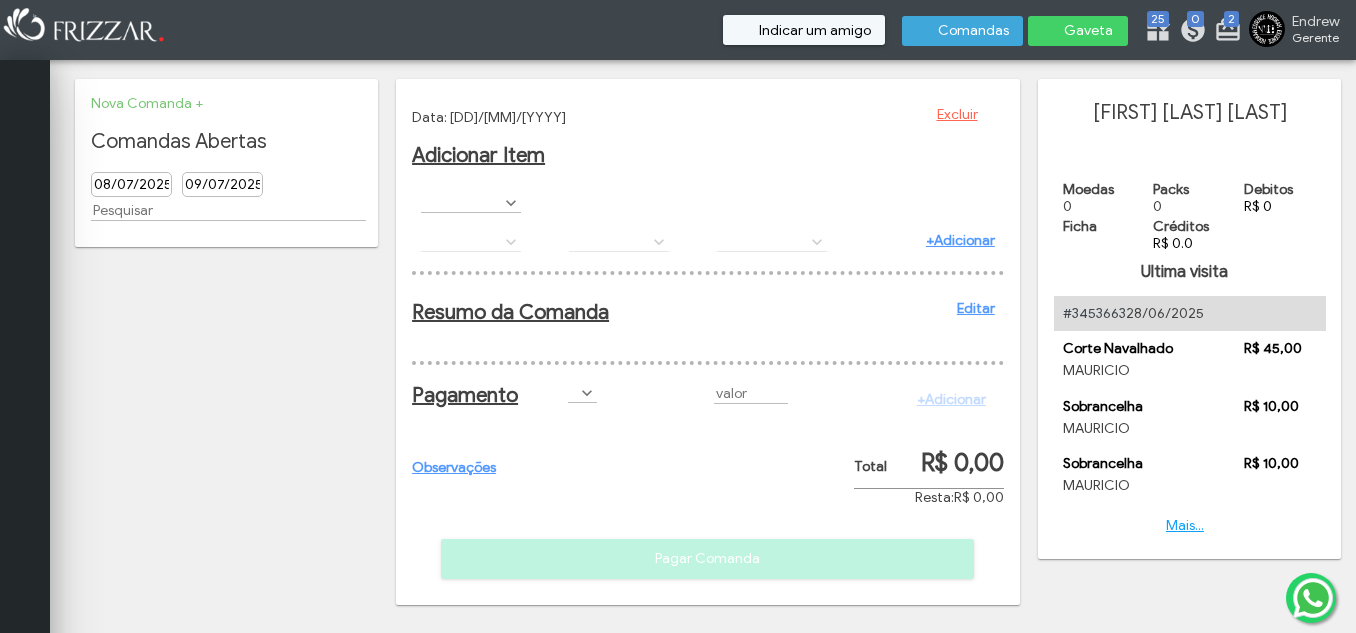 scroll, scrollTop: 0, scrollLeft: 0, axis: both 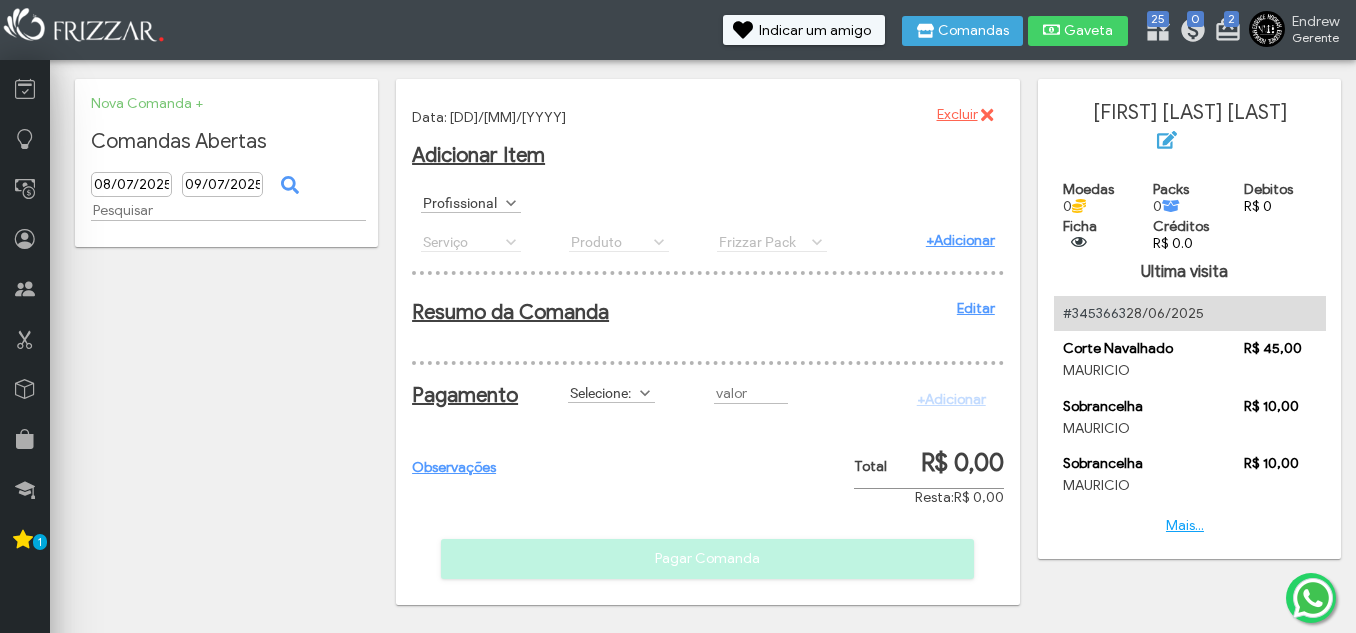 click on "Profissional" at bounding box center (462, 202) 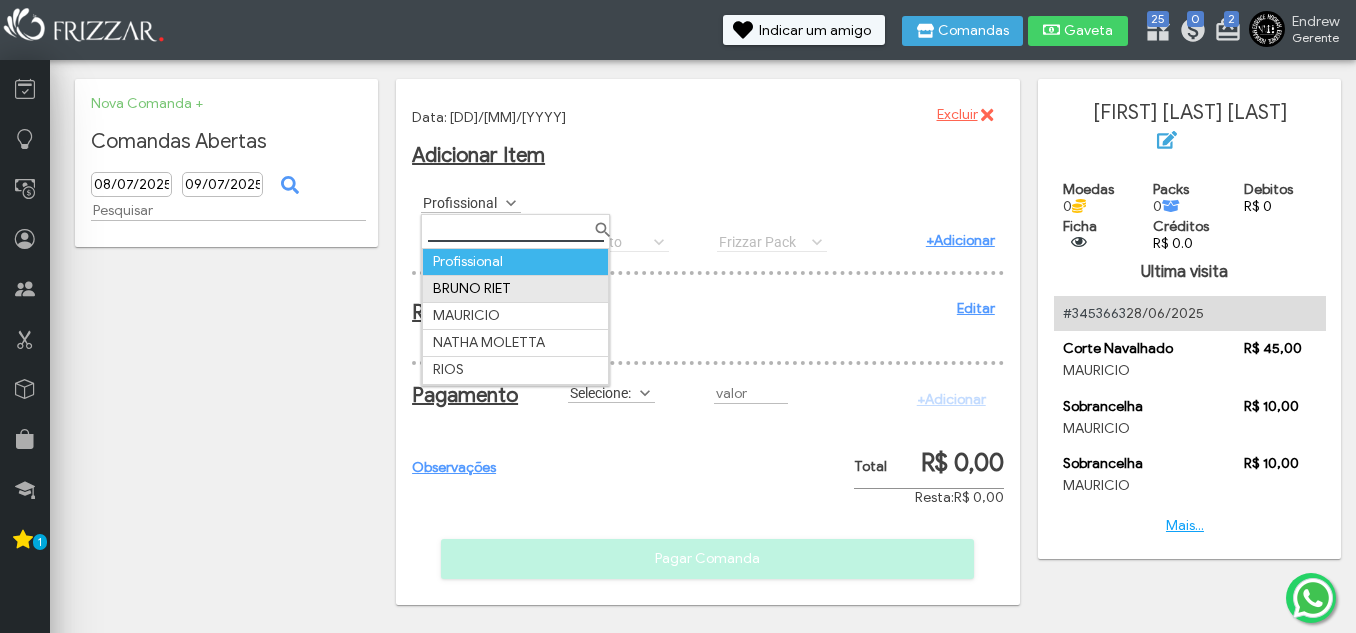 click on "BRUNO RIET" at bounding box center (516, 288) 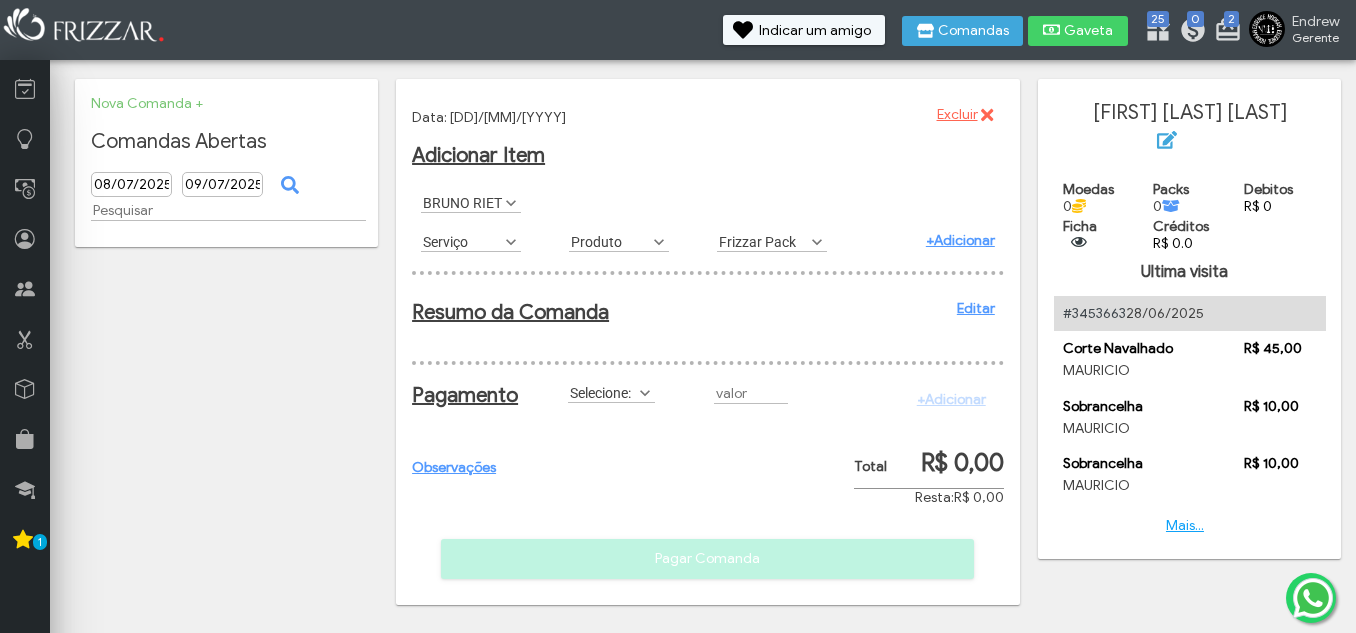 scroll, scrollTop: 11, scrollLeft: 89, axis: both 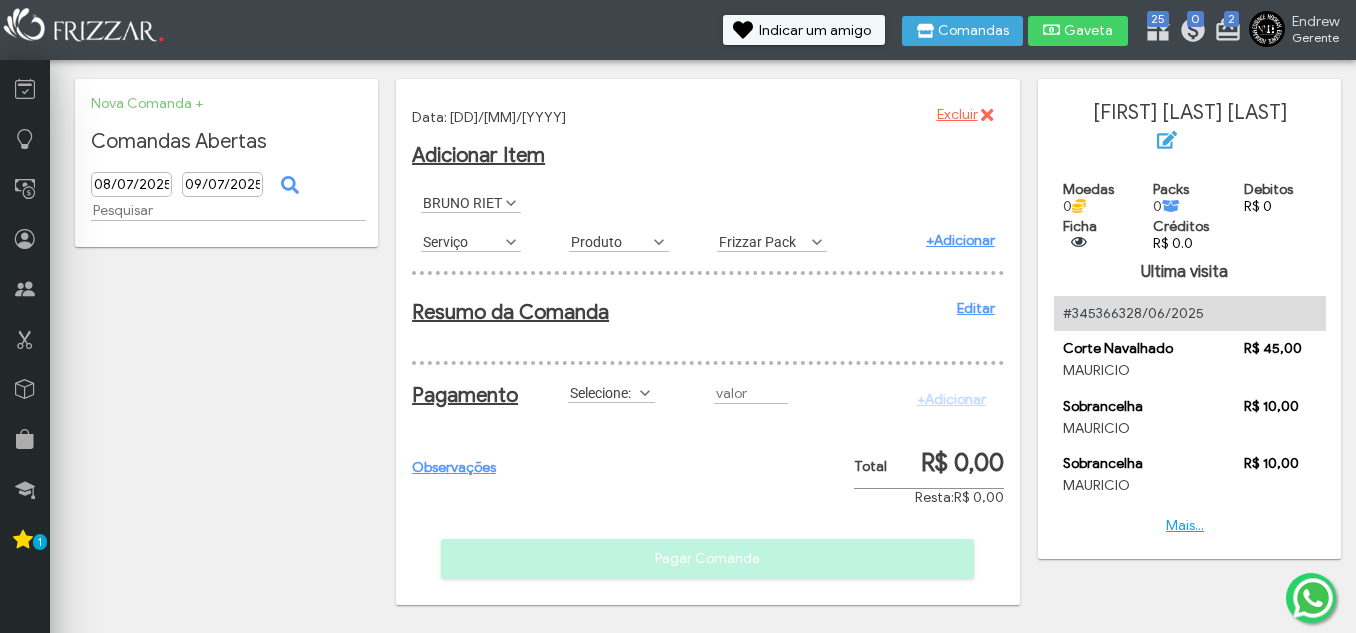 click on "Serviço" at bounding box center [462, 241] 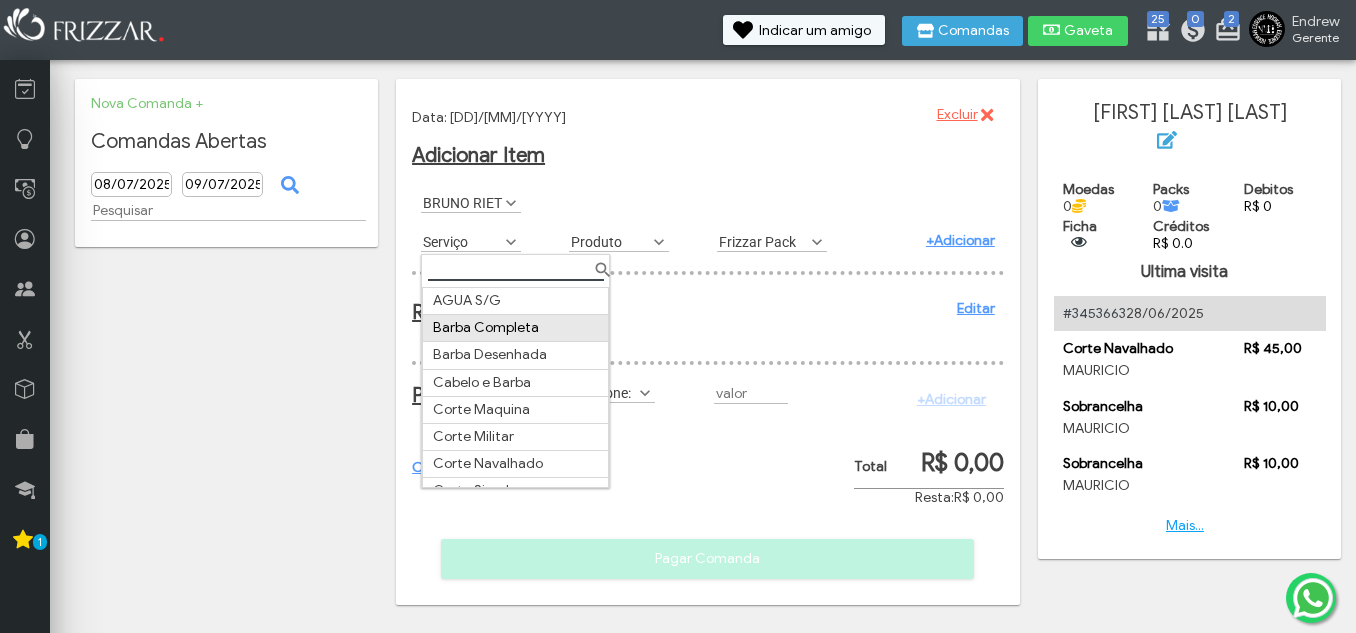 scroll, scrollTop: 100, scrollLeft: 0, axis: vertical 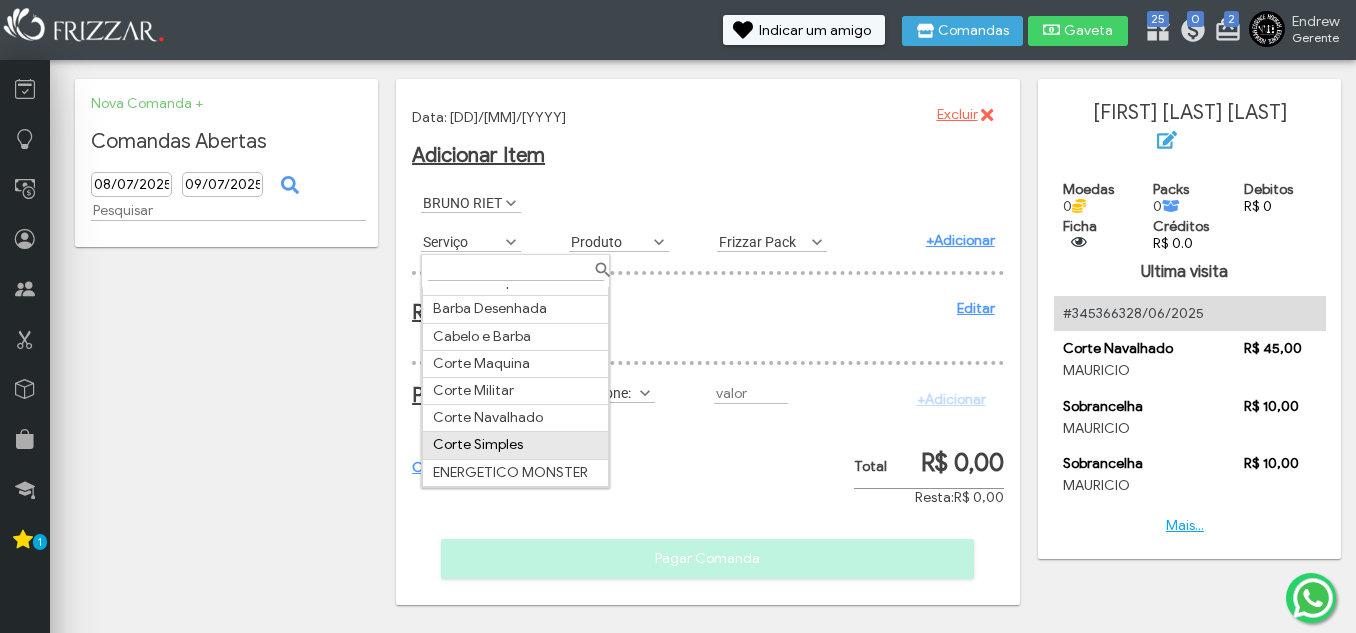 click on "Corte Simples" at bounding box center (516, 445) 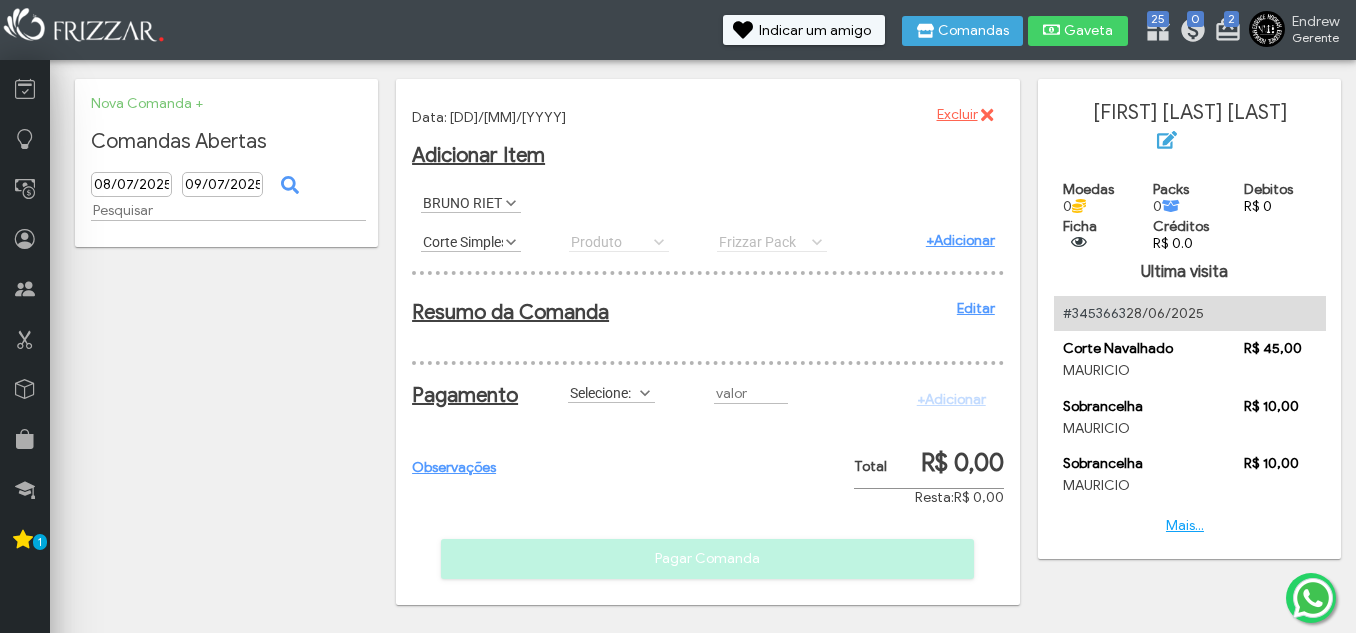 click on "Selecione:" at bounding box center (602, 392) 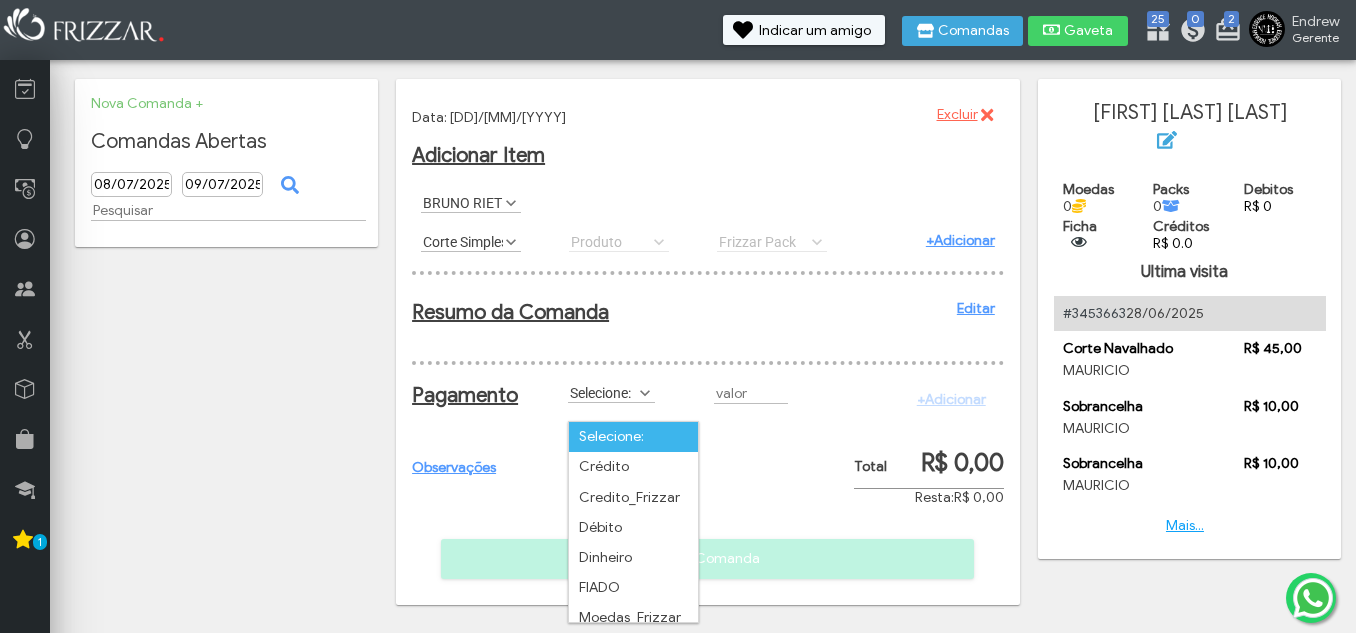 scroll, scrollTop: 11, scrollLeft: 89, axis: both 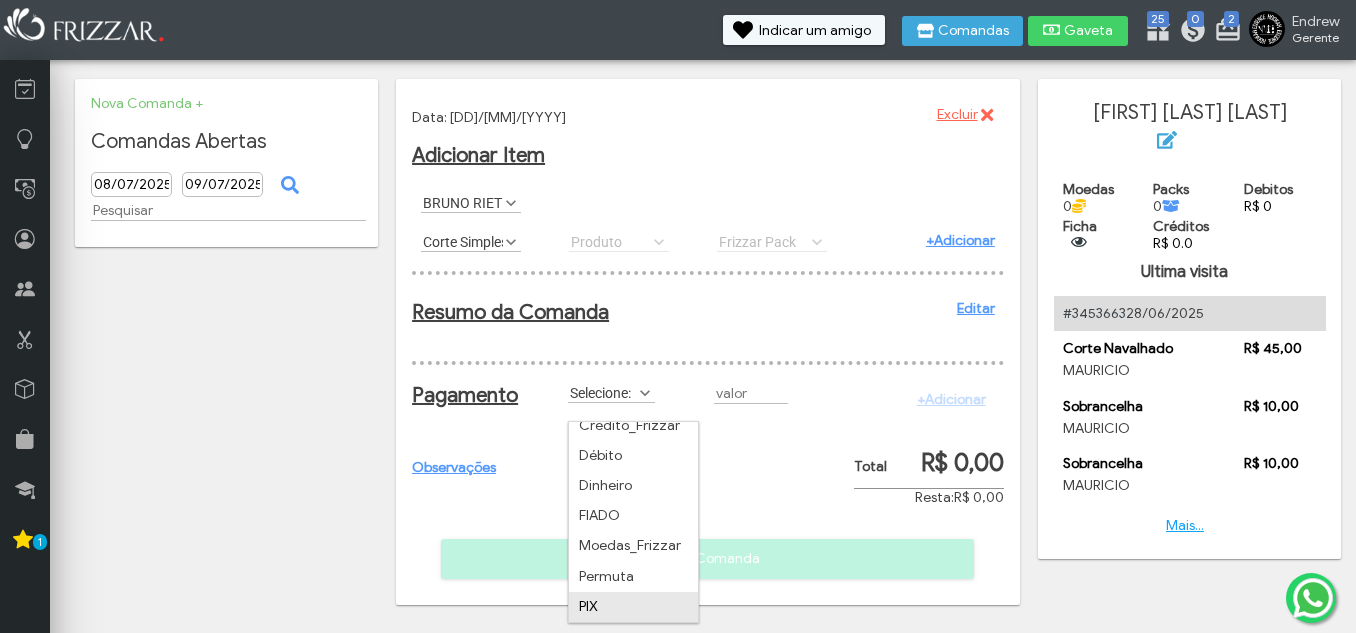 click on "PIX" at bounding box center (633, 607) 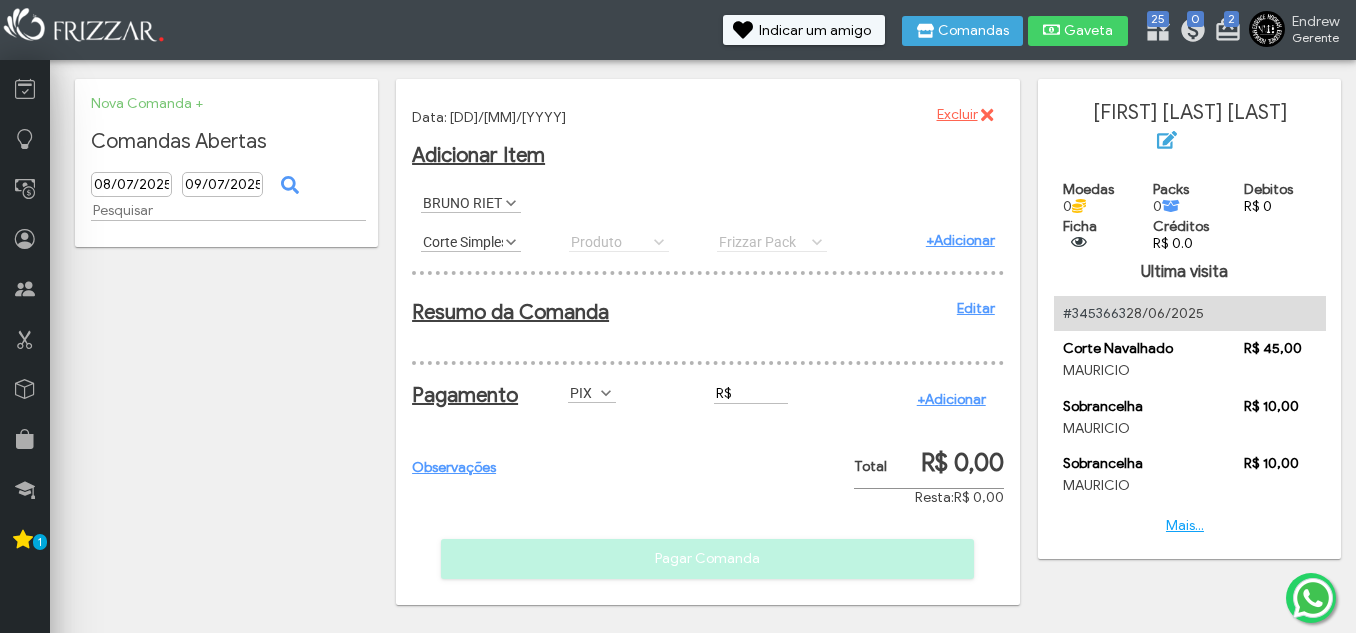 click on "R$" at bounding box center (751, 393) 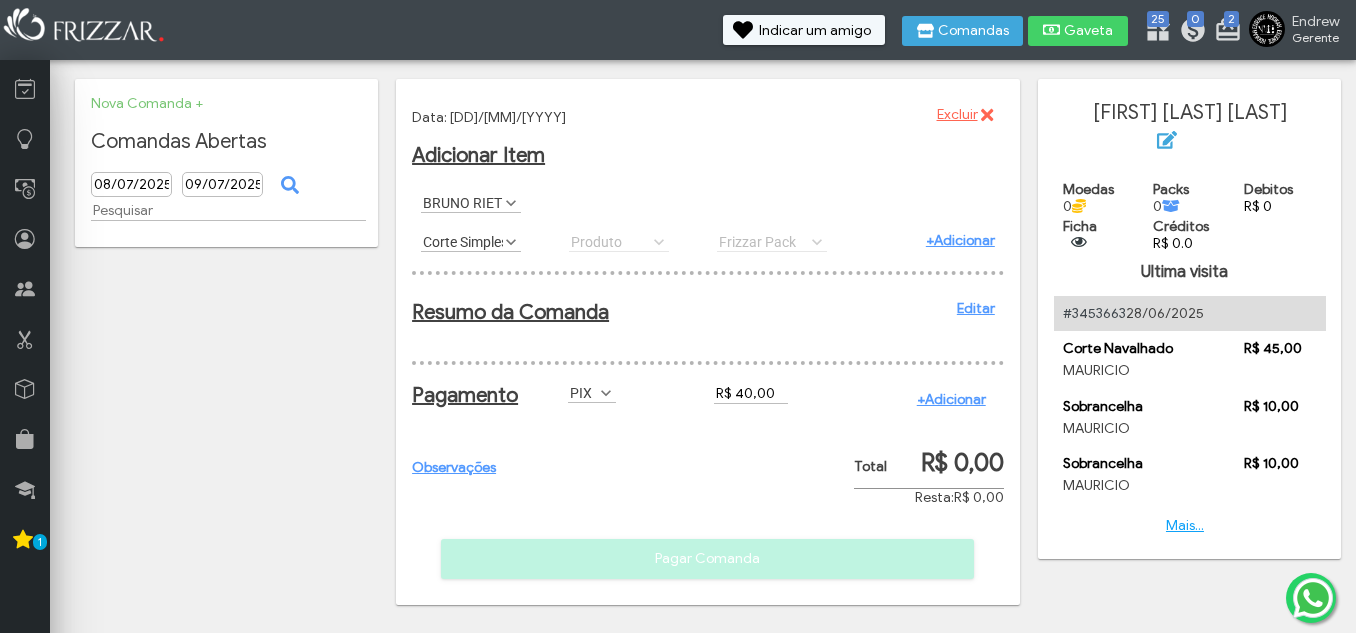 click on "+Adicionar" at bounding box center [951, 399] 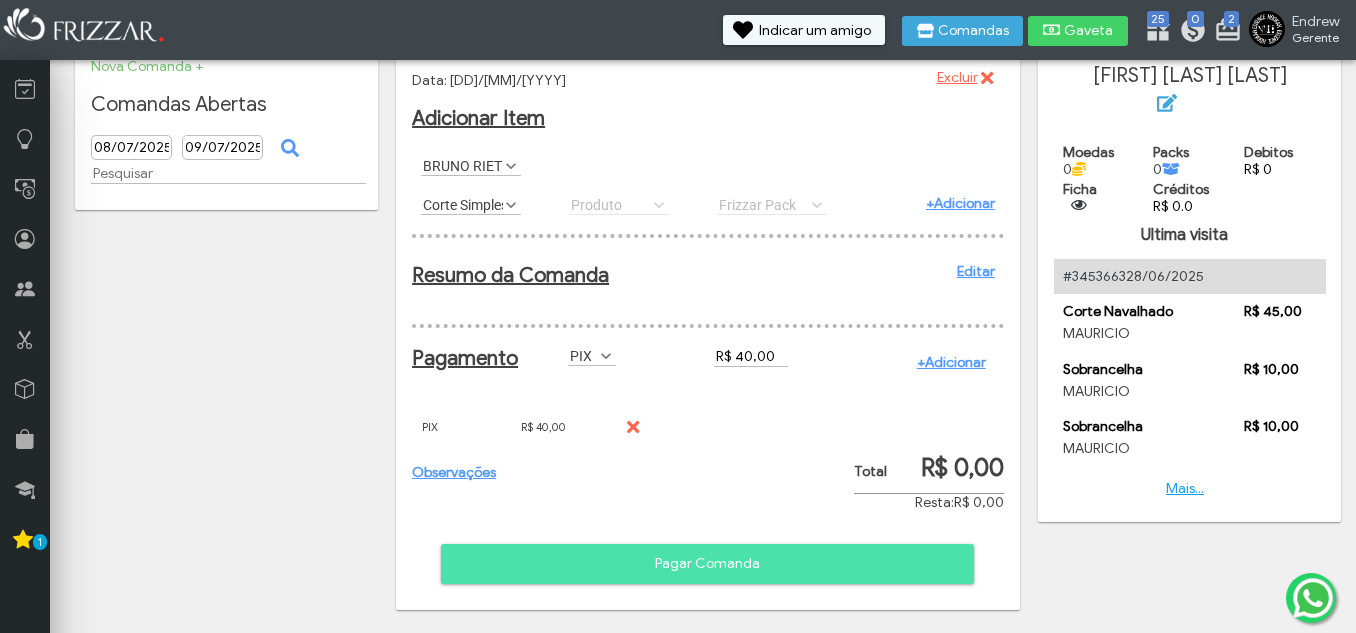 scroll, scrollTop: 56, scrollLeft: 0, axis: vertical 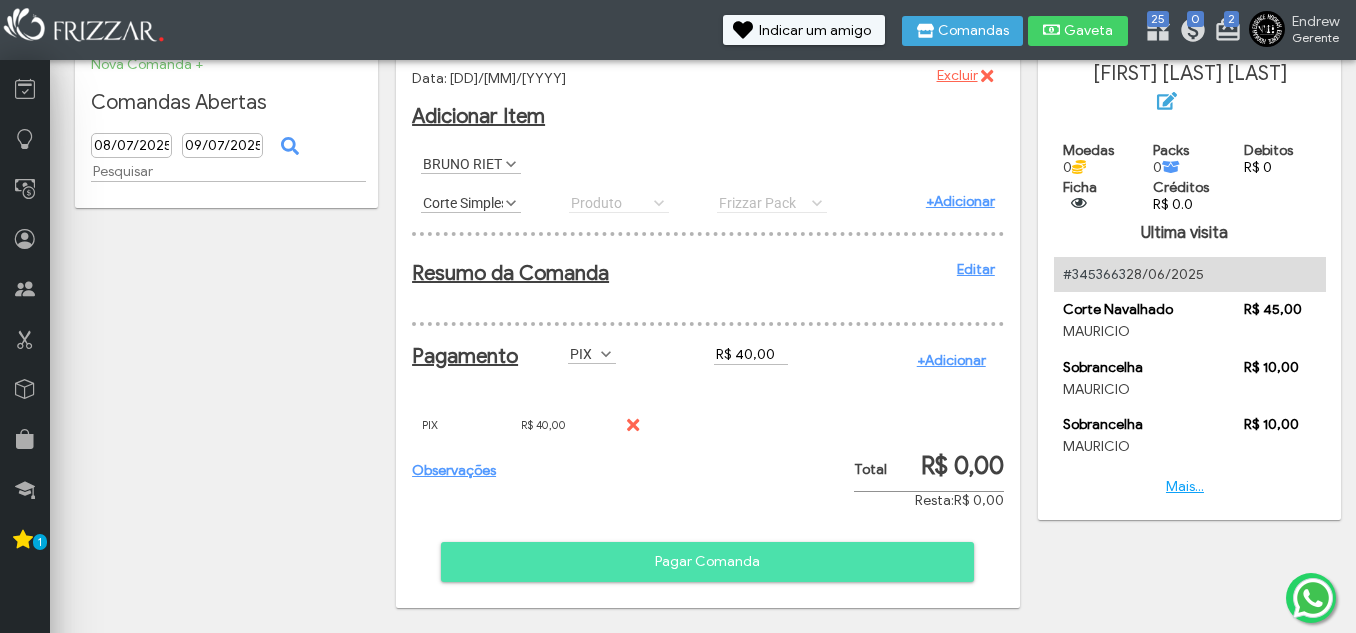 click on "Pagar Comanda" at bounding box center [707, 562] 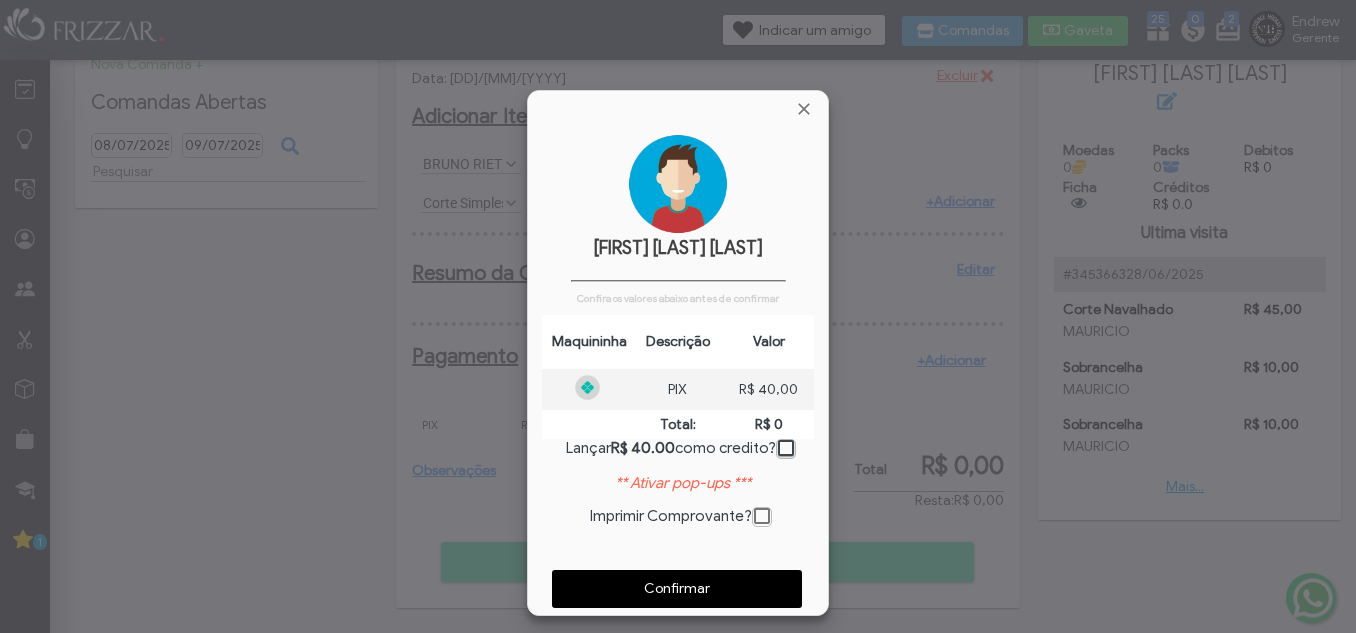 scroll, scrollTop: 10, scrollLeft: 11, axis: both 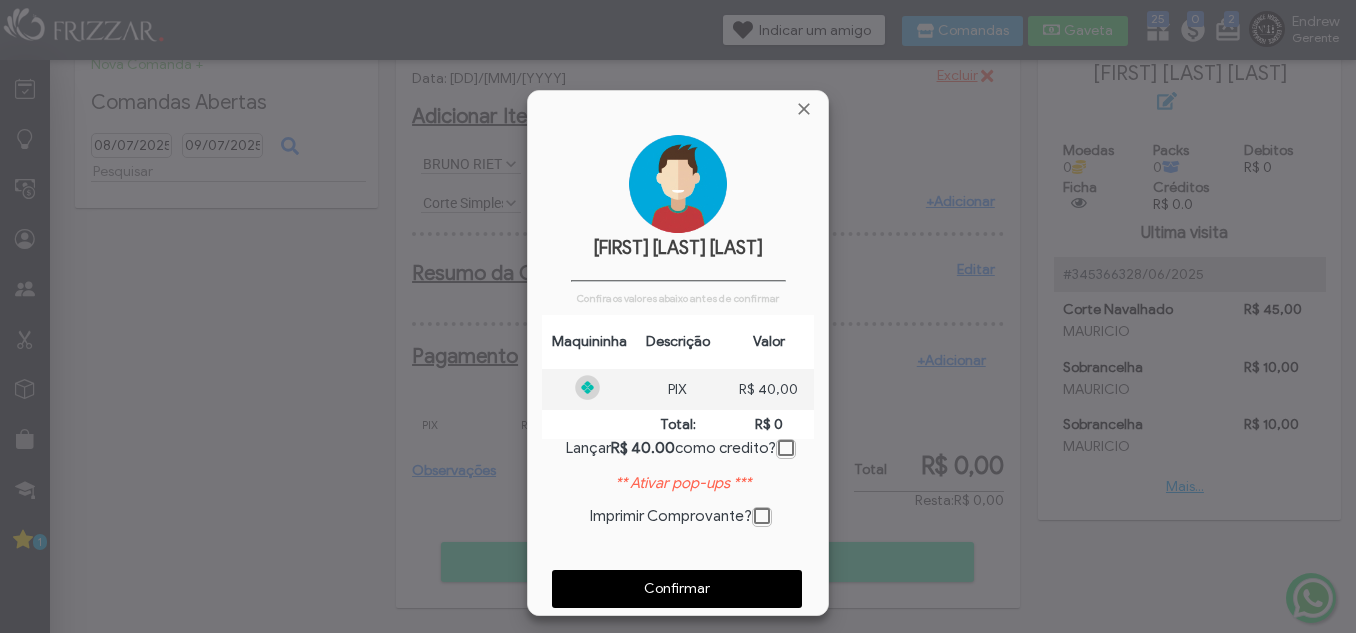 click on "Confirmar" at bounding box center [677, 589] 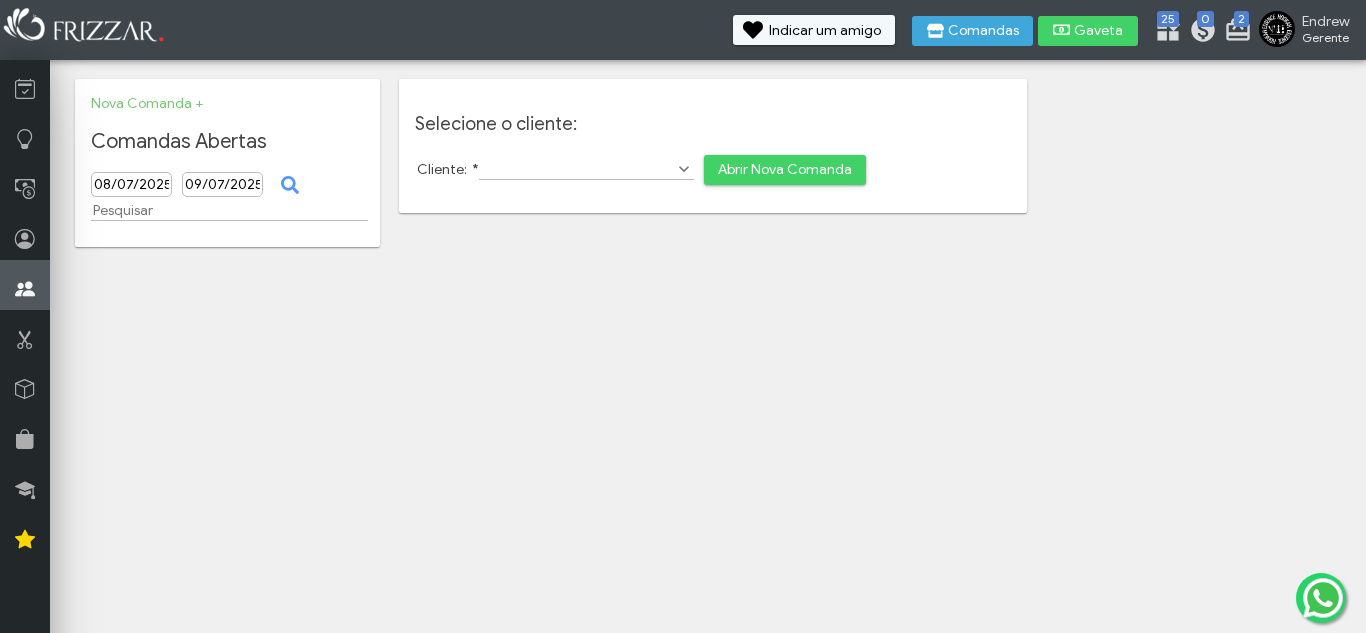 scroll, scrollTop: 0, scrollLeft: 0, axis: both 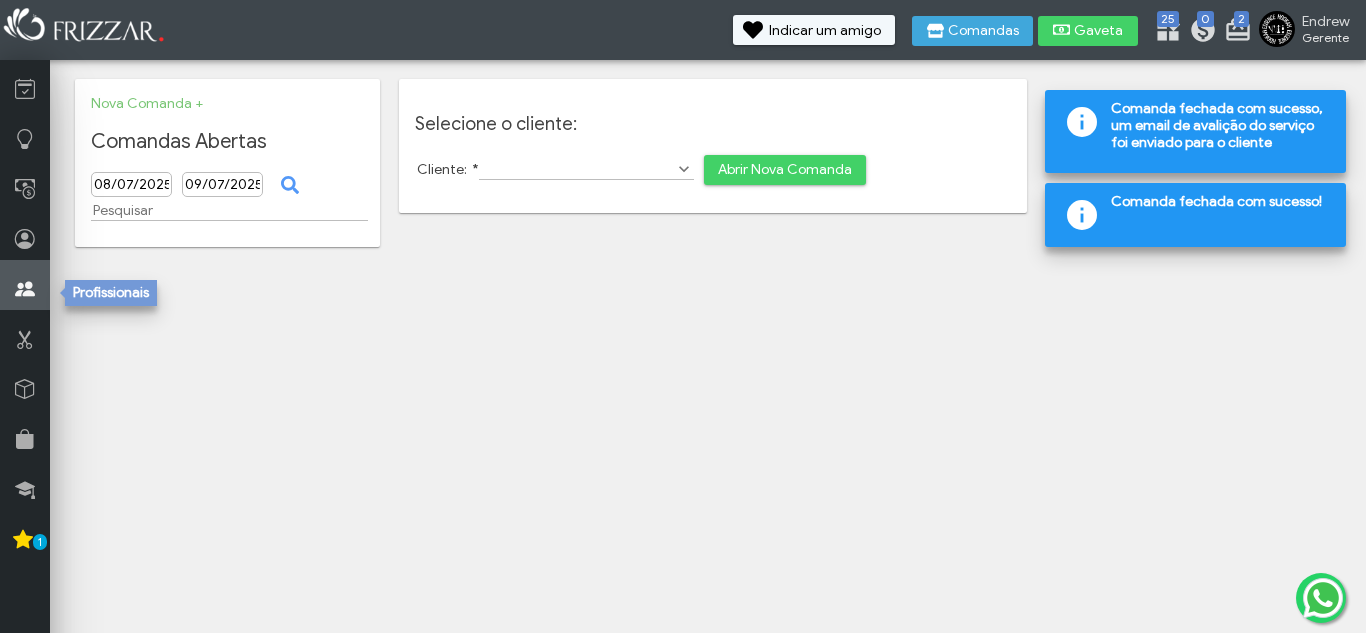 click at bounding box center (25, 289) 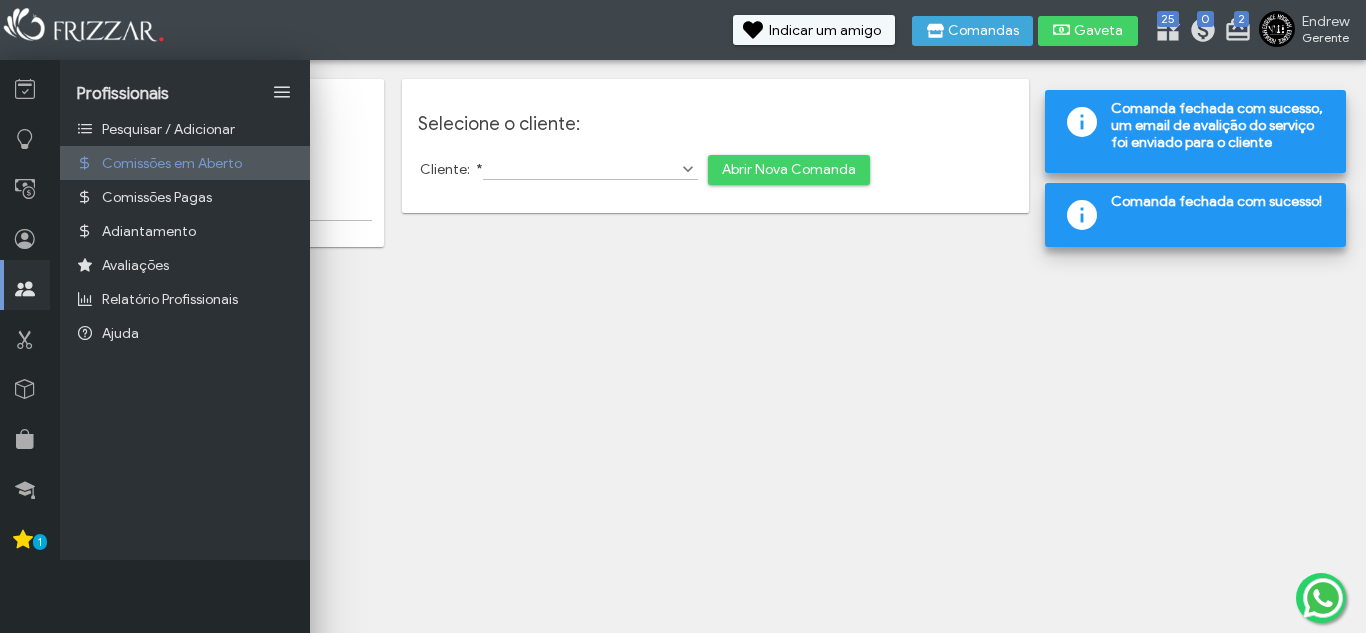 click on "Comissões em Aberto" at bounding box center (172, 163) 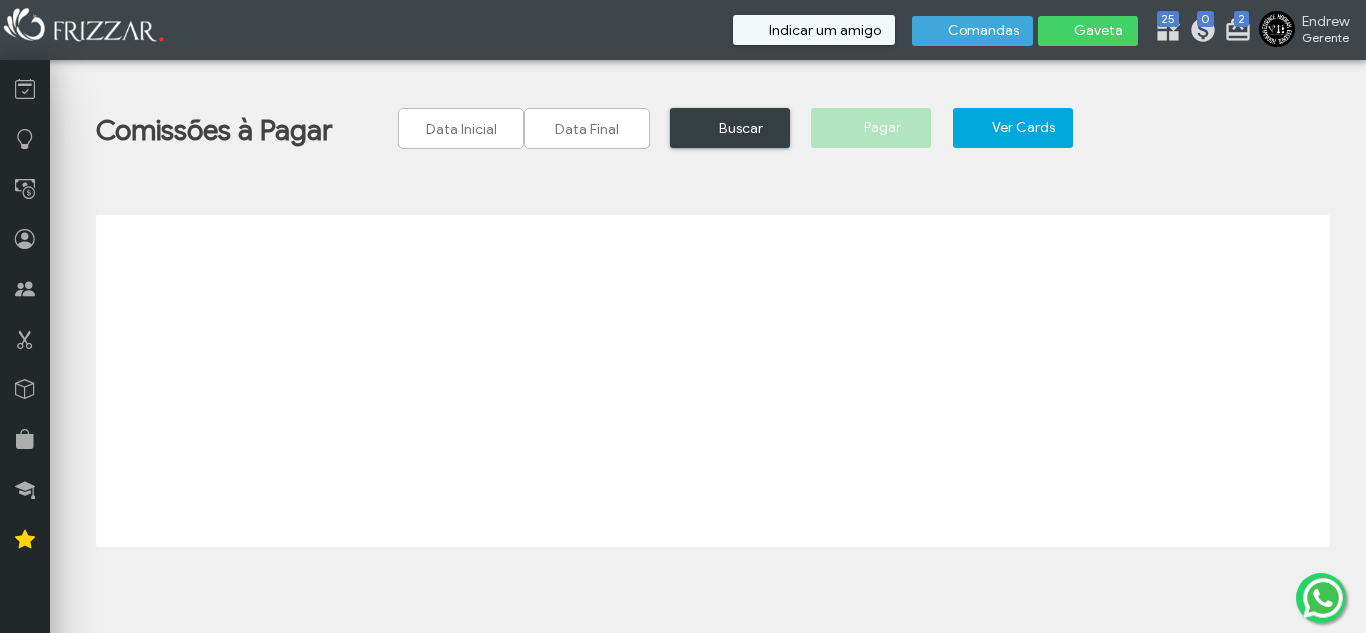 scroll, scrollTop: 0, scrollLeft: 0, axis: both 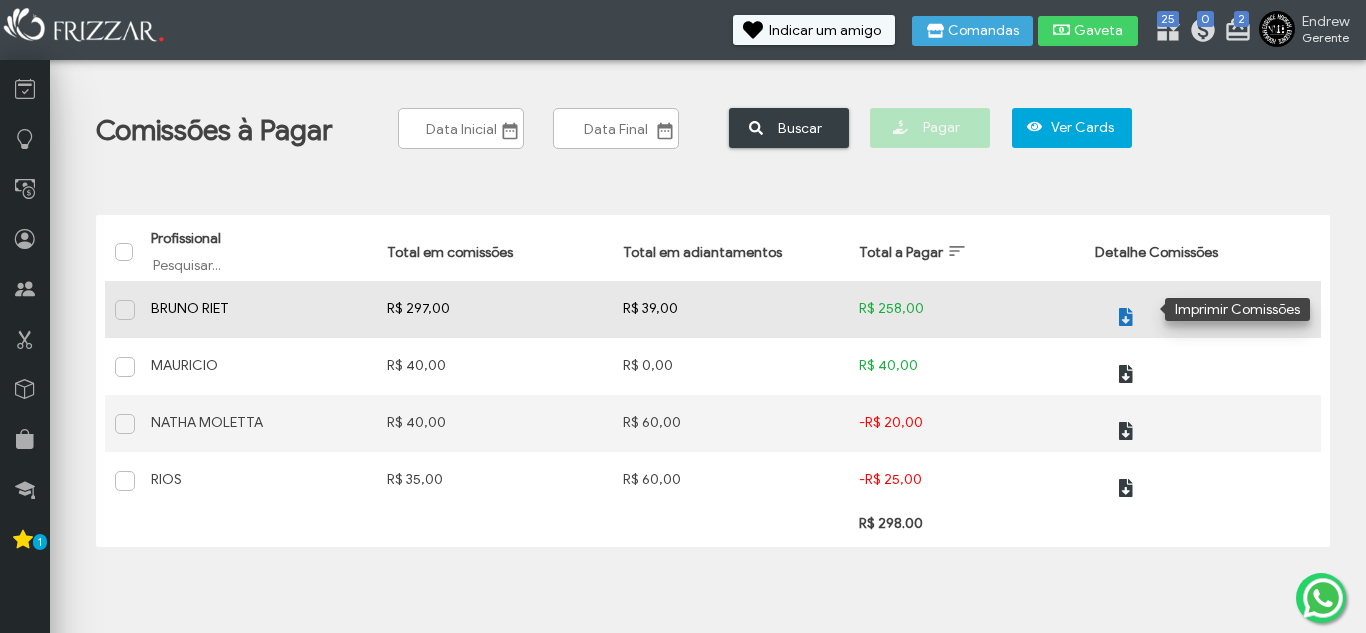 click at bounding box center [1126, 317] 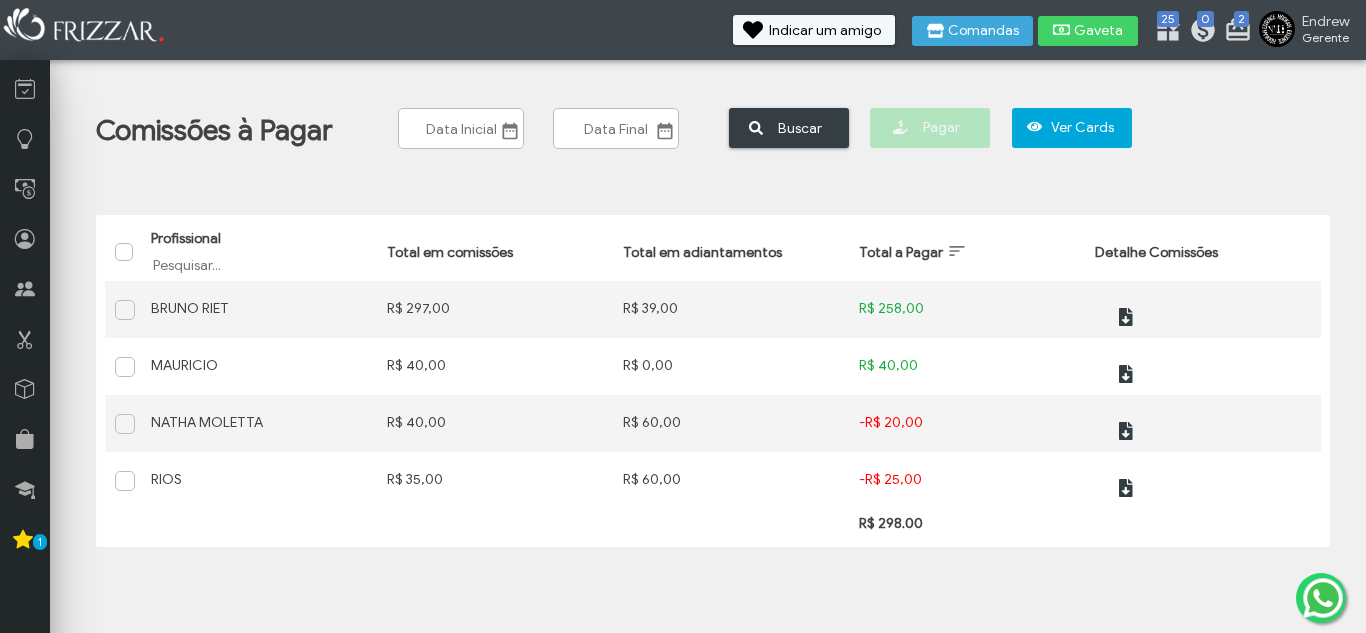 scroll, scrollTop: 0, scrollLeft: 0, axis: both 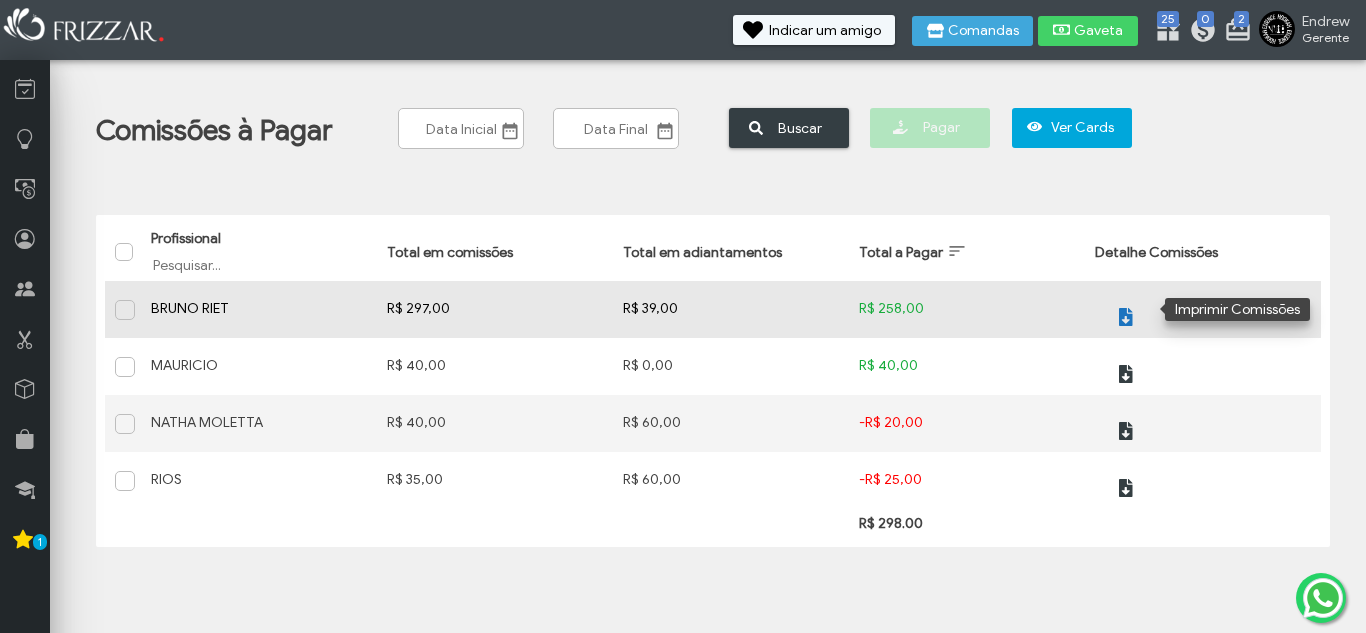 click at bounding box center (1124, 317) 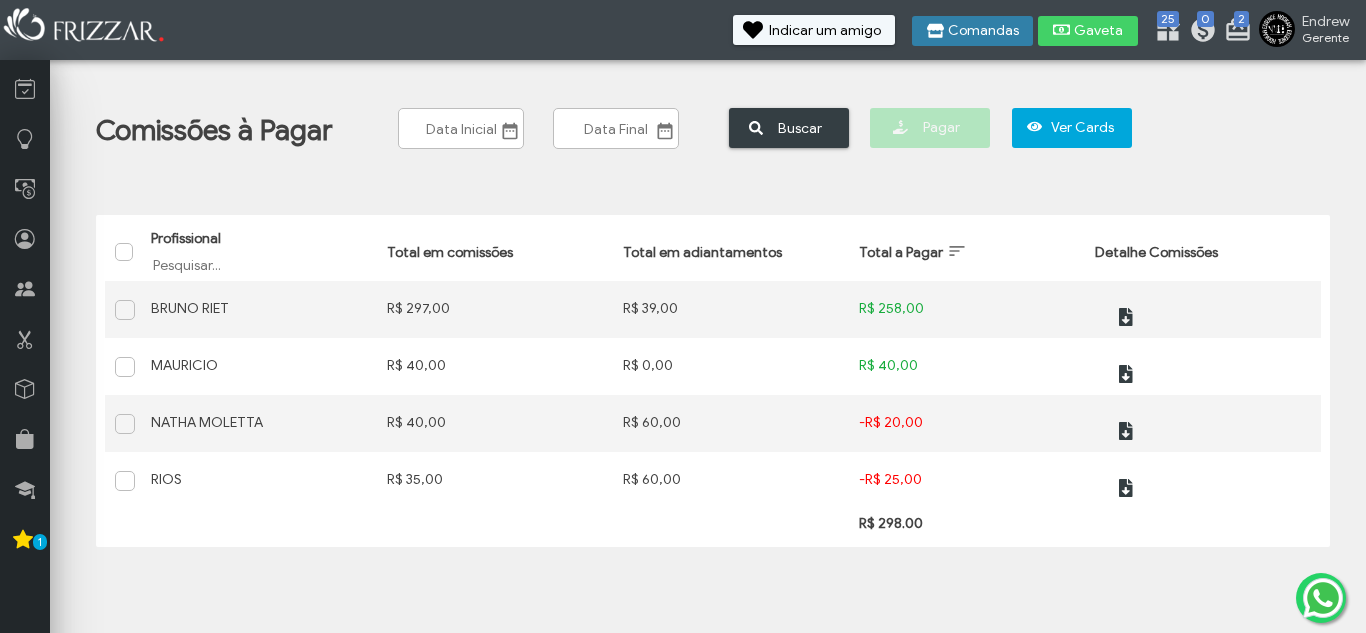 click at bounding box center [935, 31] 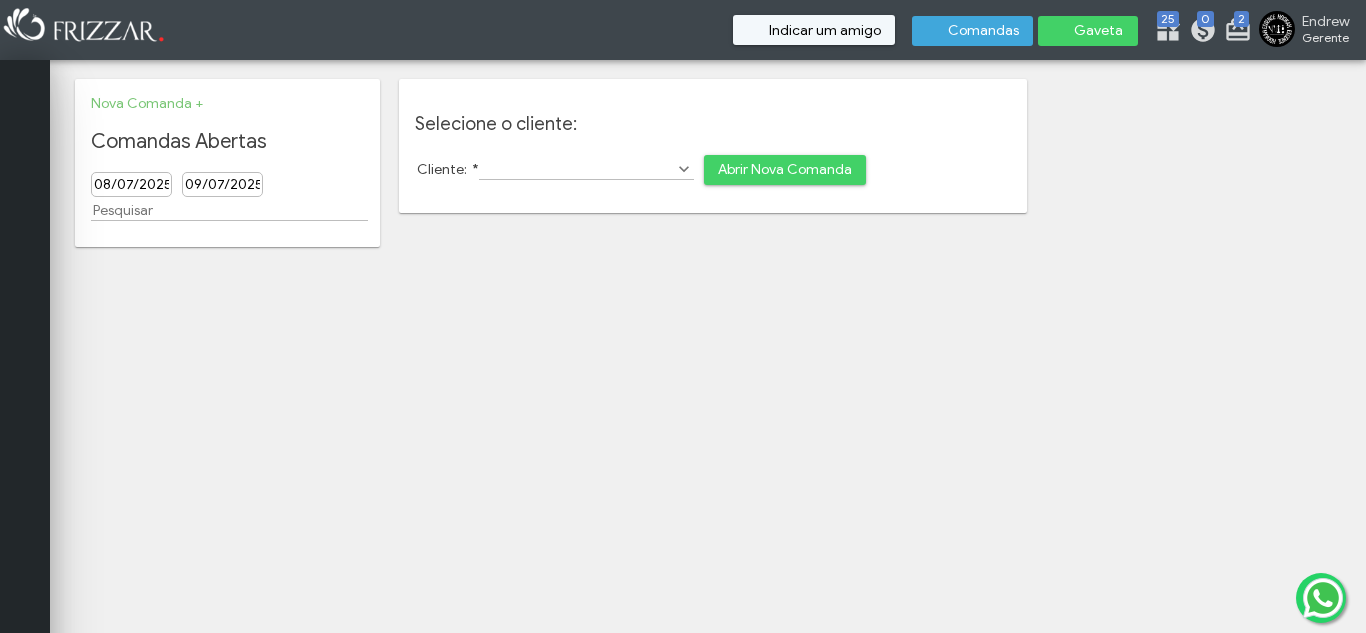 scroll, scrollTop: 0, scrollLeft: 0, axis: both 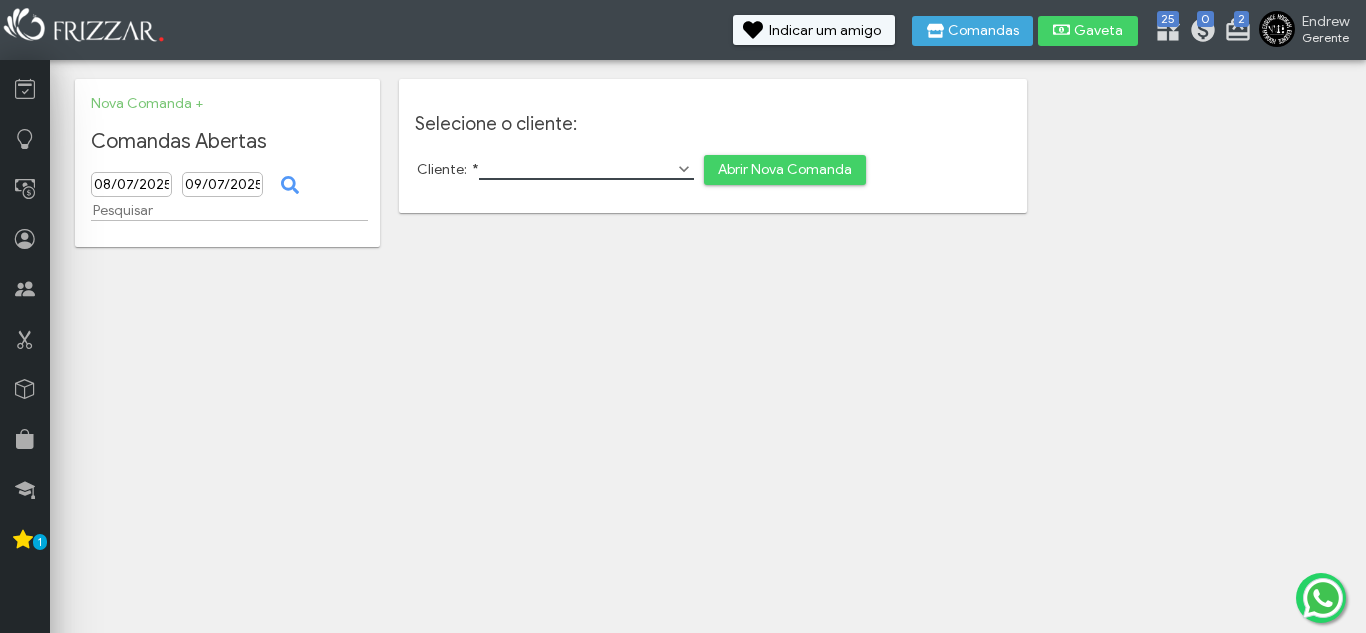 click on "Cliente: *" at bounding box center (586, 169) 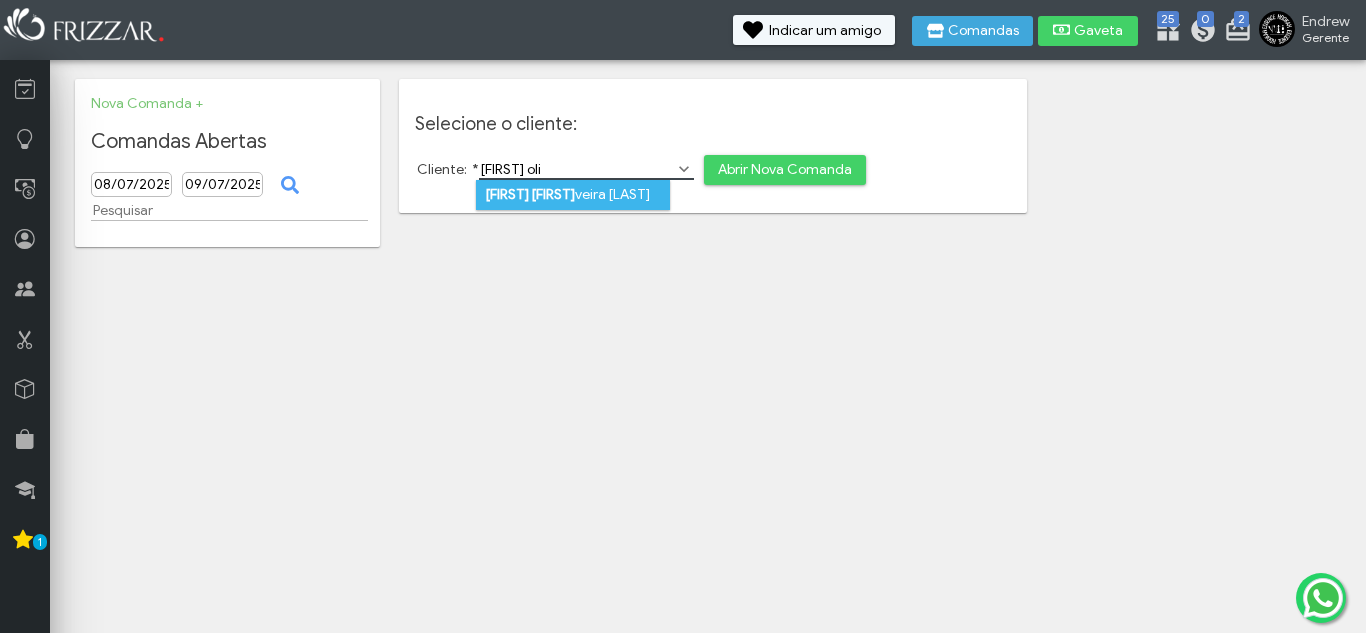 type on "mauricio oli" 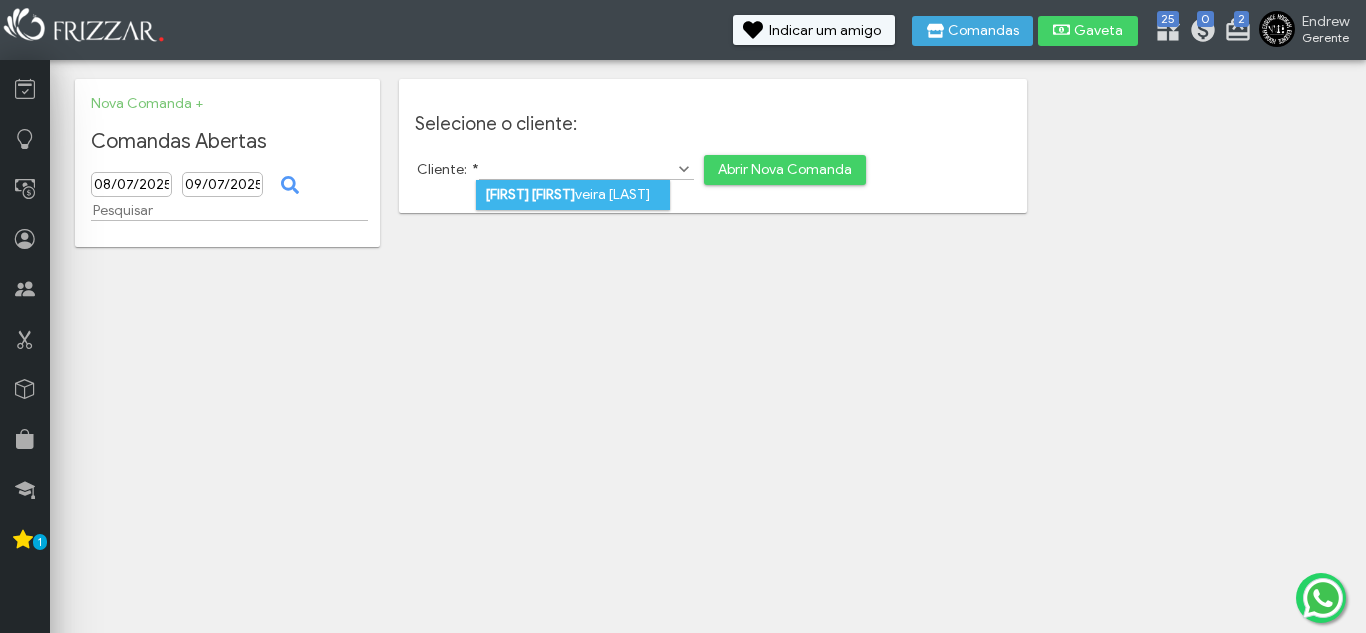 click on "Oli" at bounding box center [553, 194] 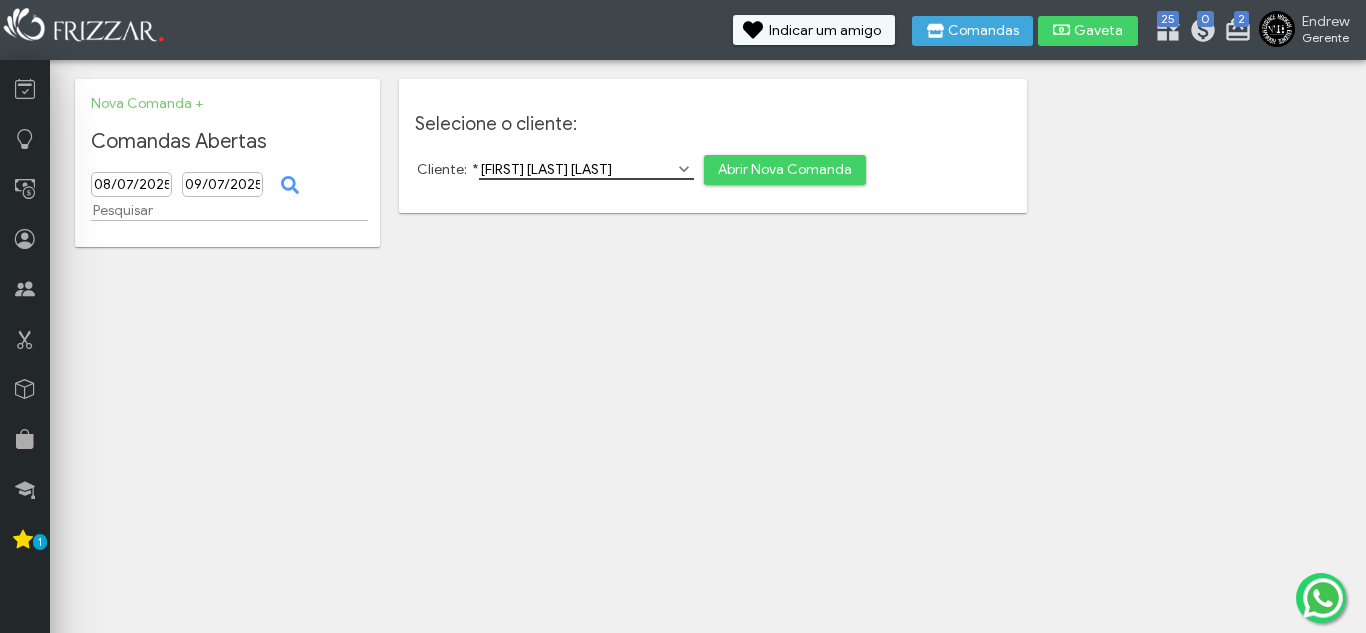 click on "Abrir Nova Comanda" at bounding box center [785, 170] 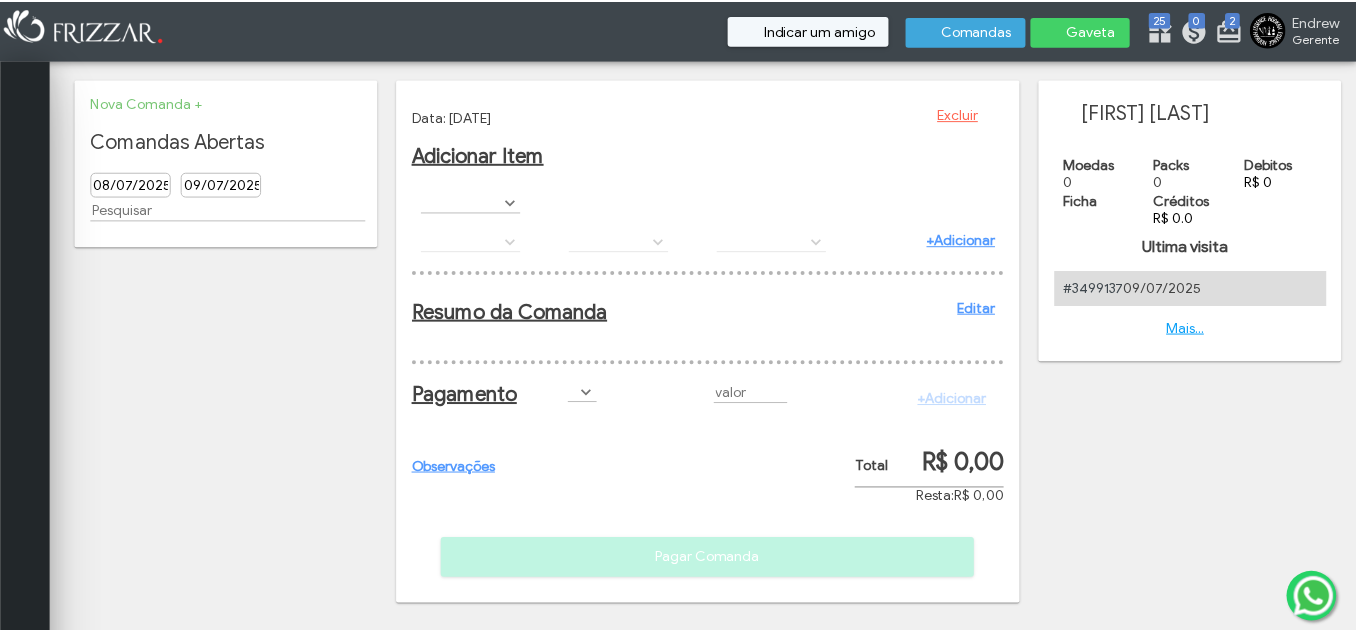 scroll, scrollTop: 0, scrollLeft: 0, axis: both 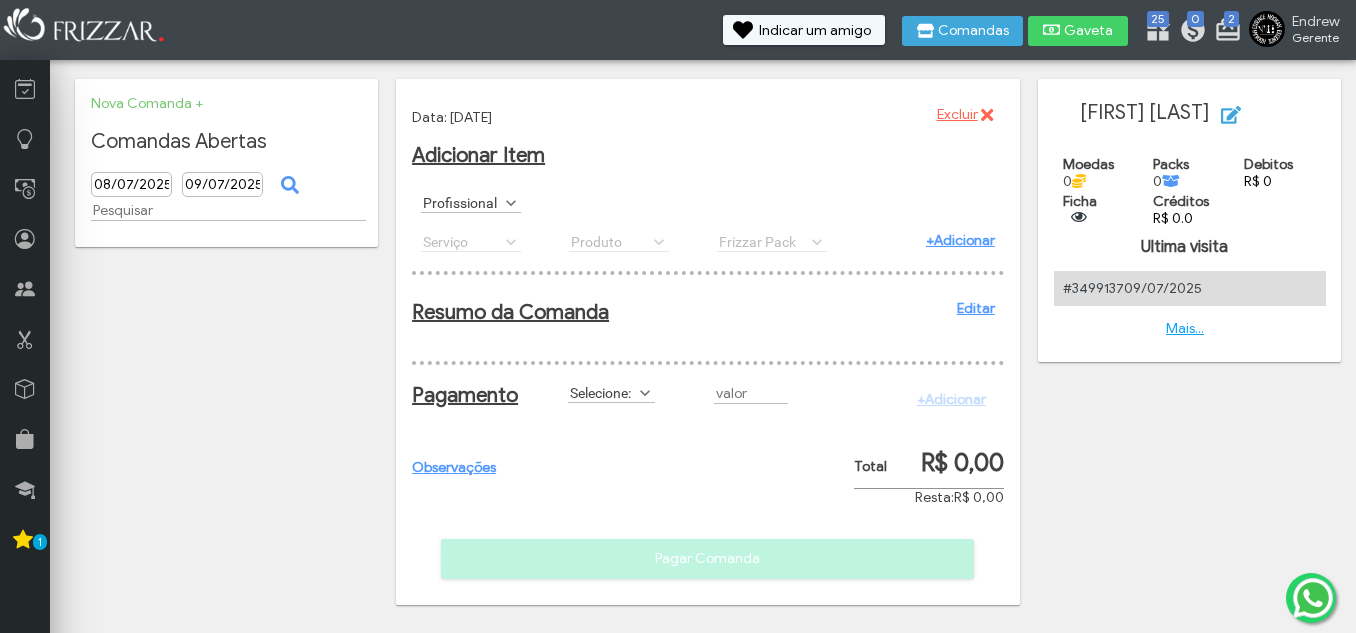 click on "Profissional" at bounding box center (462, 202) 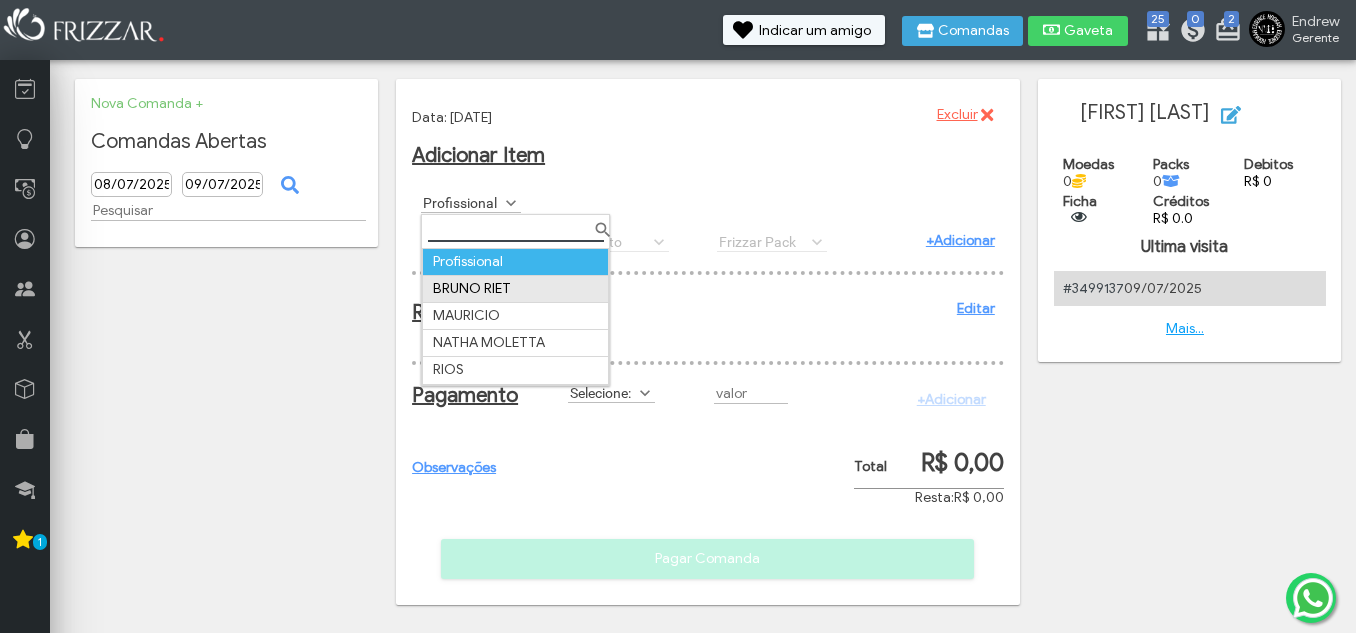 click on "BRUNO RIET" at bounding box center (516, 288) 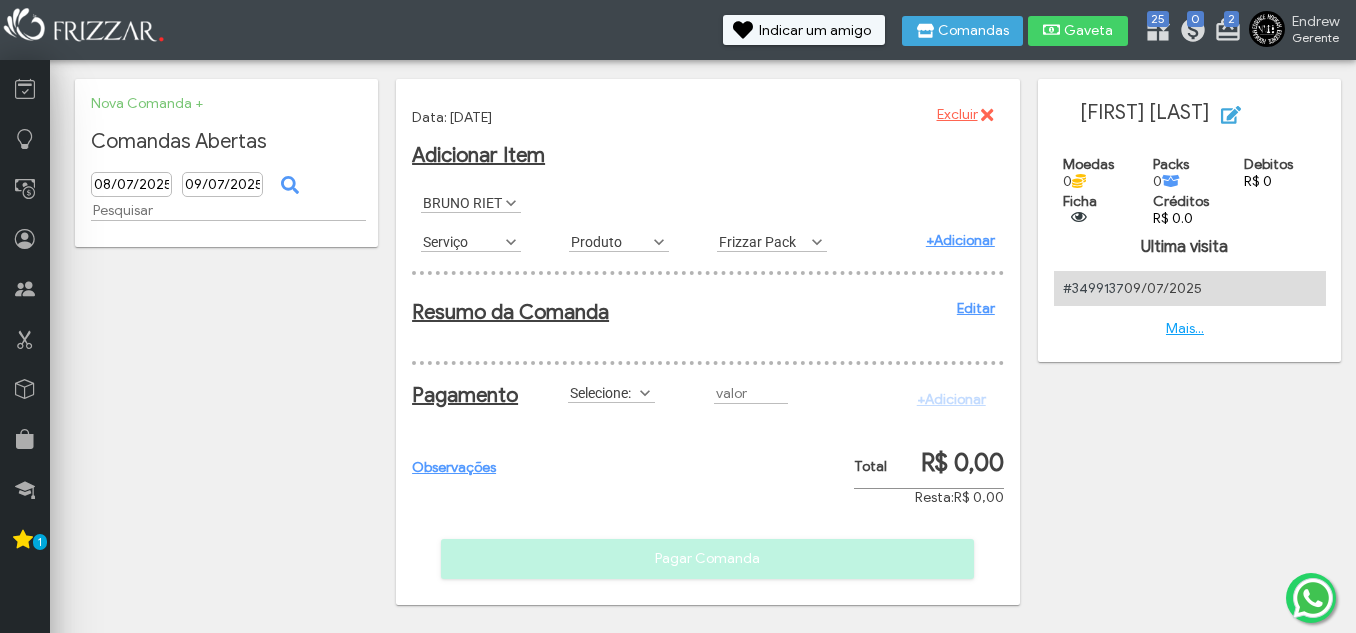 scroll, scrollTop: 11, scrollLeft: 89, axis: both 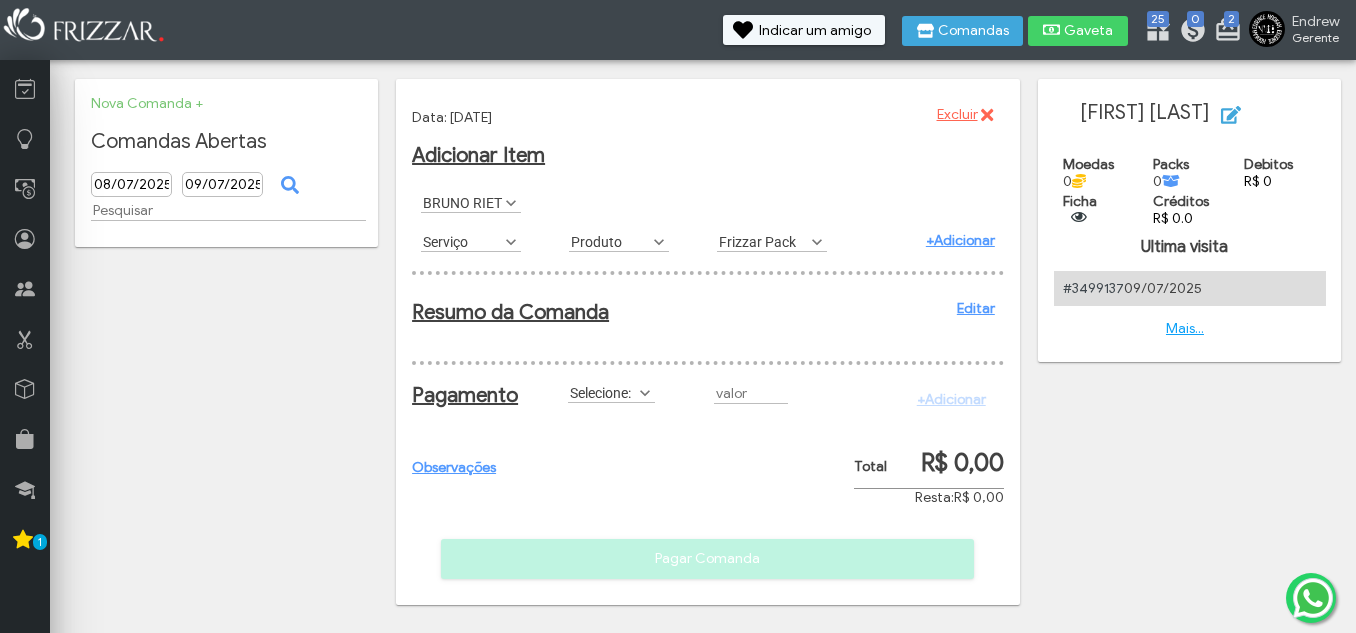 click on "Serviço" at bounding box center [462, 241] 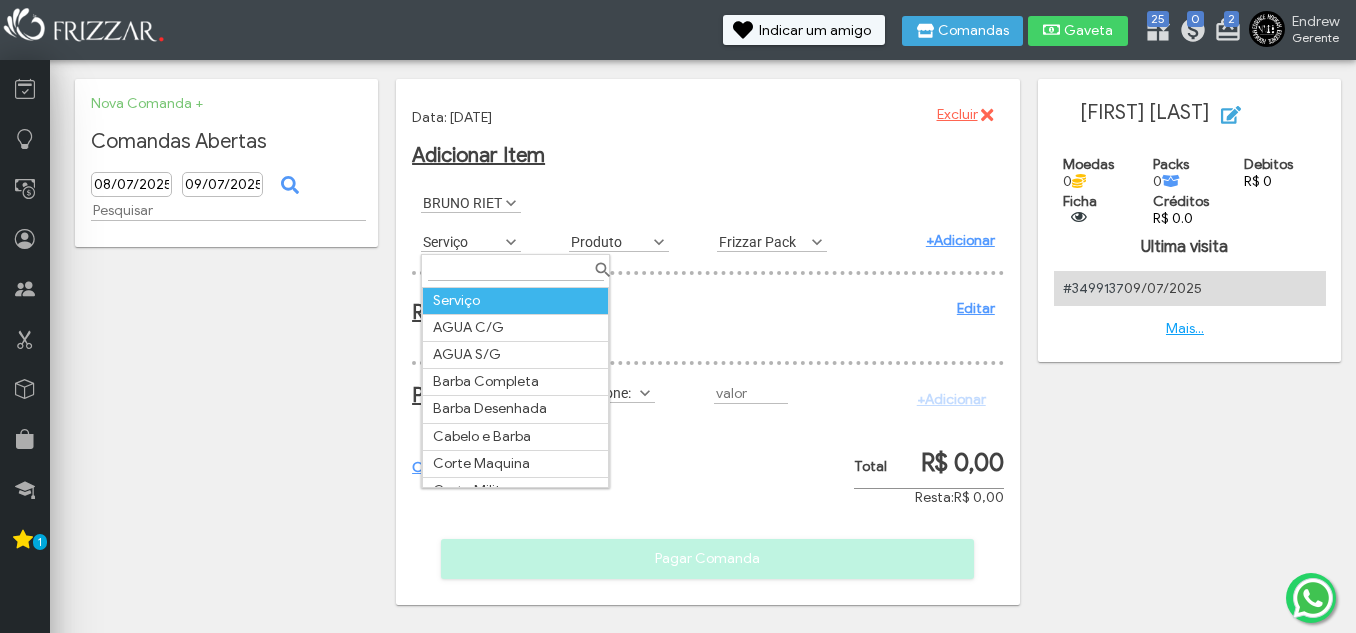 scroll, scrollTop: 11, scrollLeft: 89, axis: both 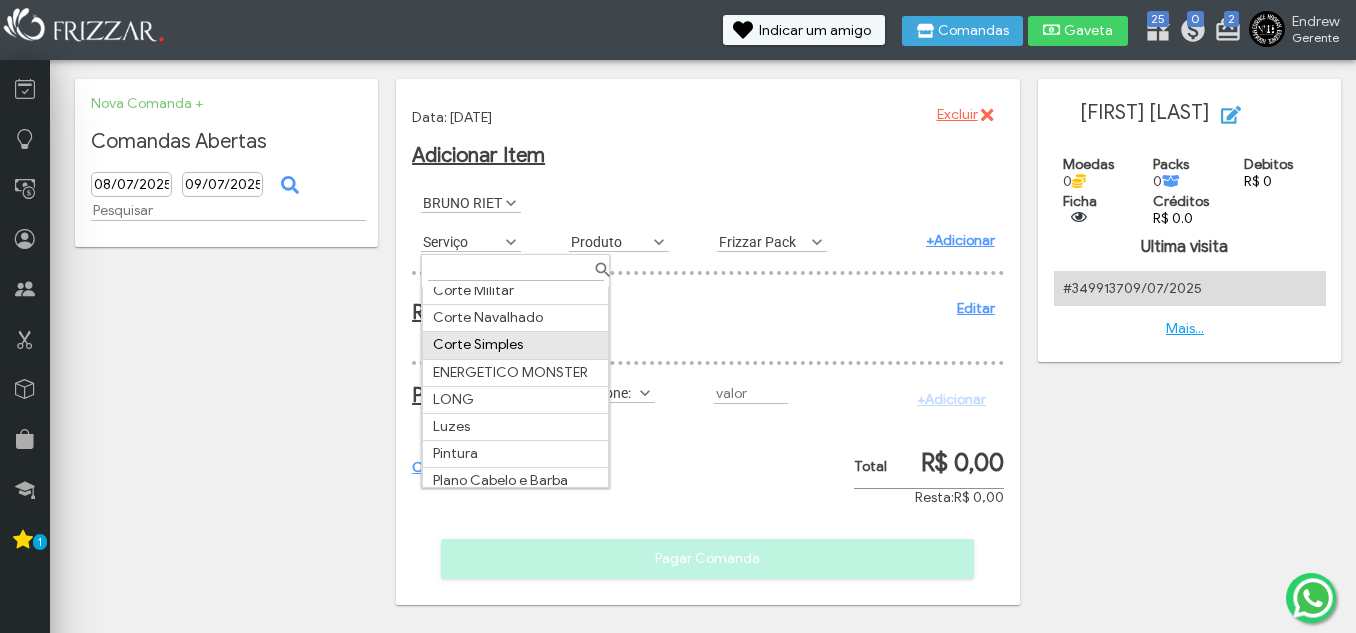 click on "Corte Simples" at bounding box center (516, 345) 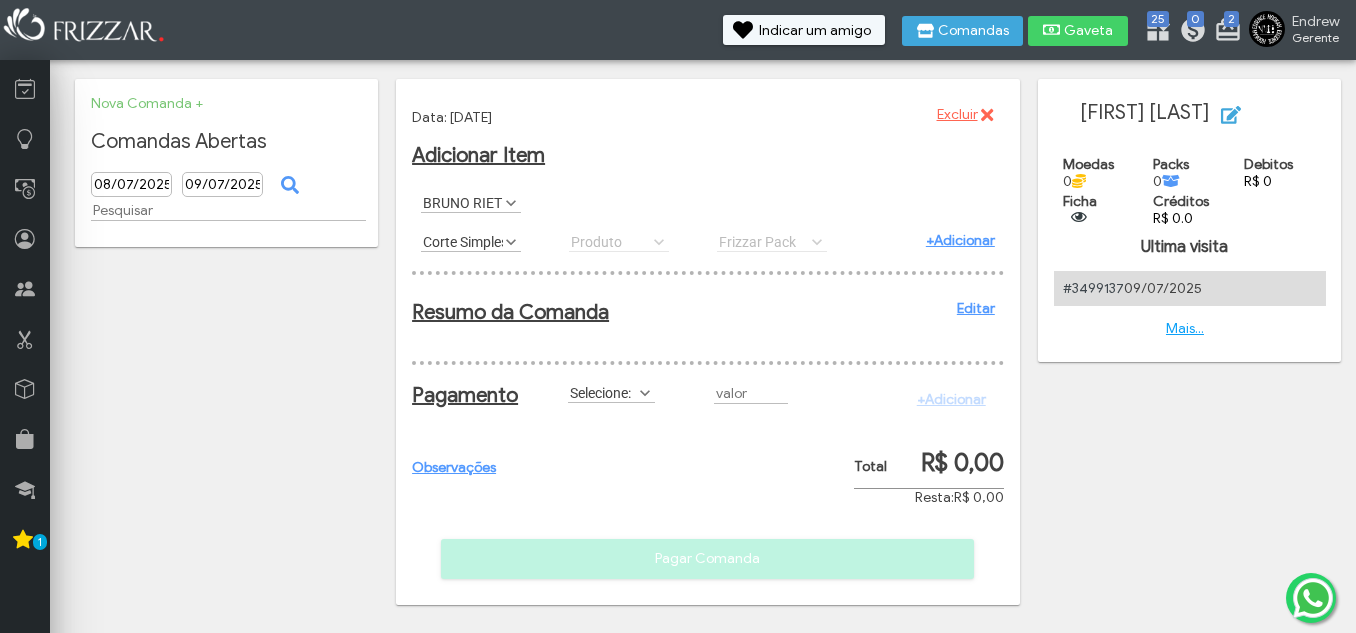 click on "+Adicionar" at bounding box center (960, 240) 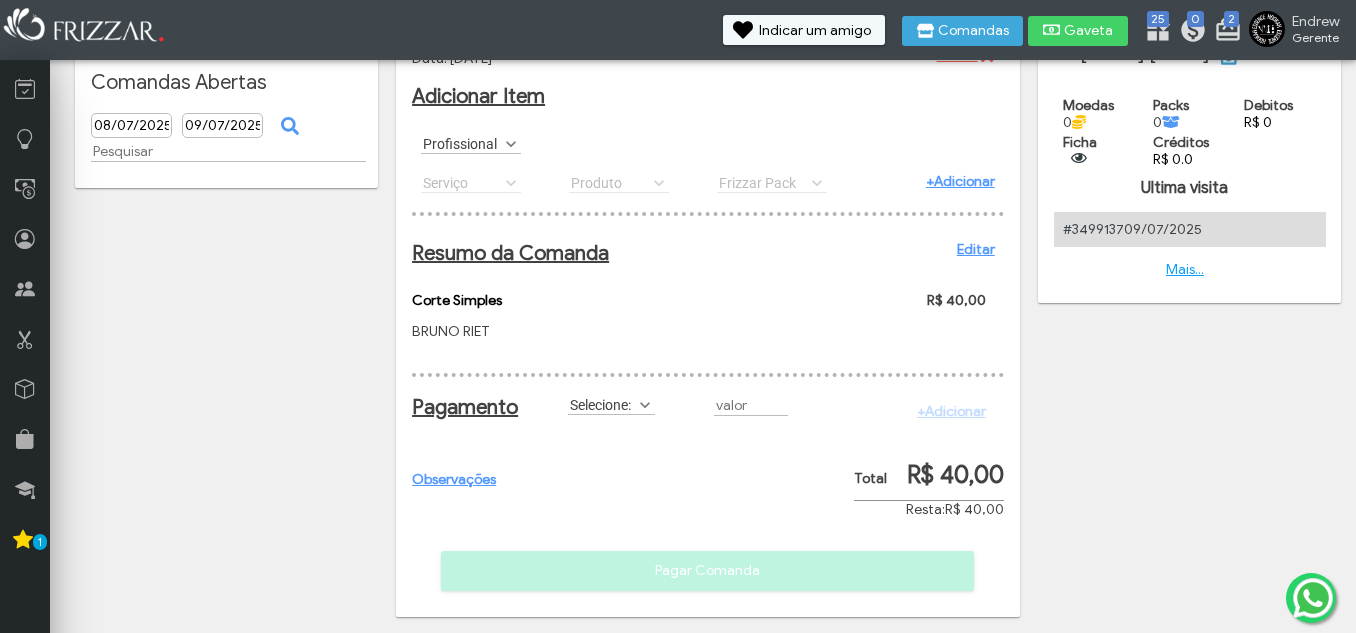 scroll, scrollTop: 85, scrollLeft: 0, axis: vertical 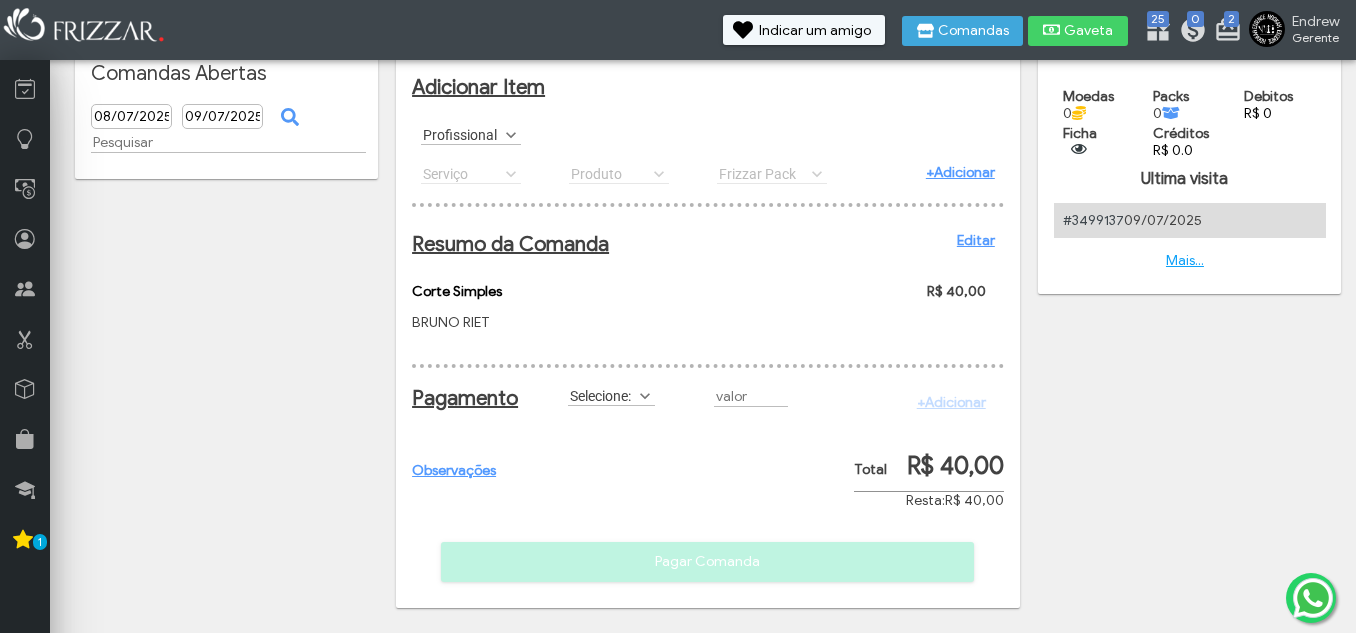 click on "Selecione:" at bounding box center (602, 395) 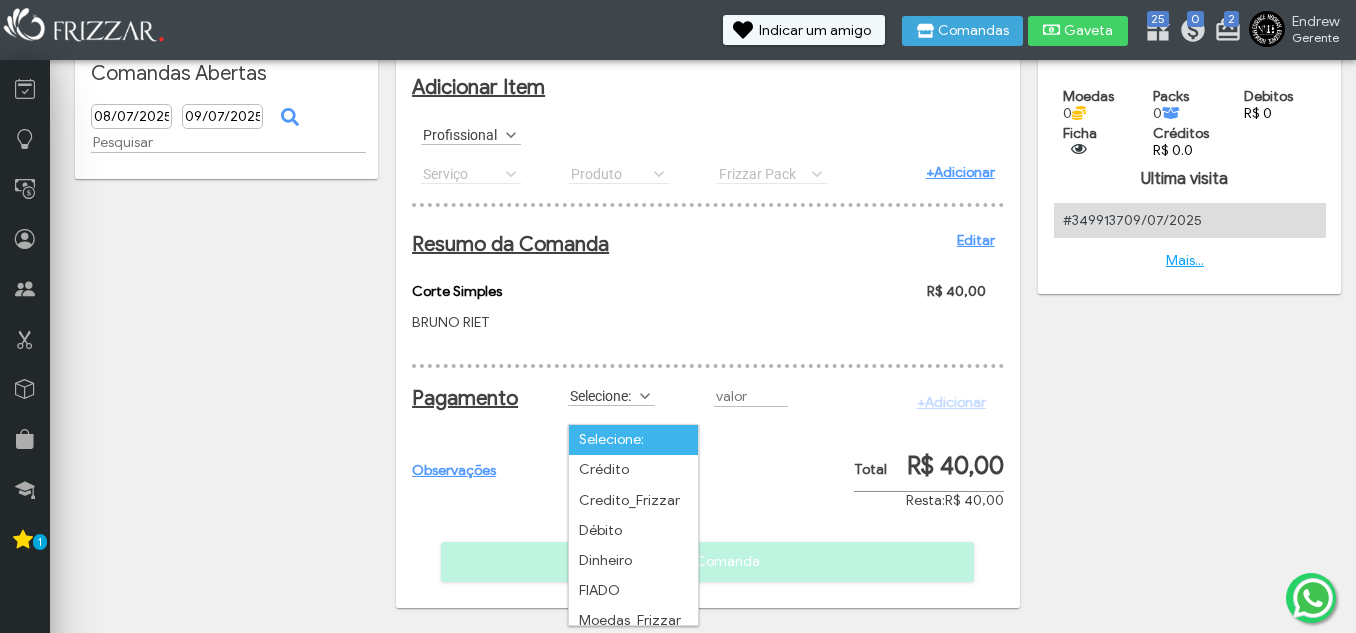 scroll, scrollTop: 11, scrollLeft: 89, axis: both 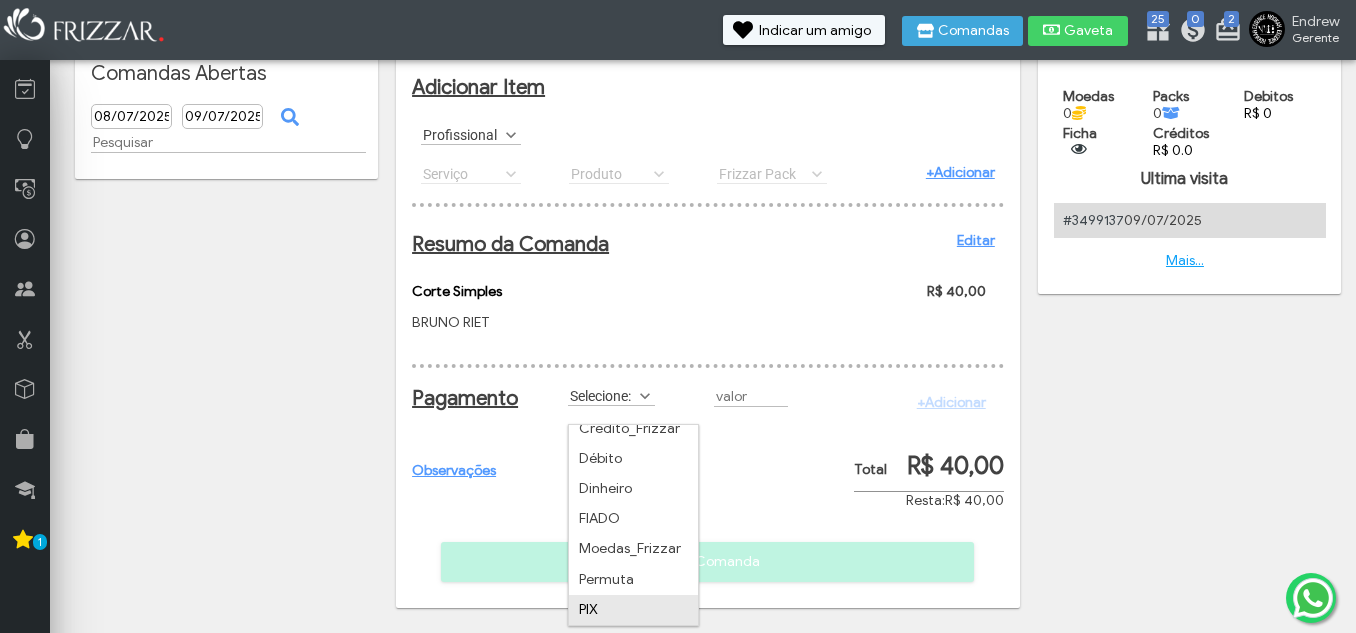 click on "PIX" at bounding box center (633, 610) 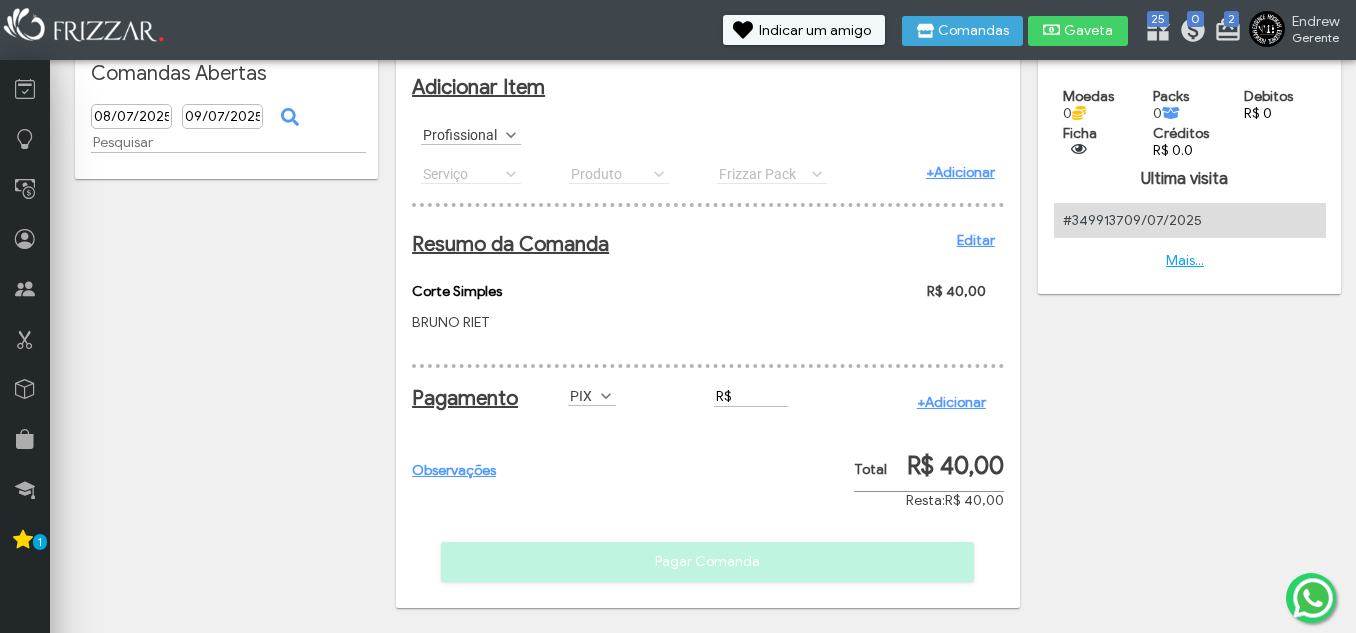 click on "R$" at bounding box center (751, 396) 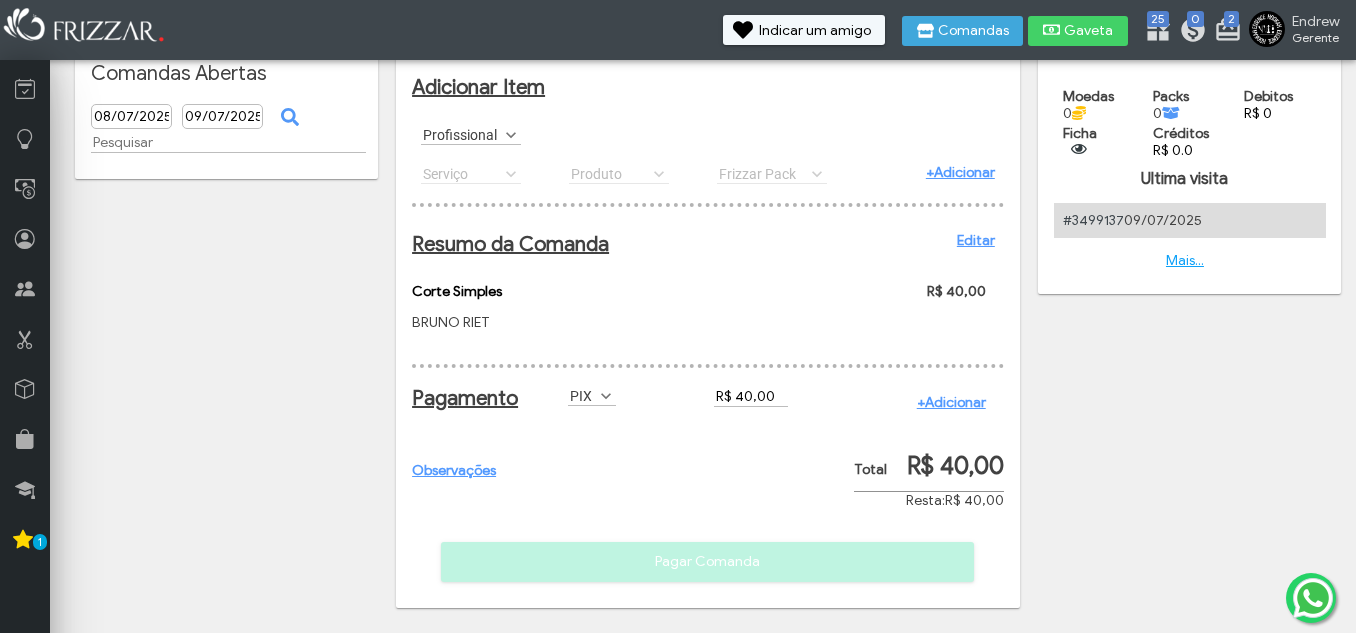 click on "+Adicionar" at bounding box center (951, 402) 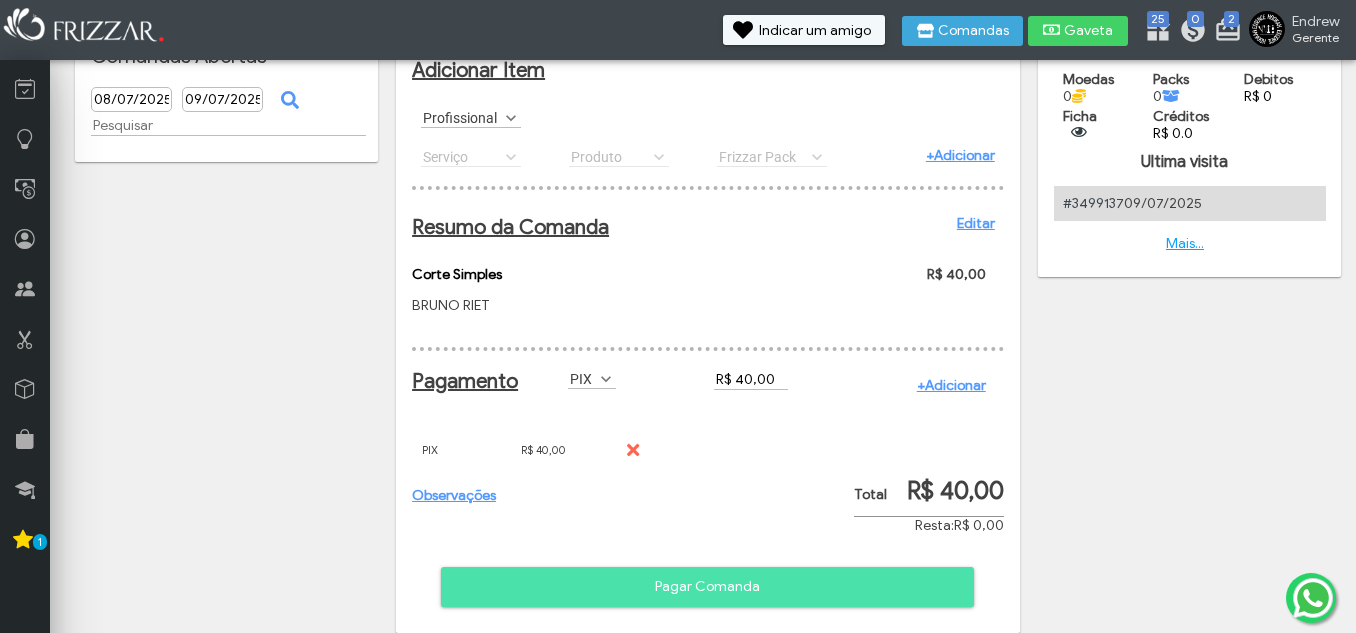click on "Pagar Comanda" at bounding box center [707, 587] 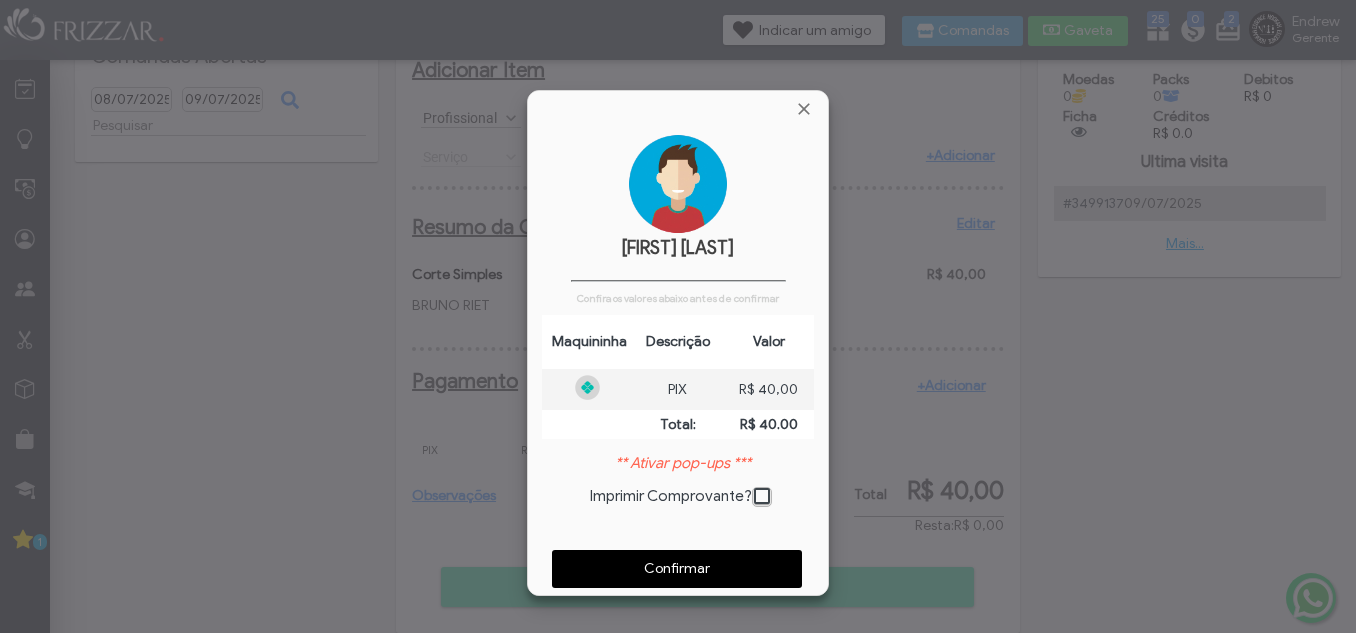 scroll, scrollTop: 10, scrollLeft: 11, axis: both 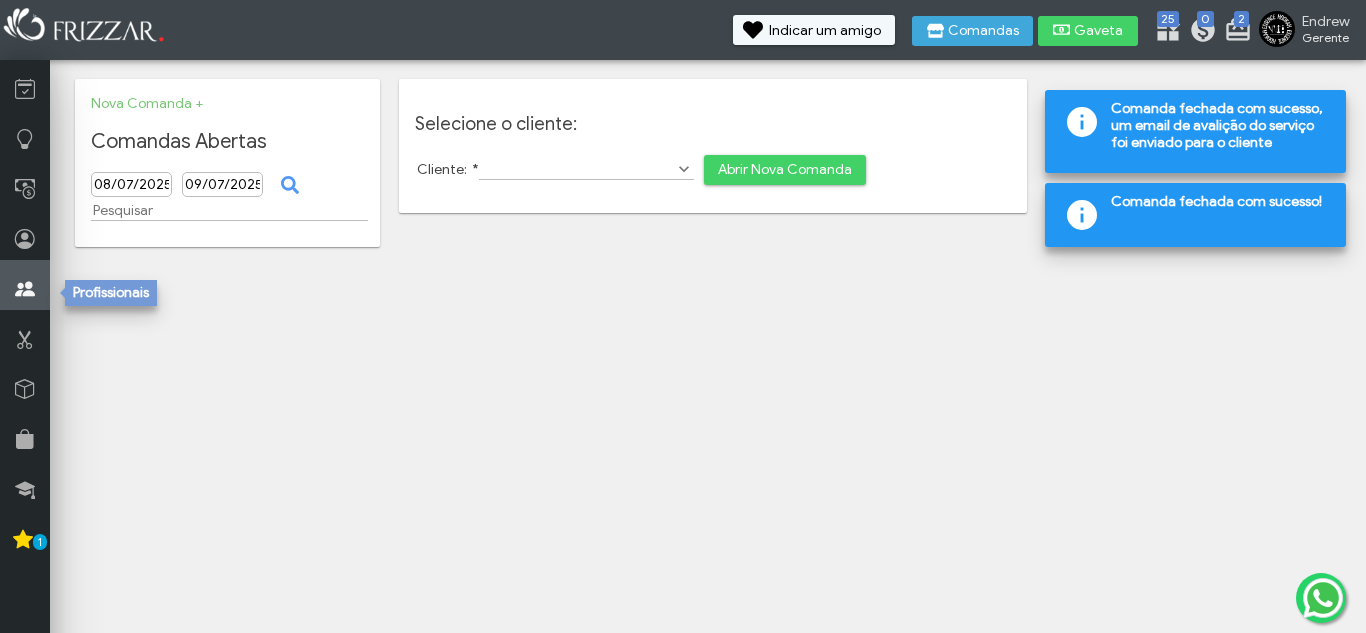 click at bounding box center [25, 289] 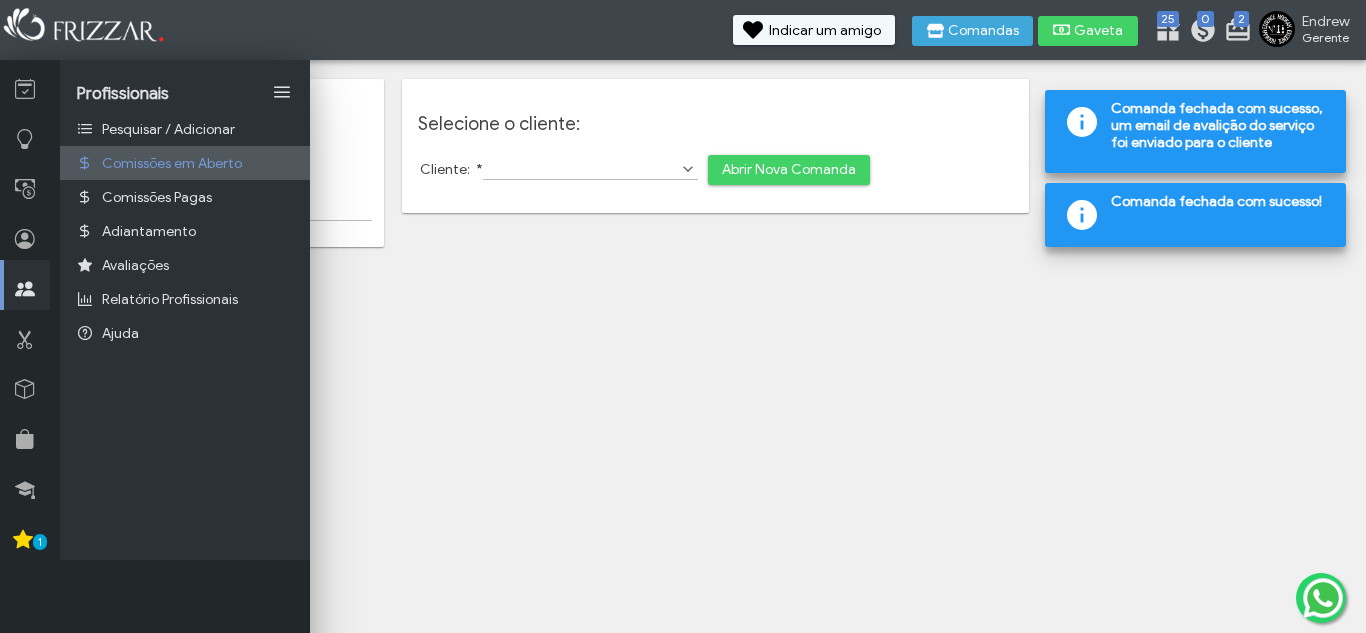click on "Comissões em Aberto" at bounding box center [172, 163] 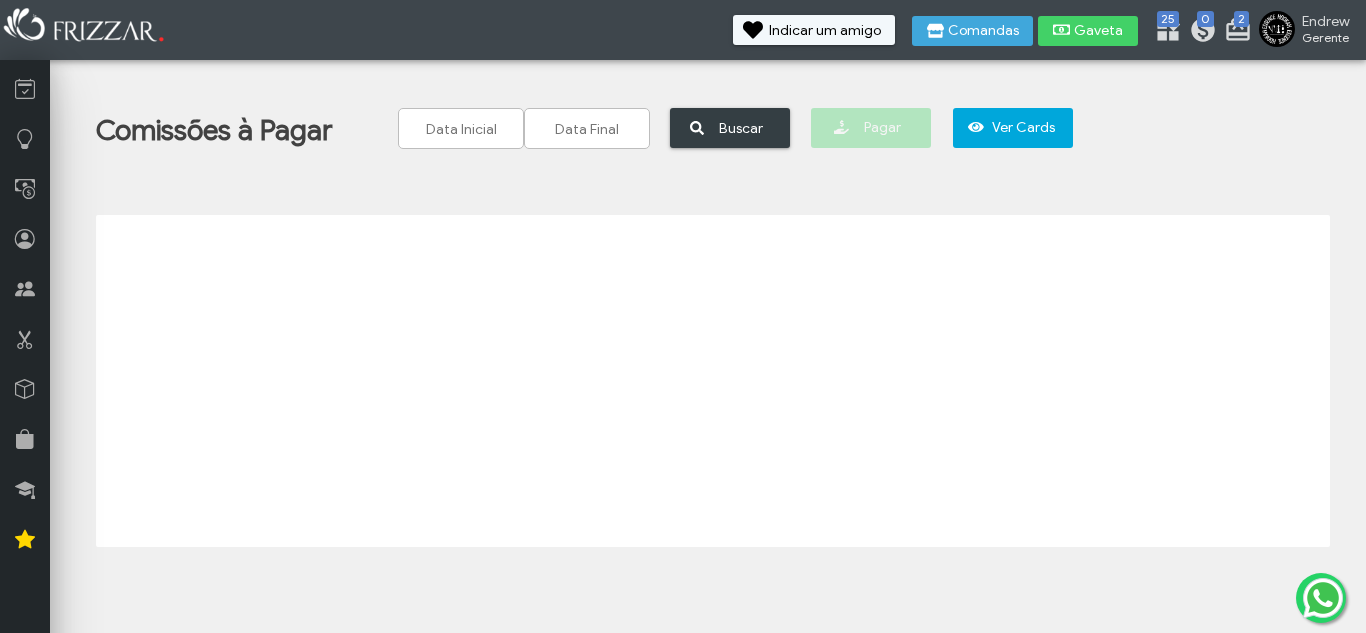 scroll, scrollTop: 0, scrollLeft: 0, axis: both 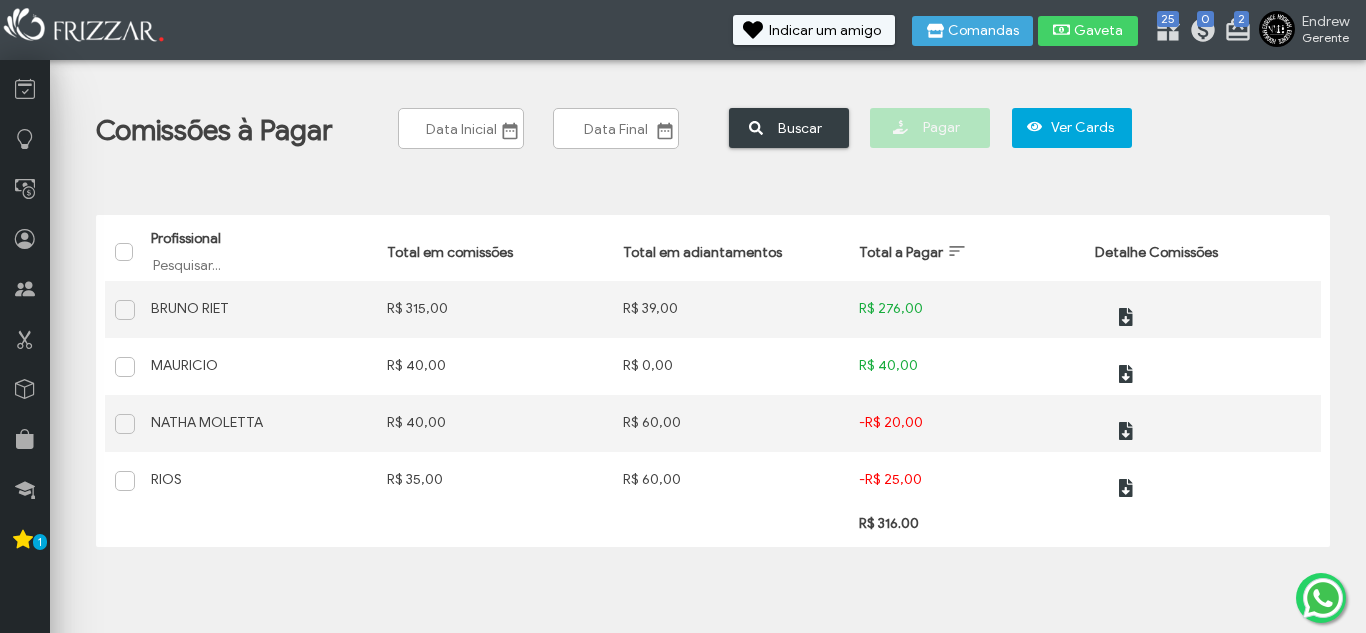 click on "Gaveta" at bounding box center [1099, 31] 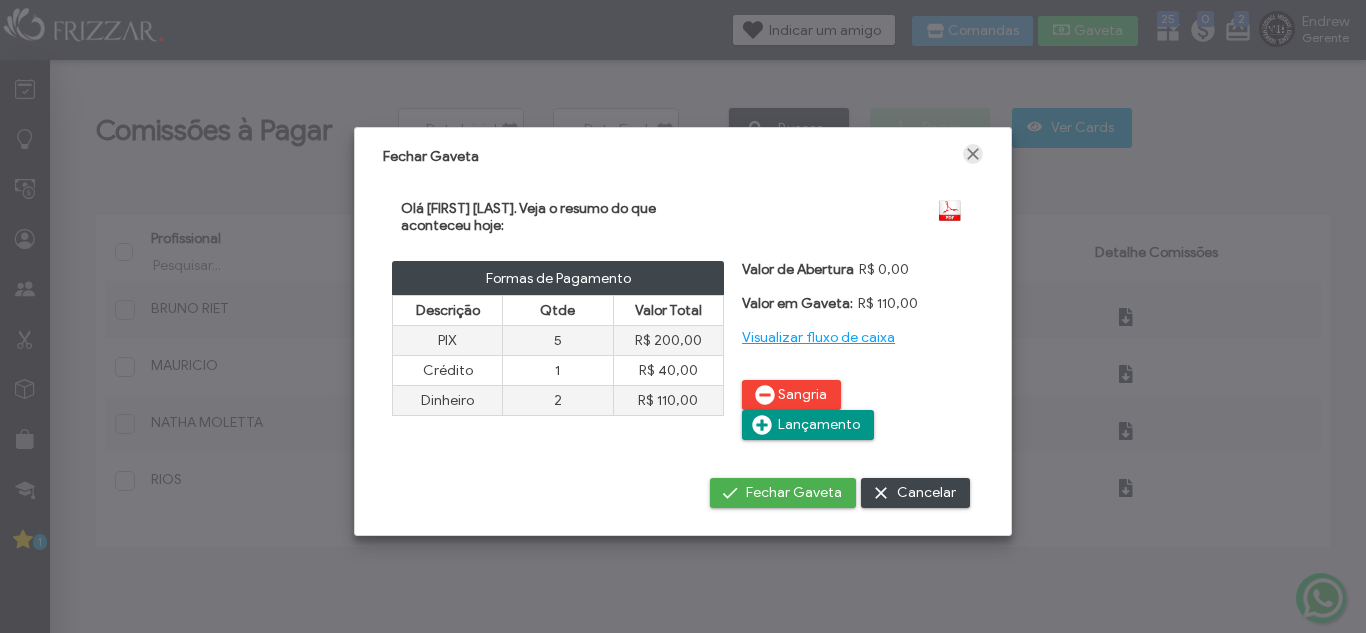 click at bounding box center (973, 154) 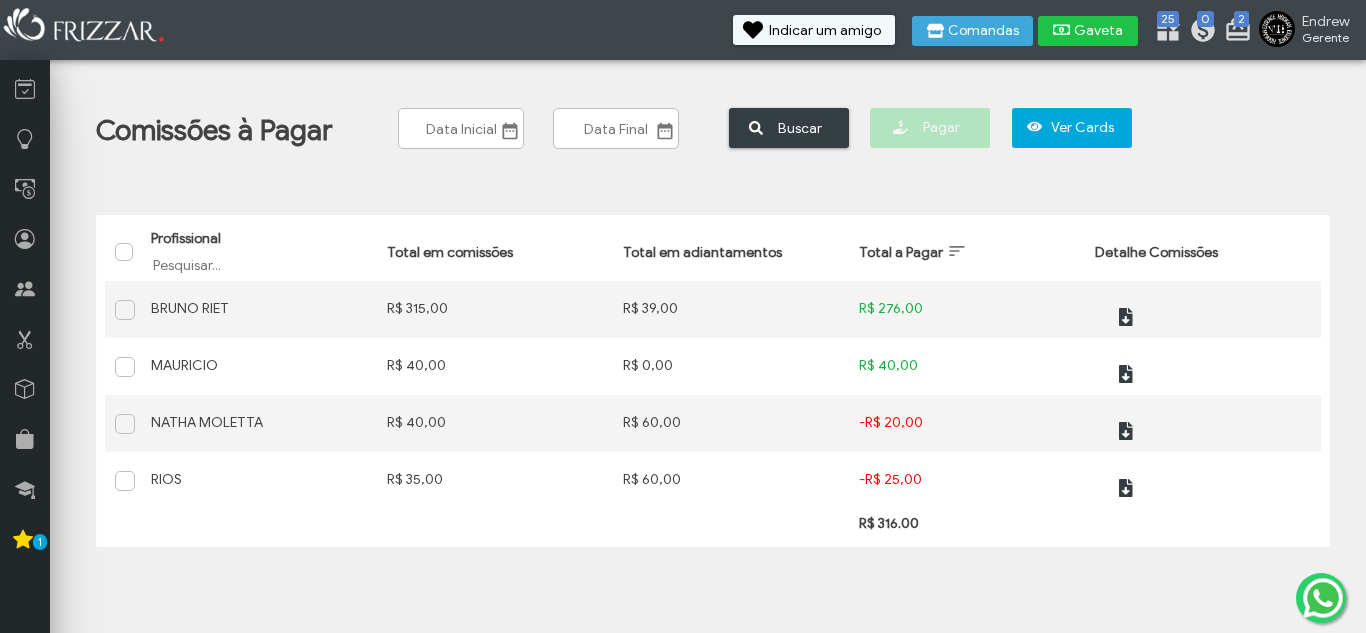 click on "Gaveta" at bounding box center (1099, 31) 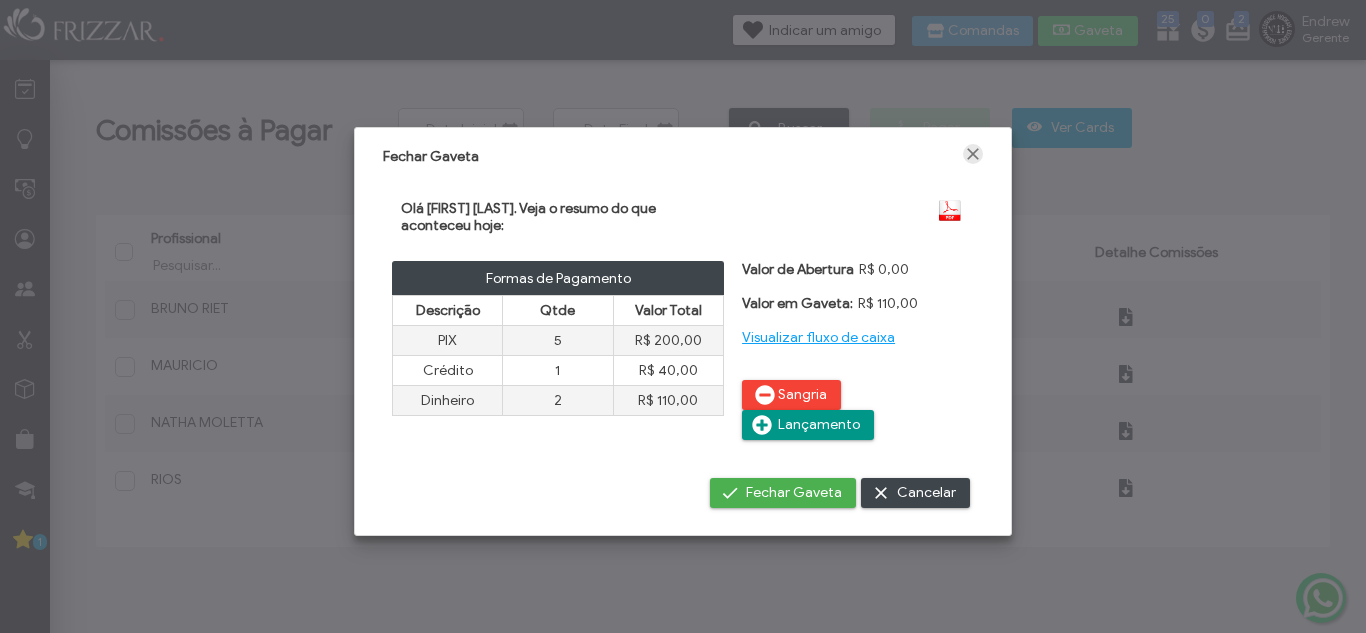 click at bounding box center (973, 154) 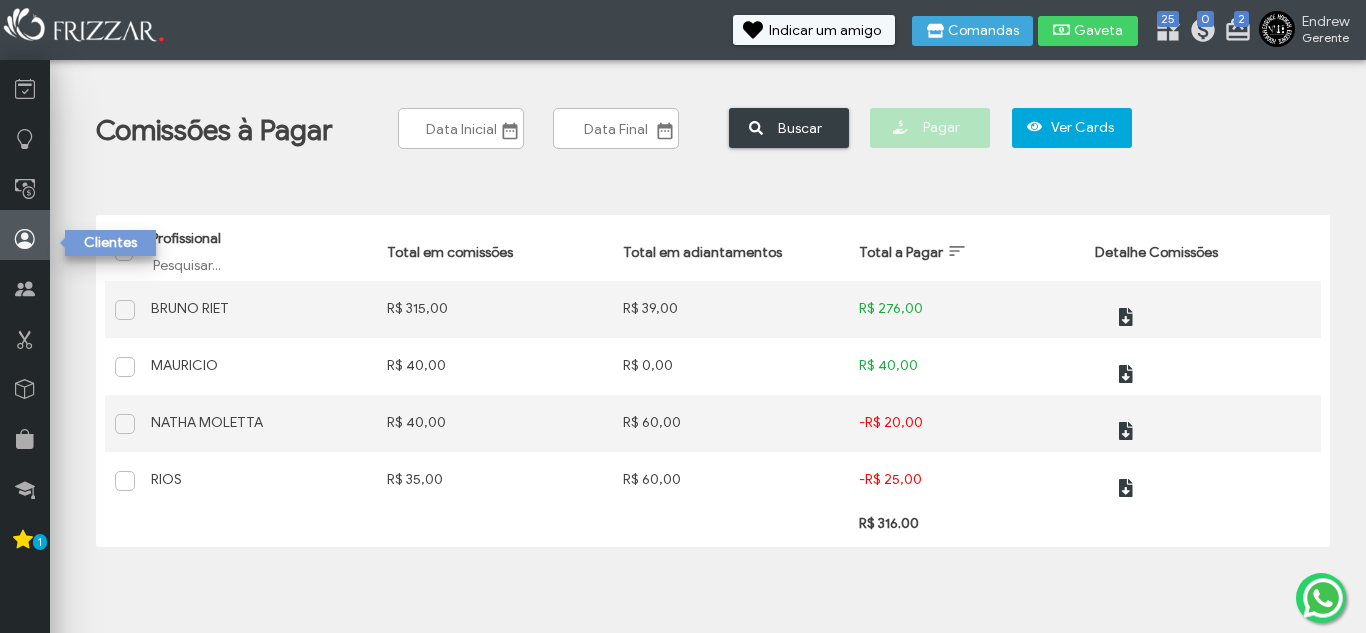 click at bounding box center (25, 235) 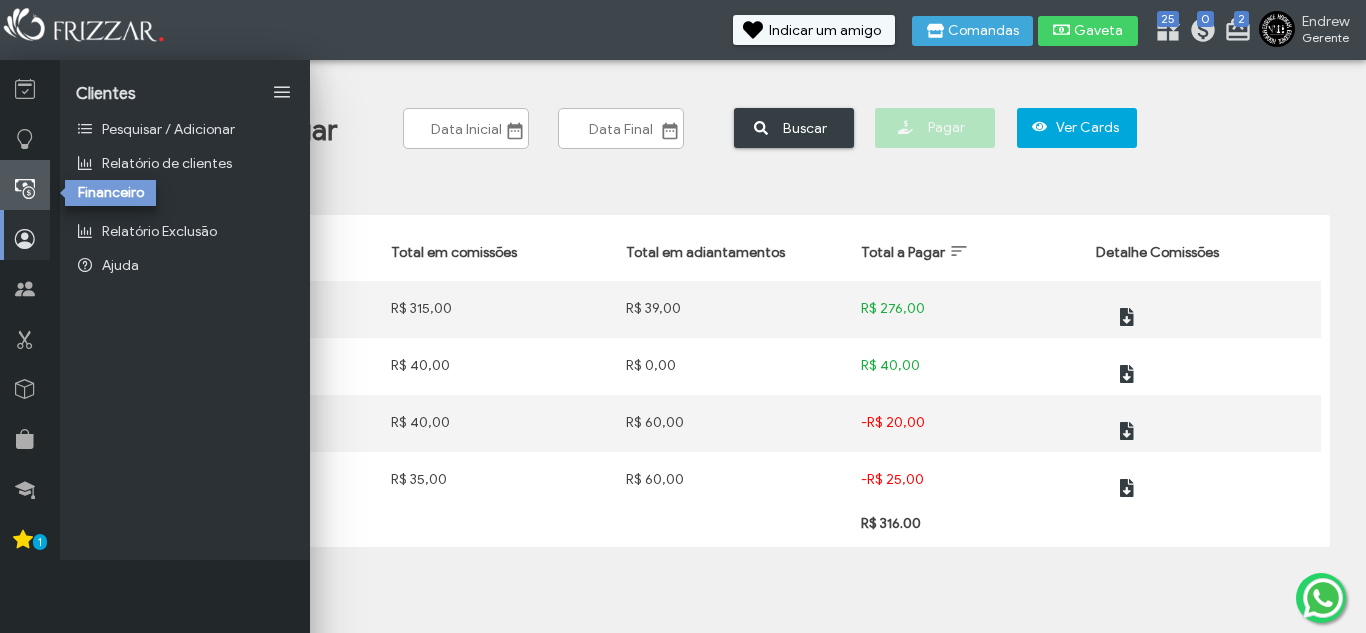 click at bounding box center (25, 185) 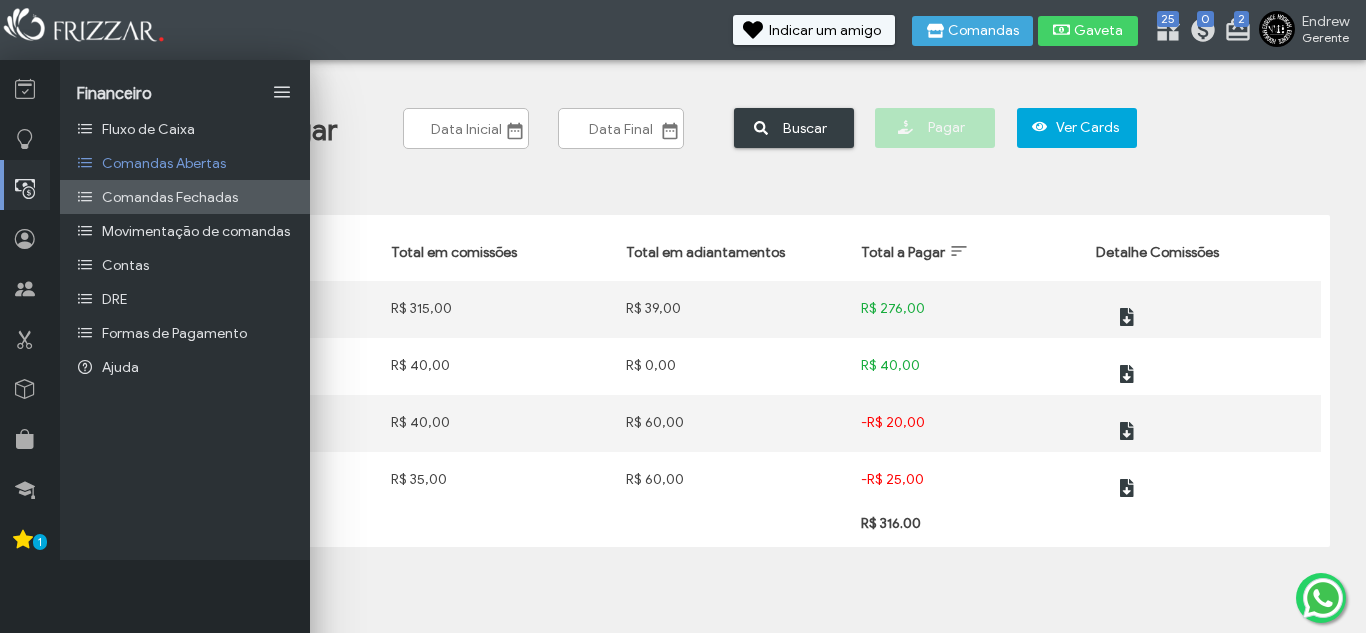 click on "Comandas Fechadas" at bounding box center (170, 197) 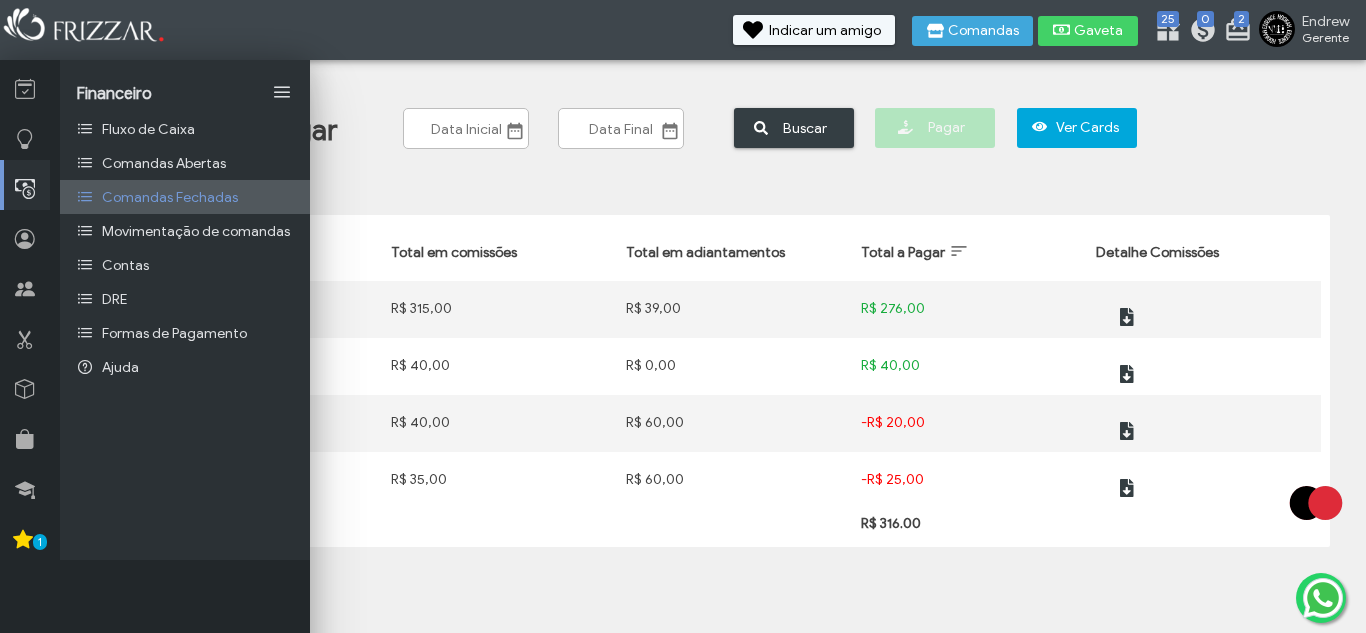 click on "Comandas Fechadas" at bounding box center [170, 197] 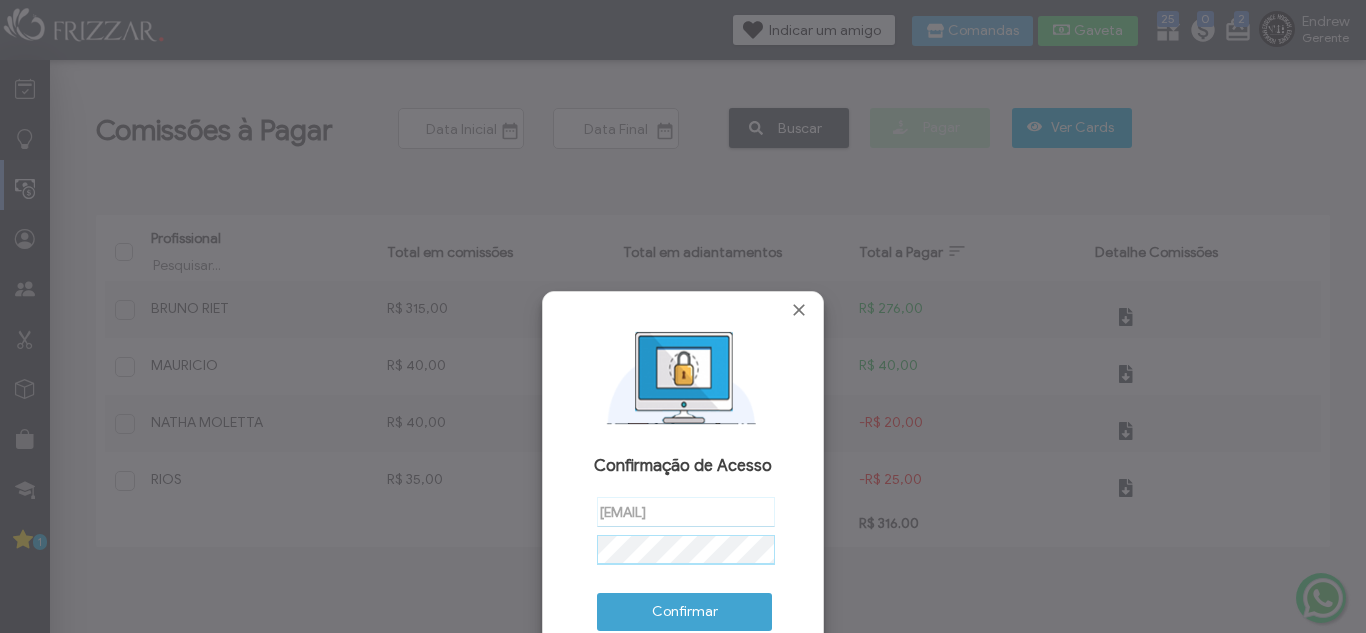 click on "Confirmar" at bounding box center (684, 612) 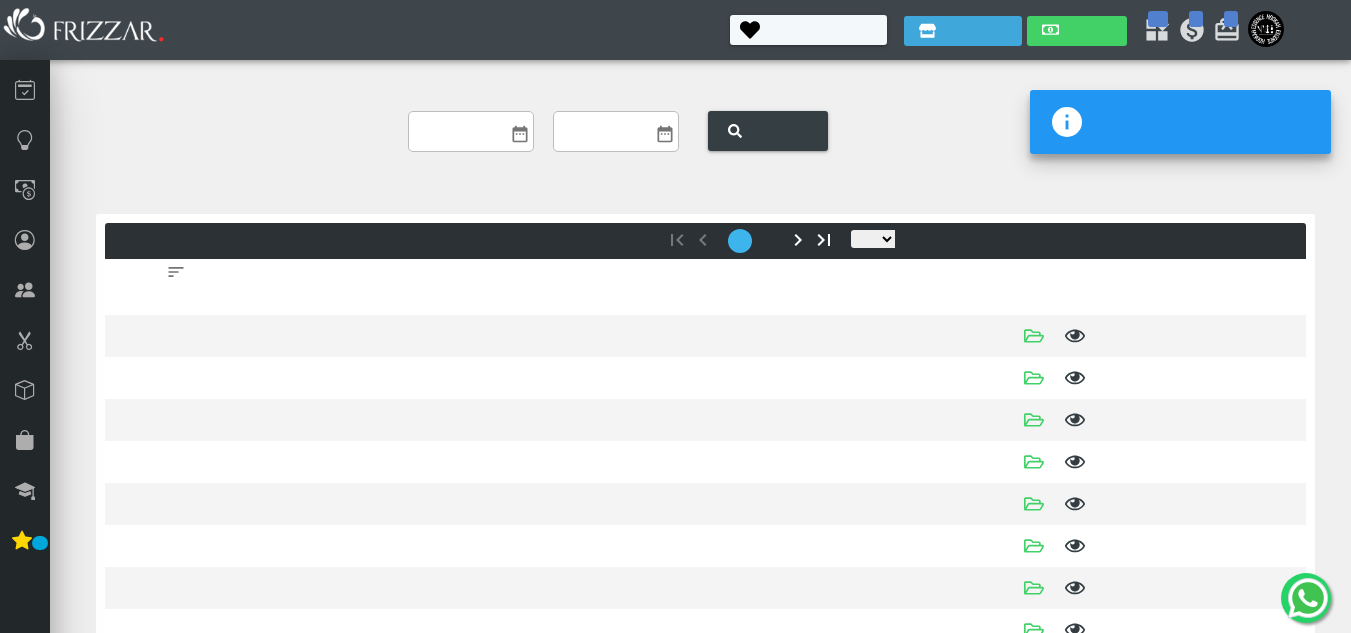 scroll, scrollTop: 0, scrollLeft: 0, axis: both 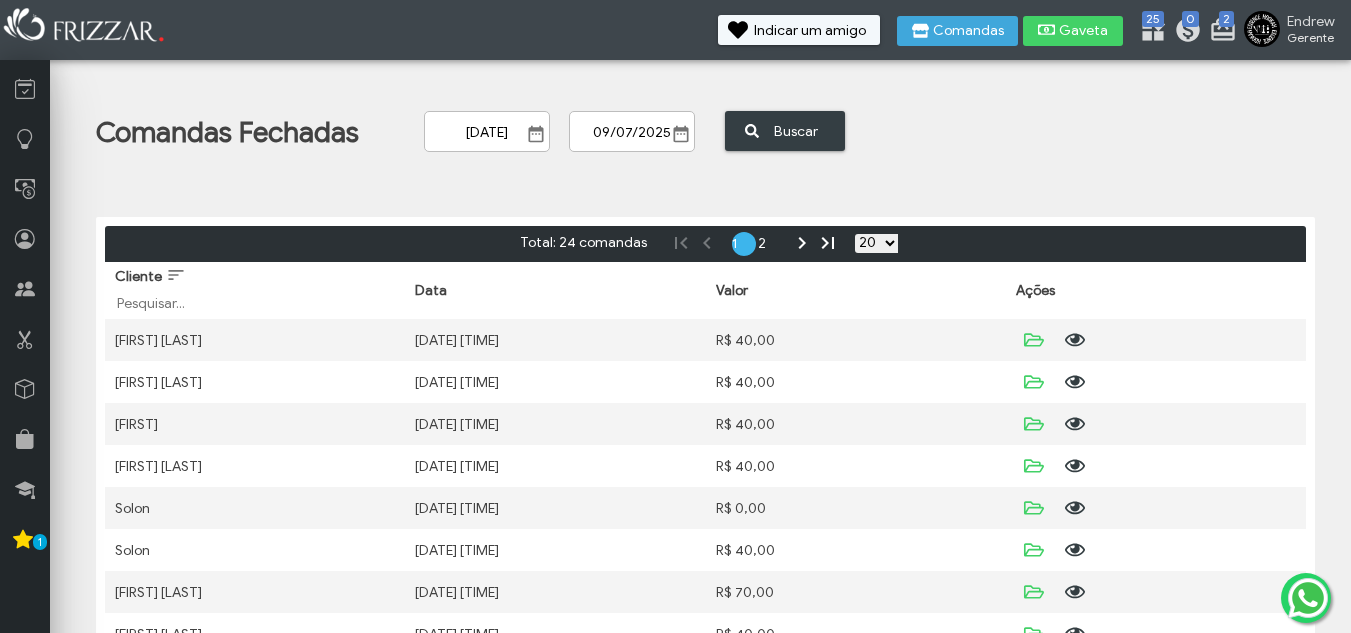 click on "[DATE]" at bounding box center (487, 131) 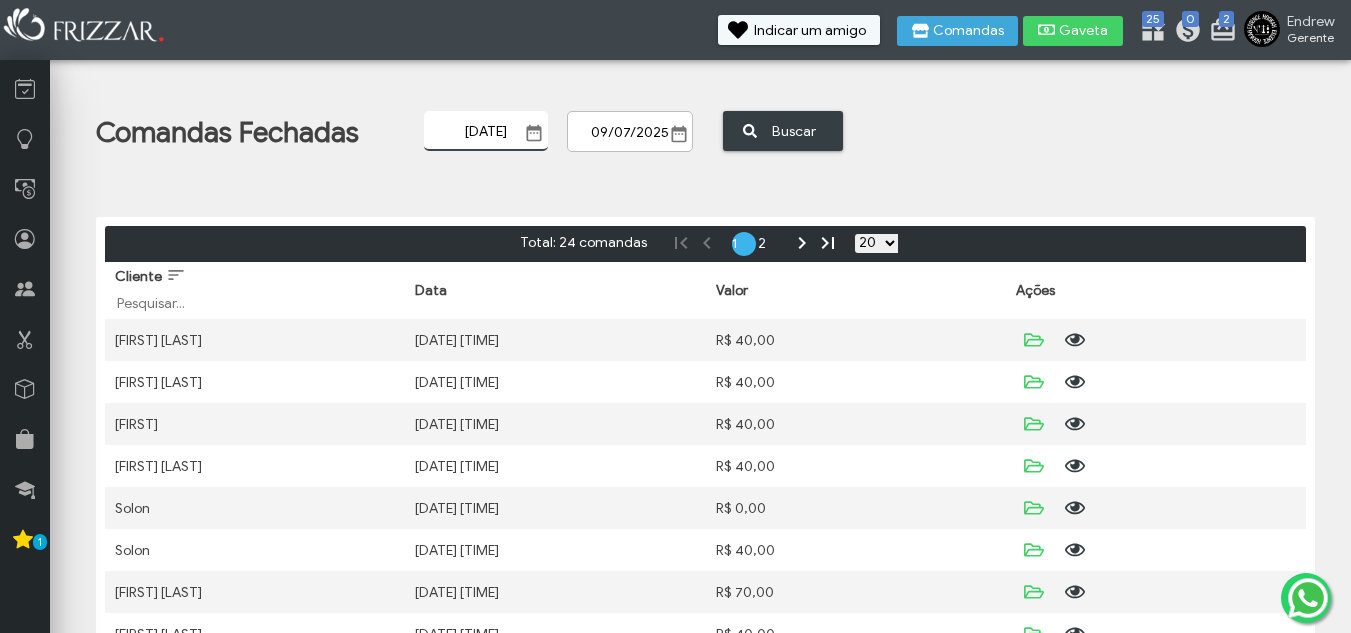 click on "[DATE]" at bounding box center (486, 131) 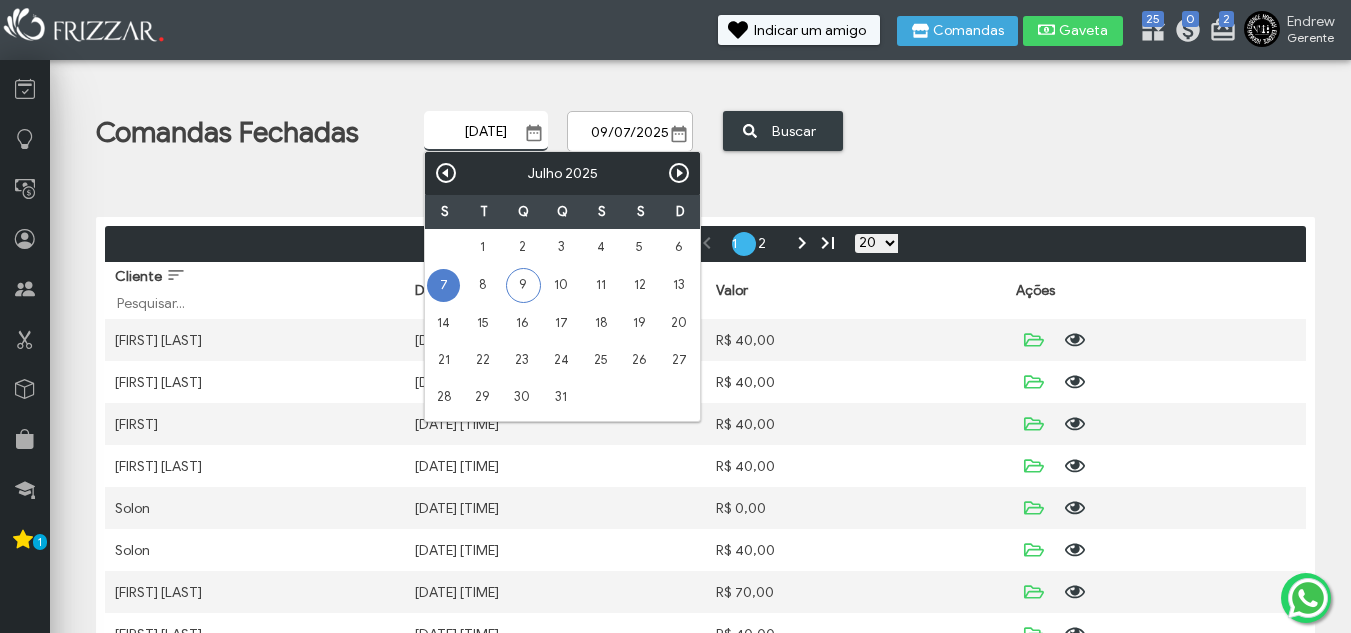 click on "9" at bounding box center (523, 285) 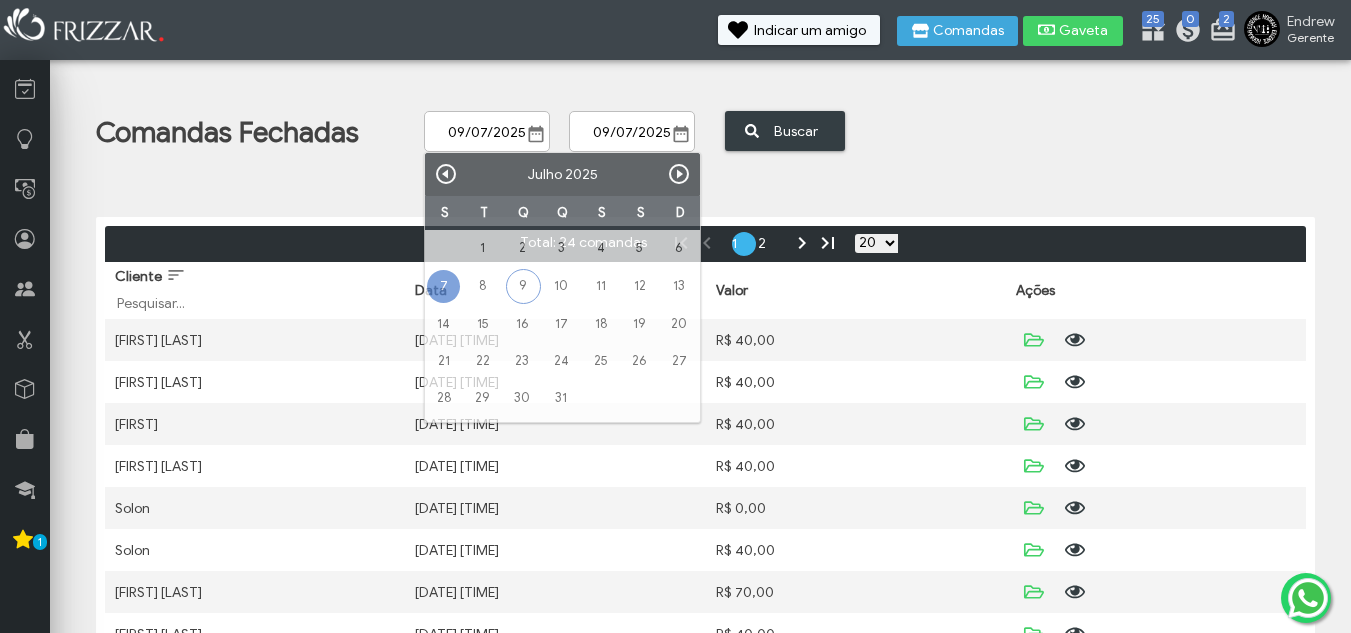 click on "9" at bounding box center (523, 286) 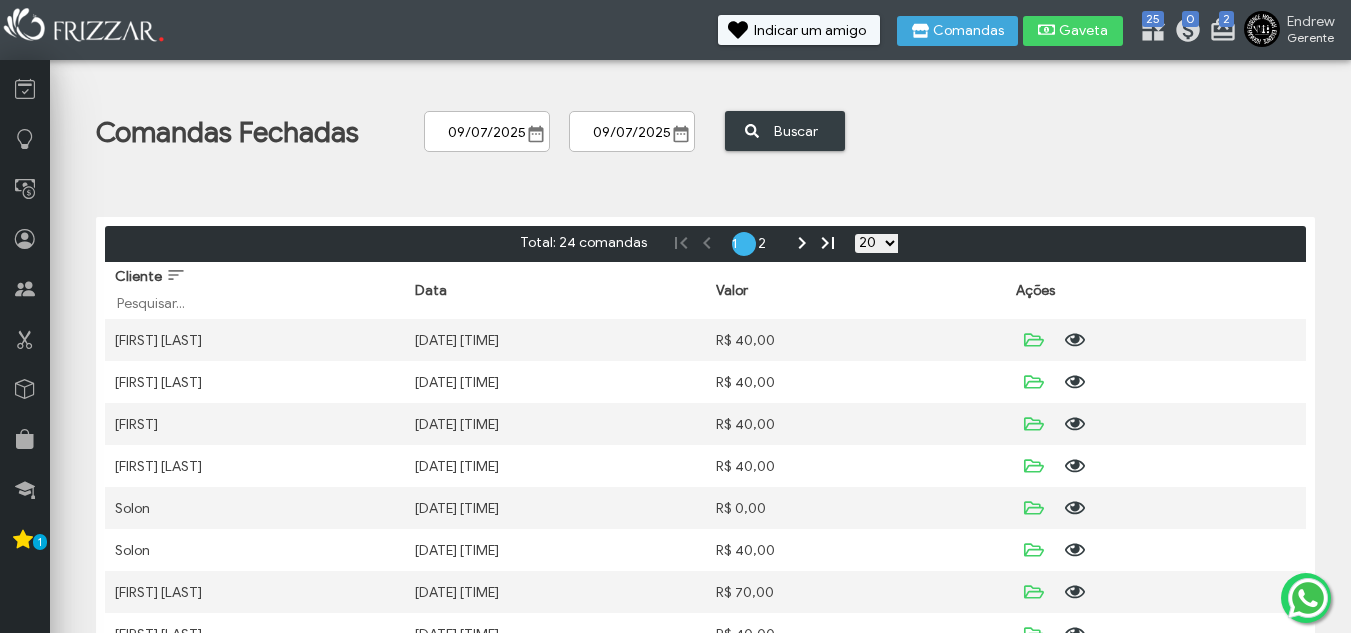 click on "Buscar" at bounding box center (785, 127) 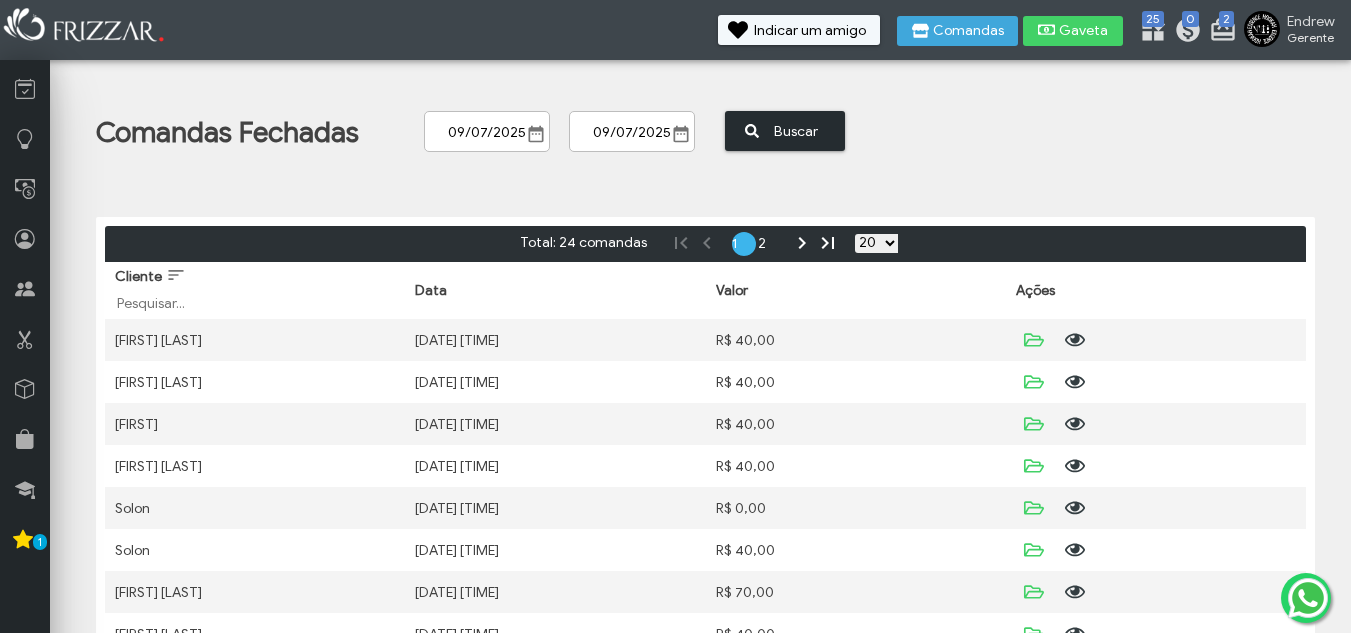 click on "Buscar" at bounding box center (785, 131) 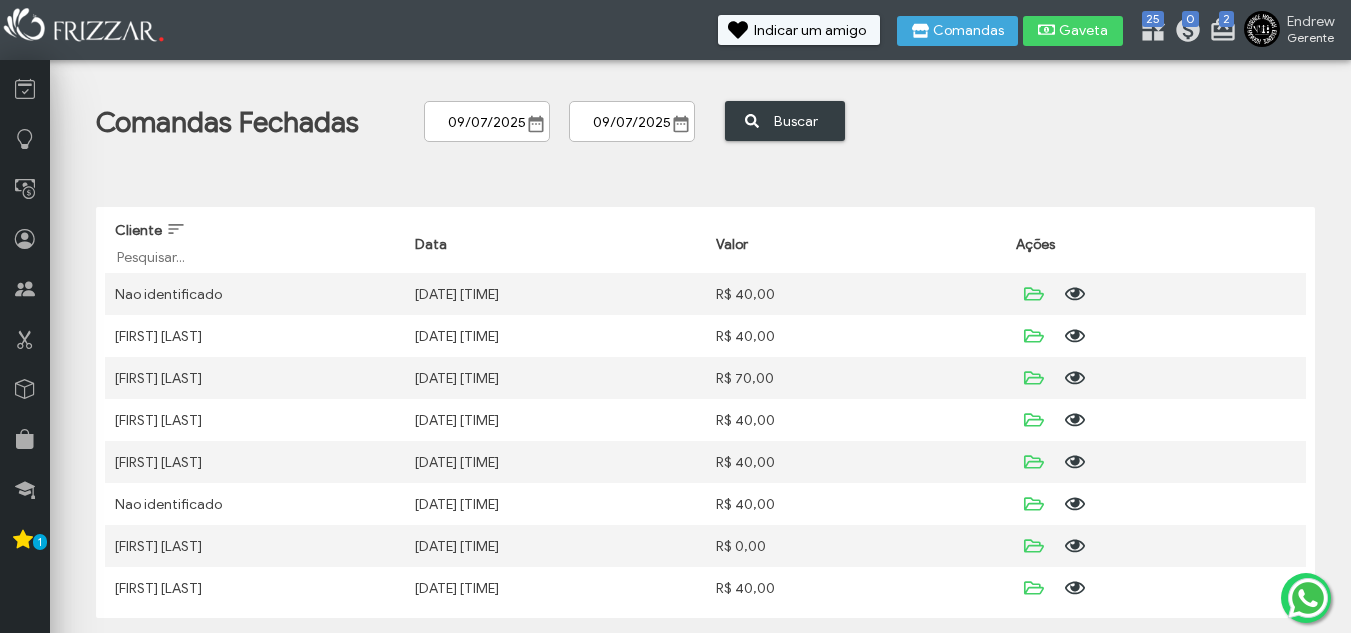 scroll, scrollTop: 11, scrollLeft: 0, axis: vertical 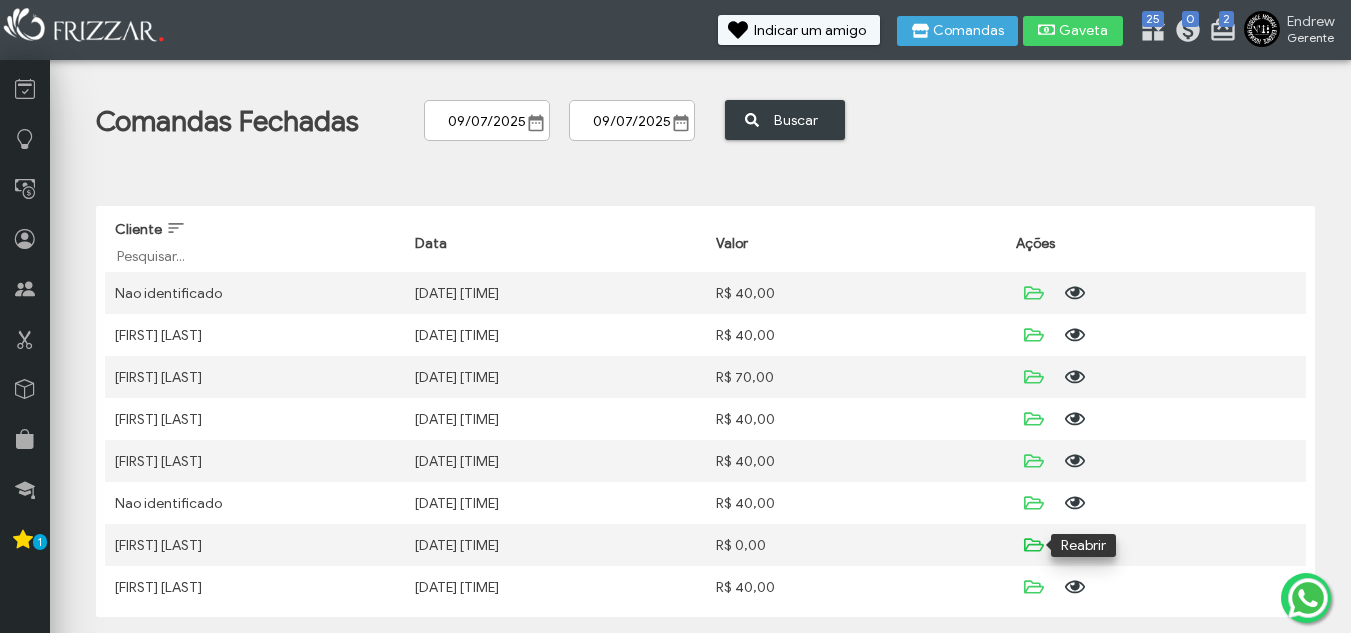 click at bounding box center (1032, 545) 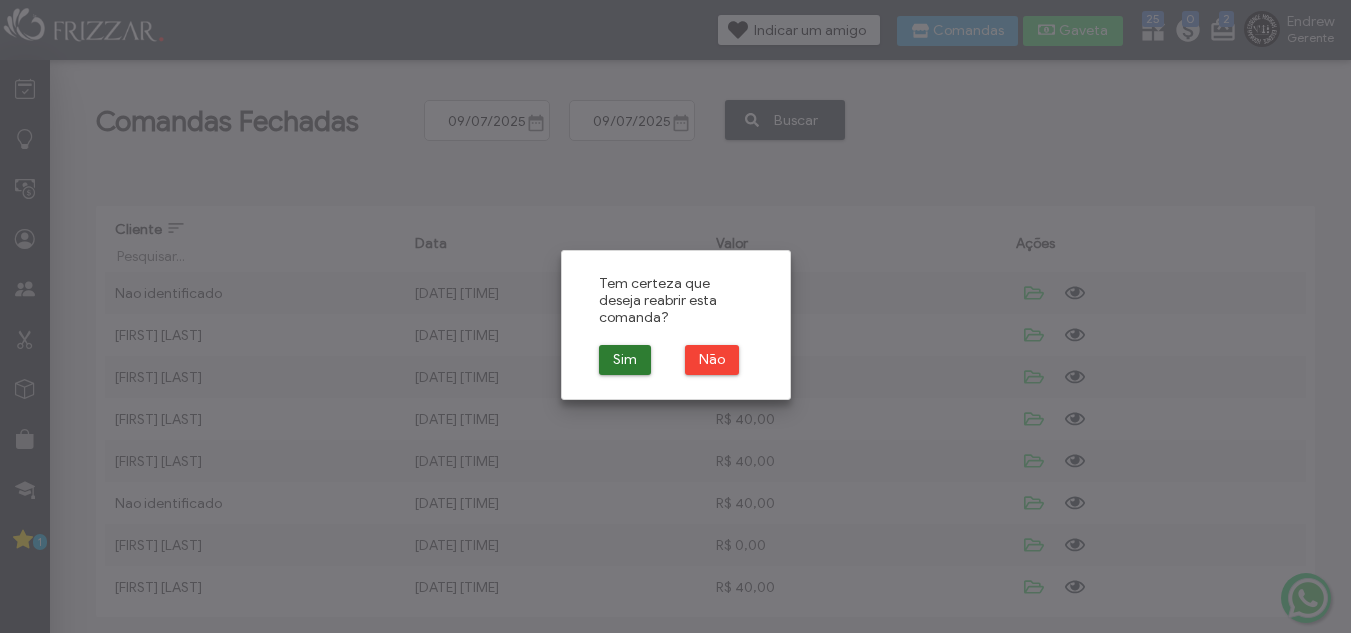 click on "Sim" at bounding box center [625, 360] 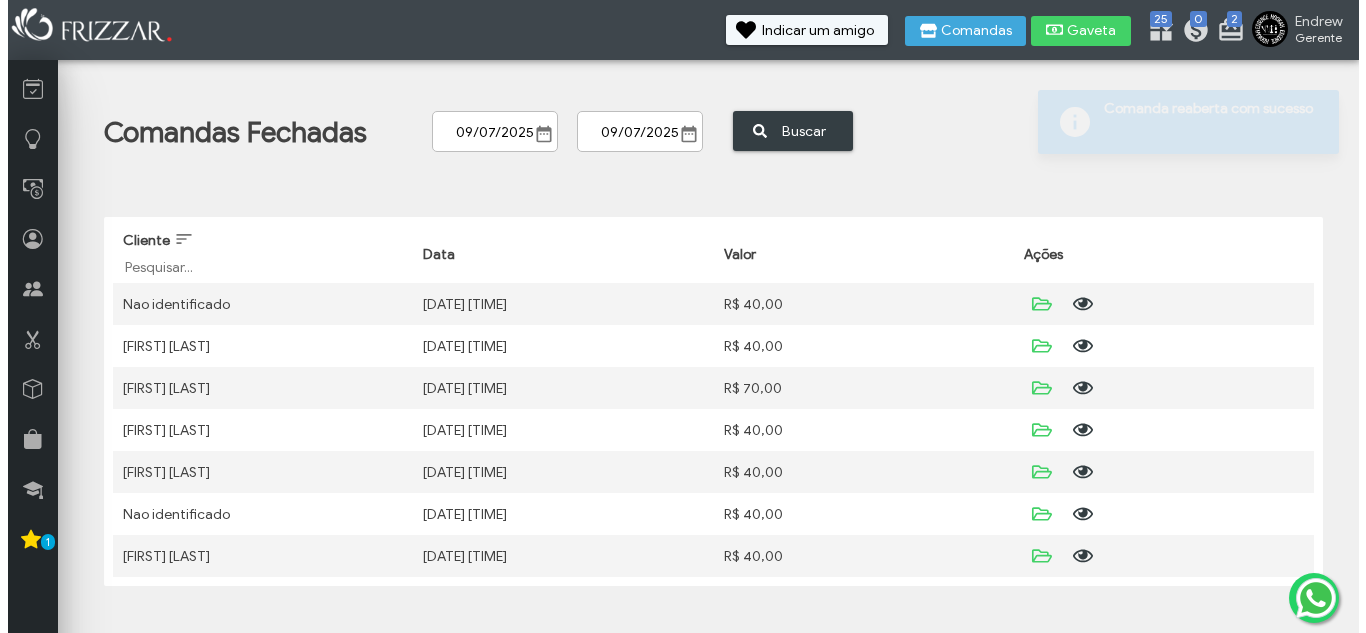 scroll, scrollTop: 0, scrollLeft: 0, axis: both 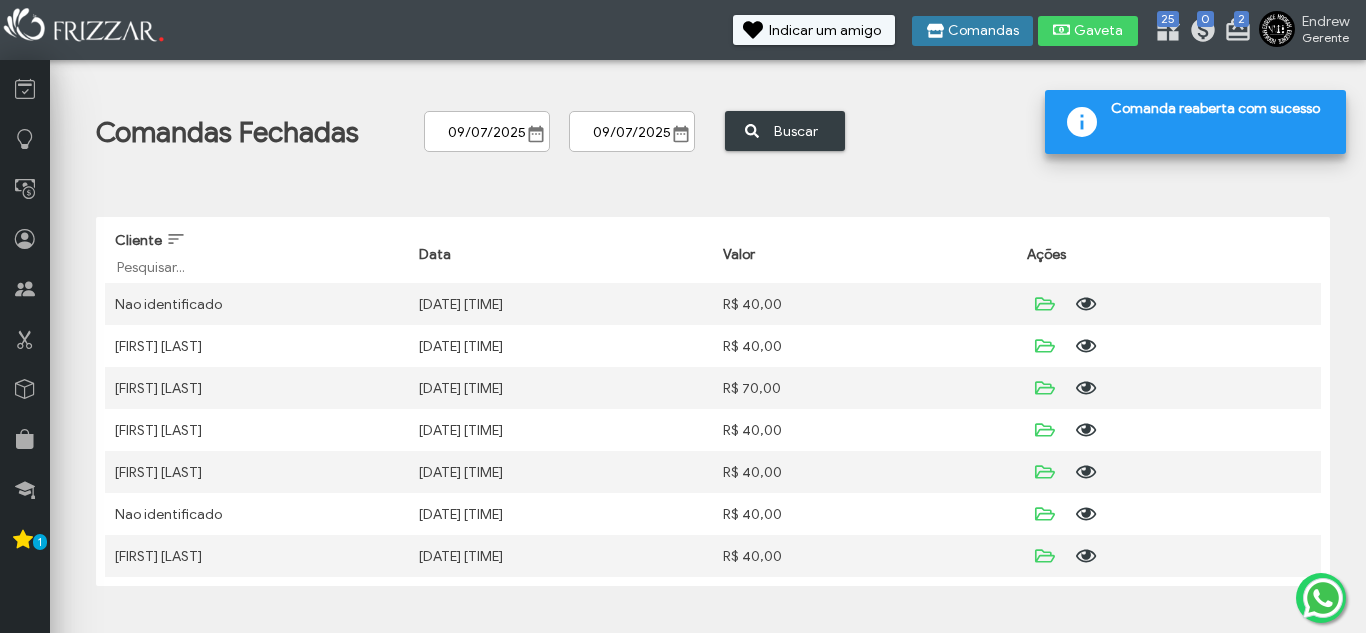 click on "Comandas" at bounding box center (983, 31) 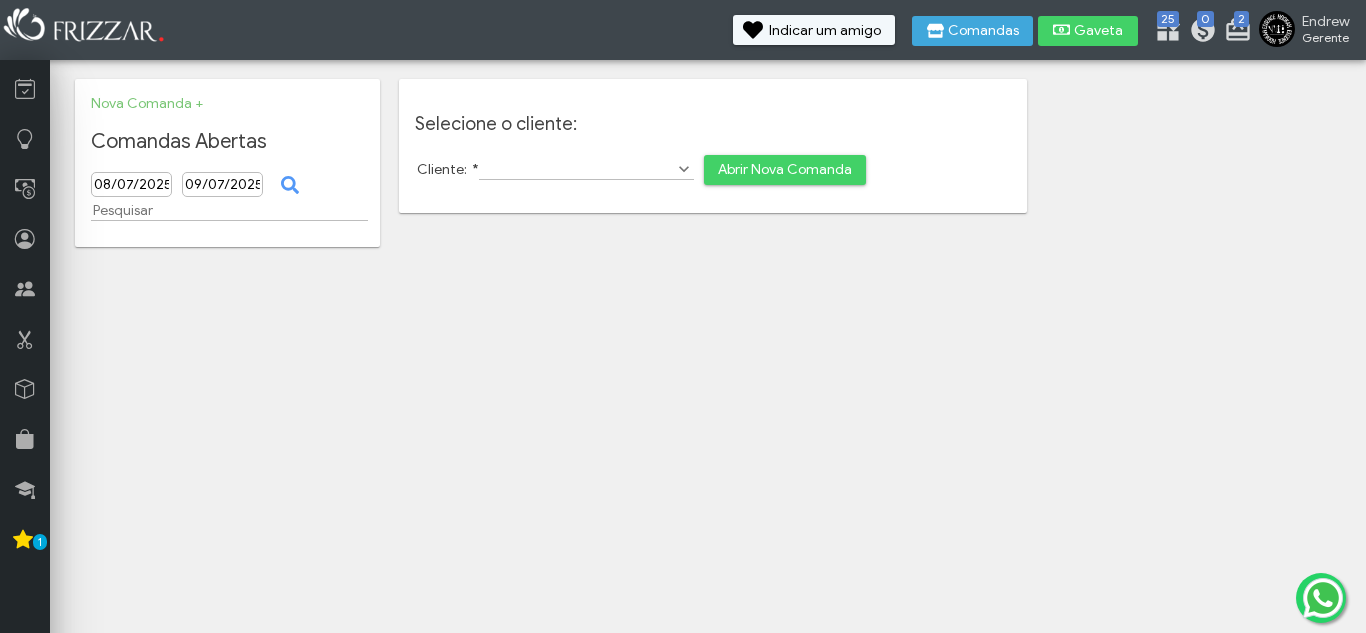 scroll, scrollTop: 0, scrollLeft: 0, axis: both 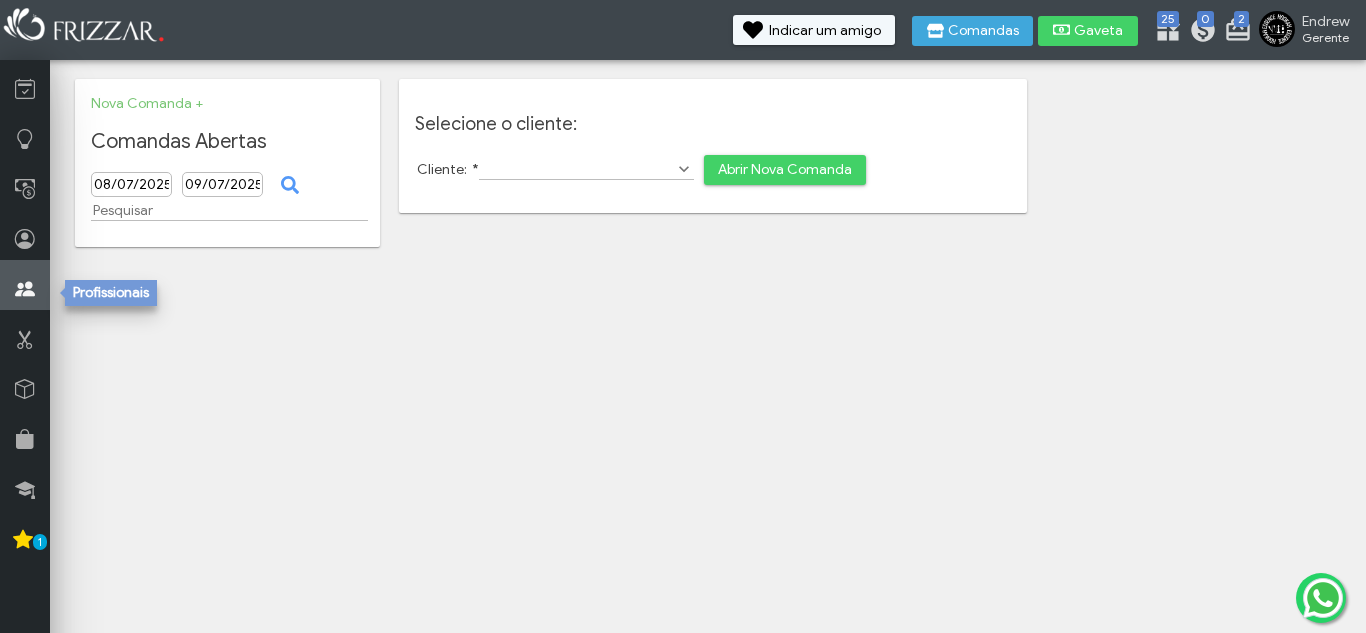 click at bounding box center [25, 285] 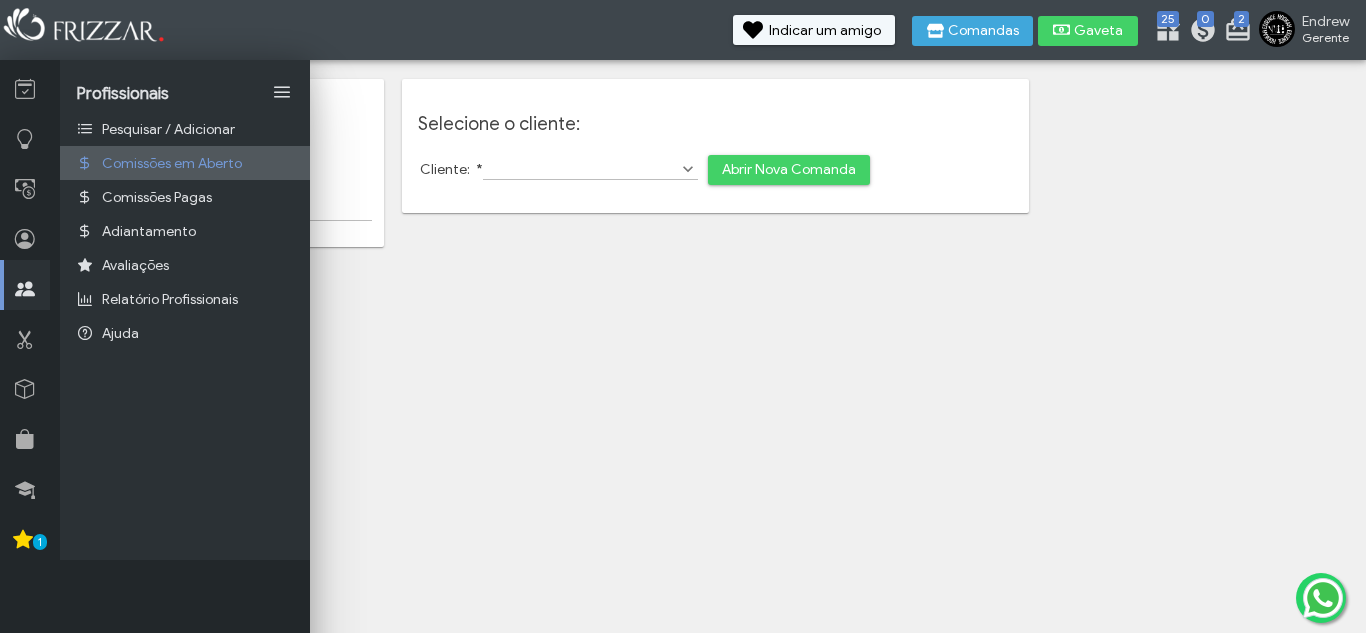 click on "Comissões em Aberto" at bounding box center (185, 163) 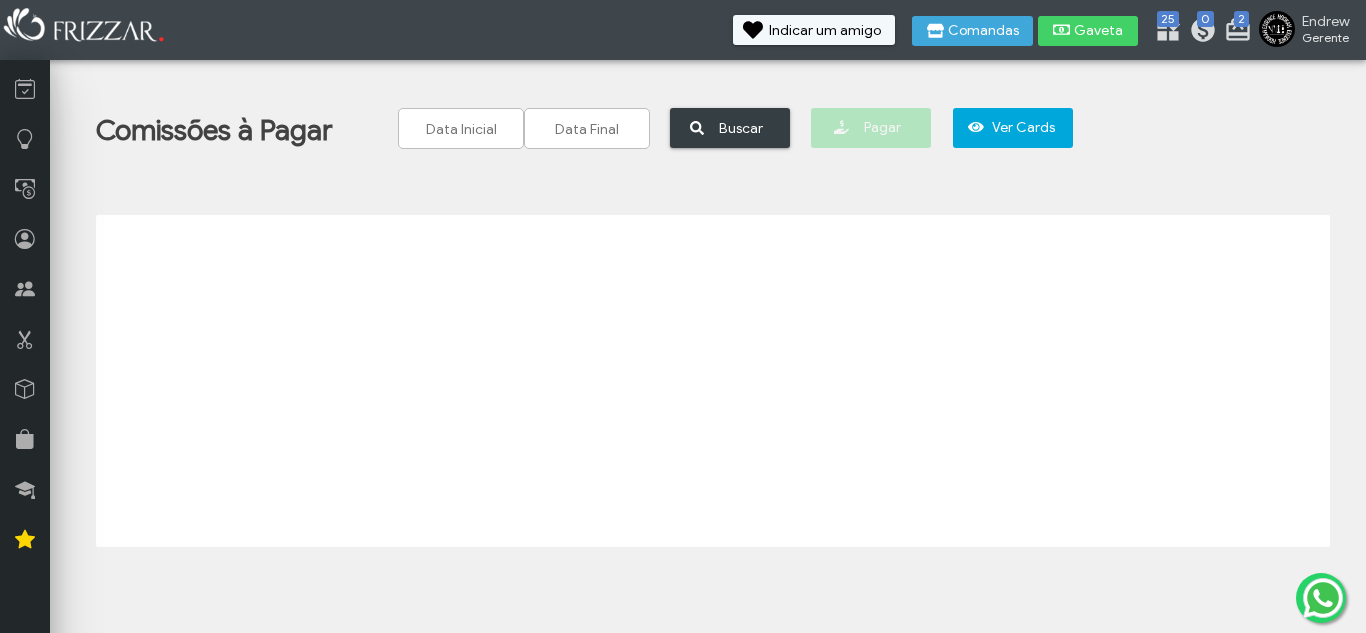 scroll, scrollTop: 0, scrollLeft: 0, axis: both 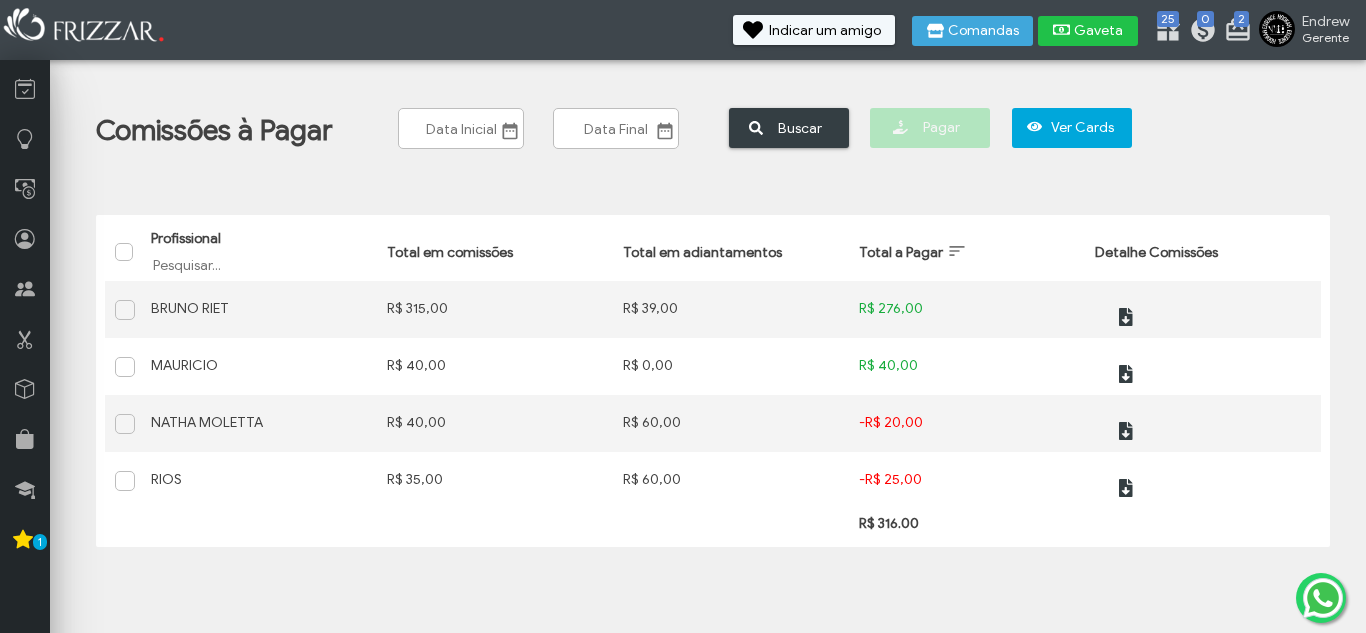click on "Gaveta" at bounding box center [1099, 31] 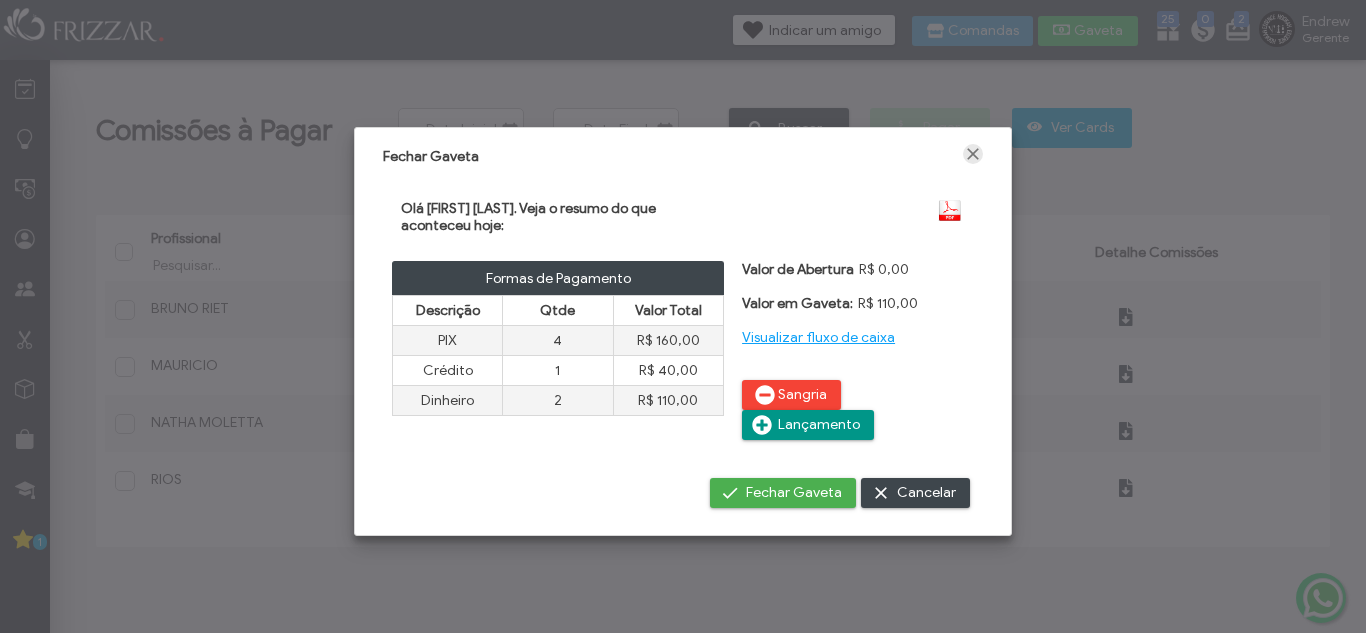 click at bounding box center (973, 154) 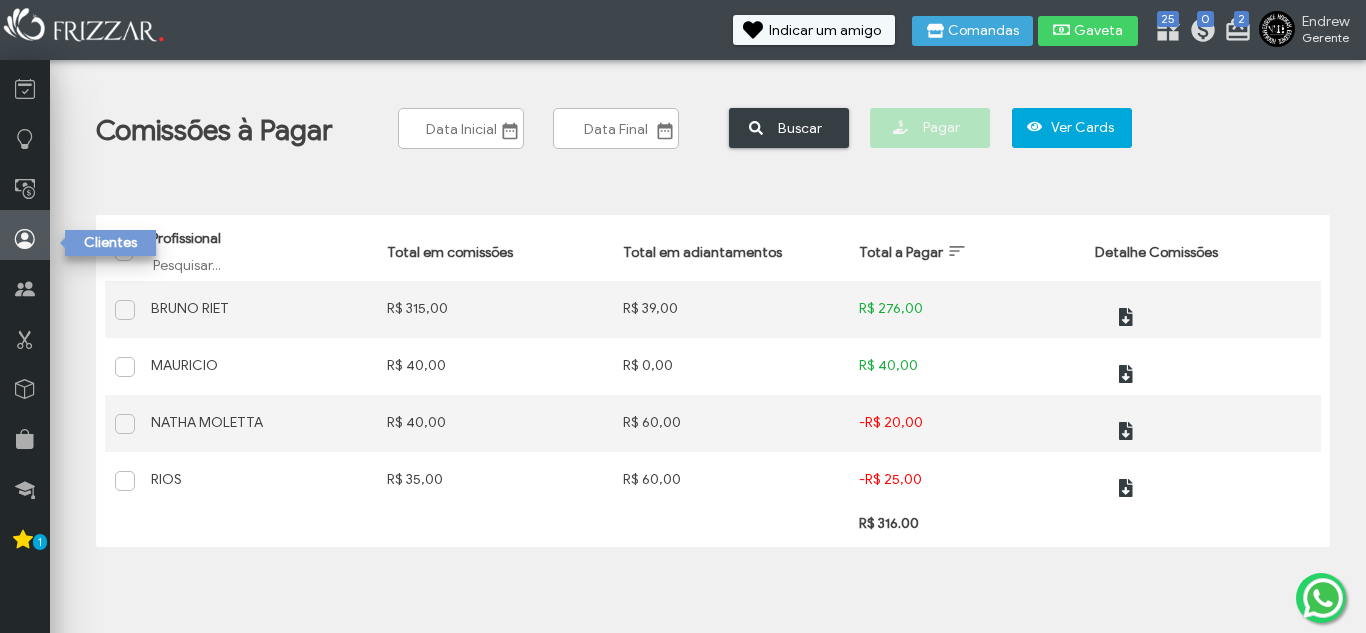 click at bounding box center (25, 239) 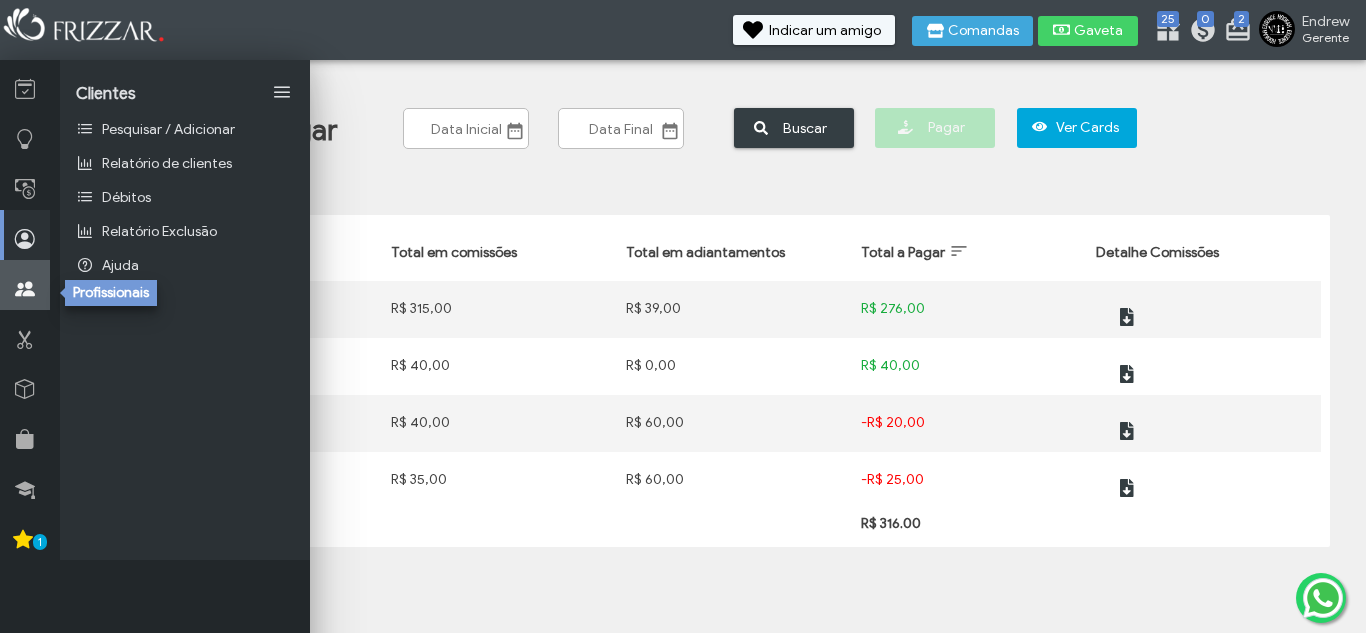 click at bounding box center (25, 289) 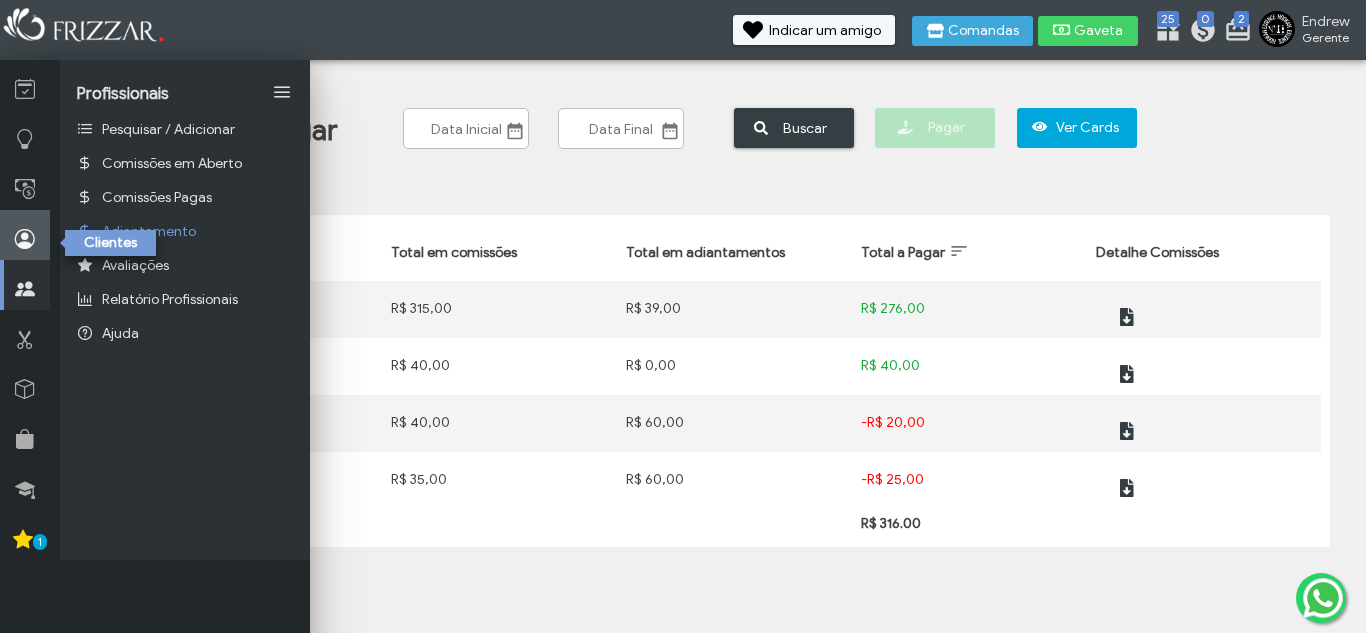 click at bounding box center [25, 239] 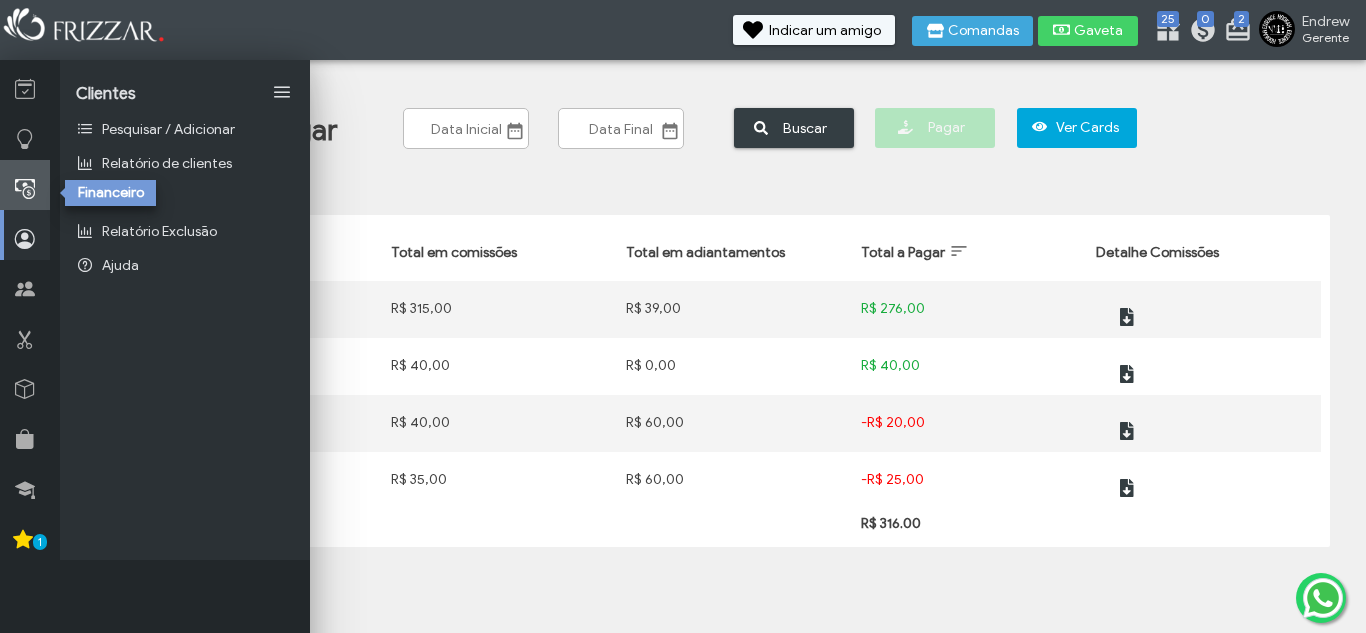 click at bounding box center (25, 185) 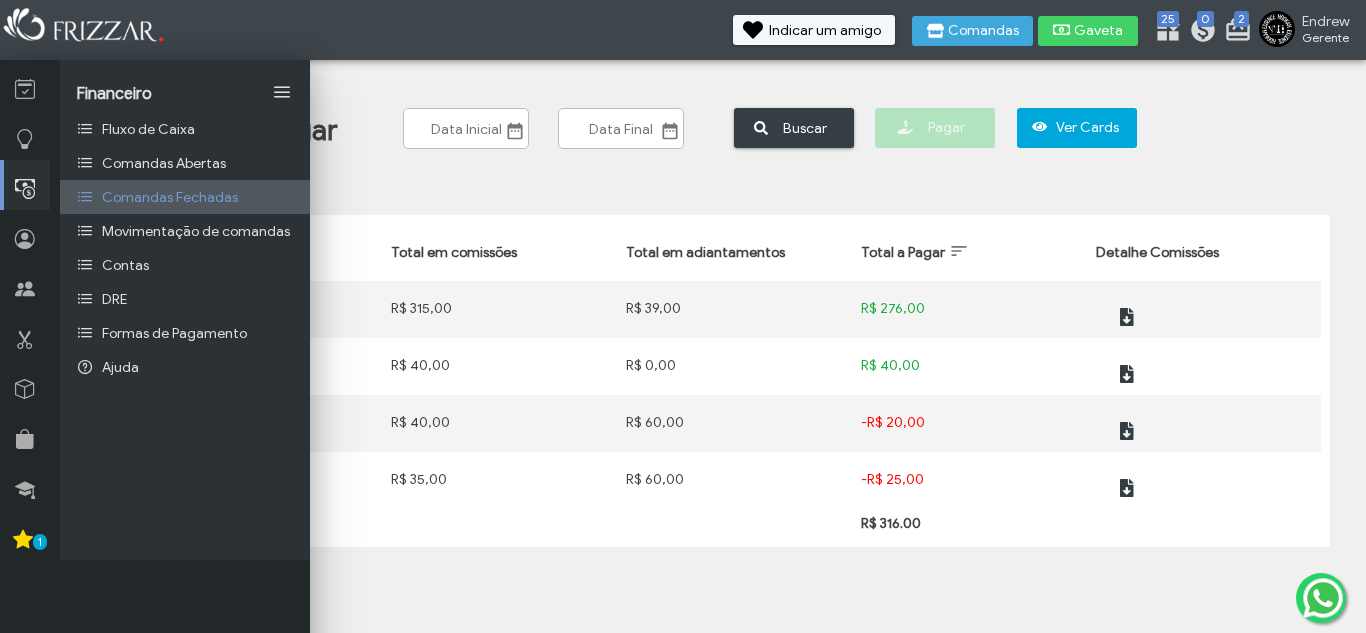click on "Comandas Fechadas" at bounding box center (170, 197) 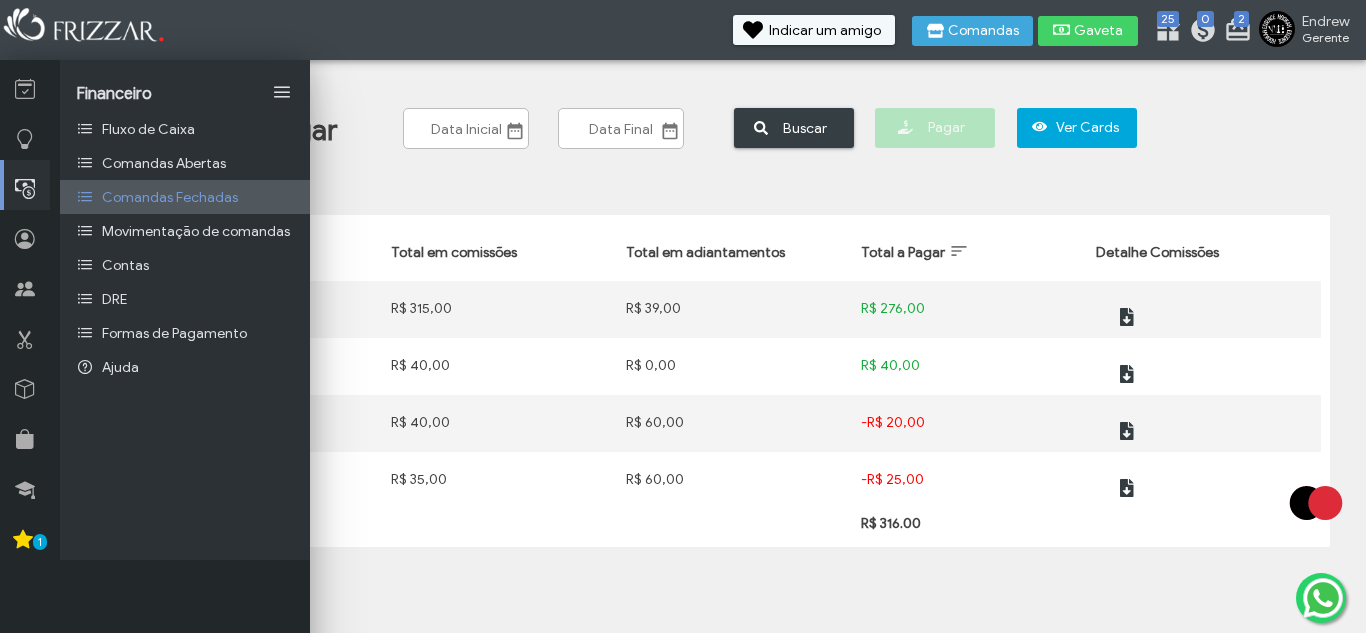 click on "Comandas Fechadas" at bounding box center [170, 197] 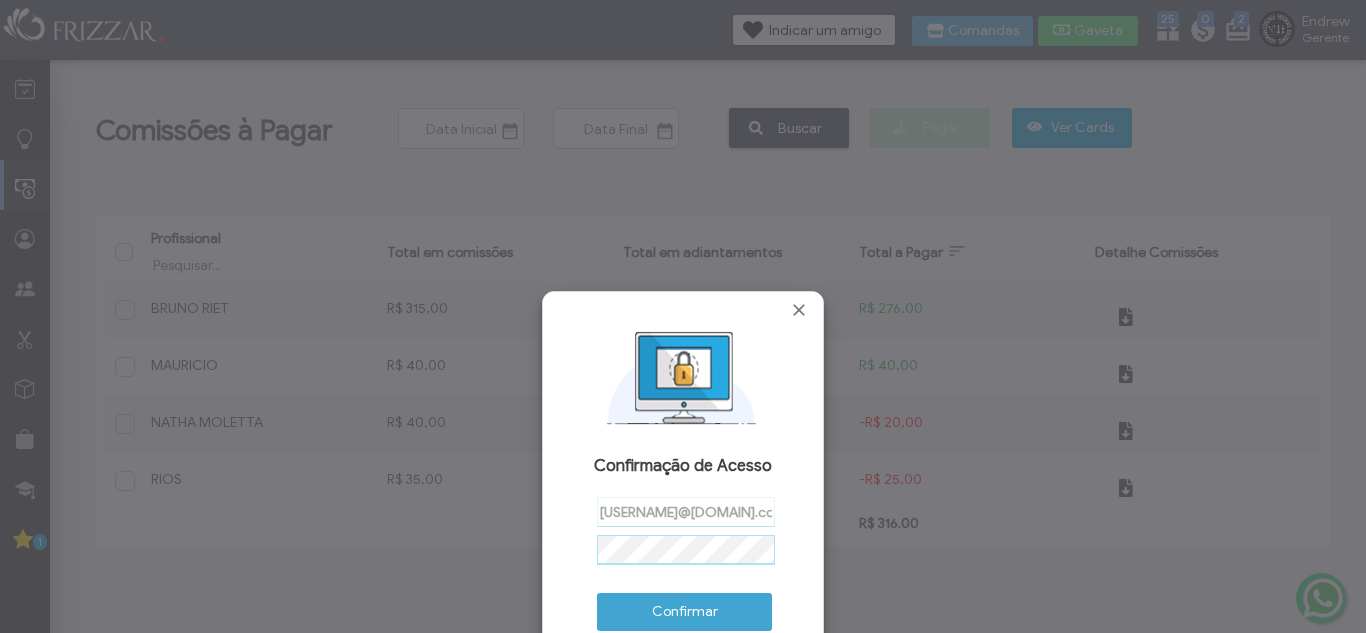 click on "Confirmar" at bounding box center (684, 612) 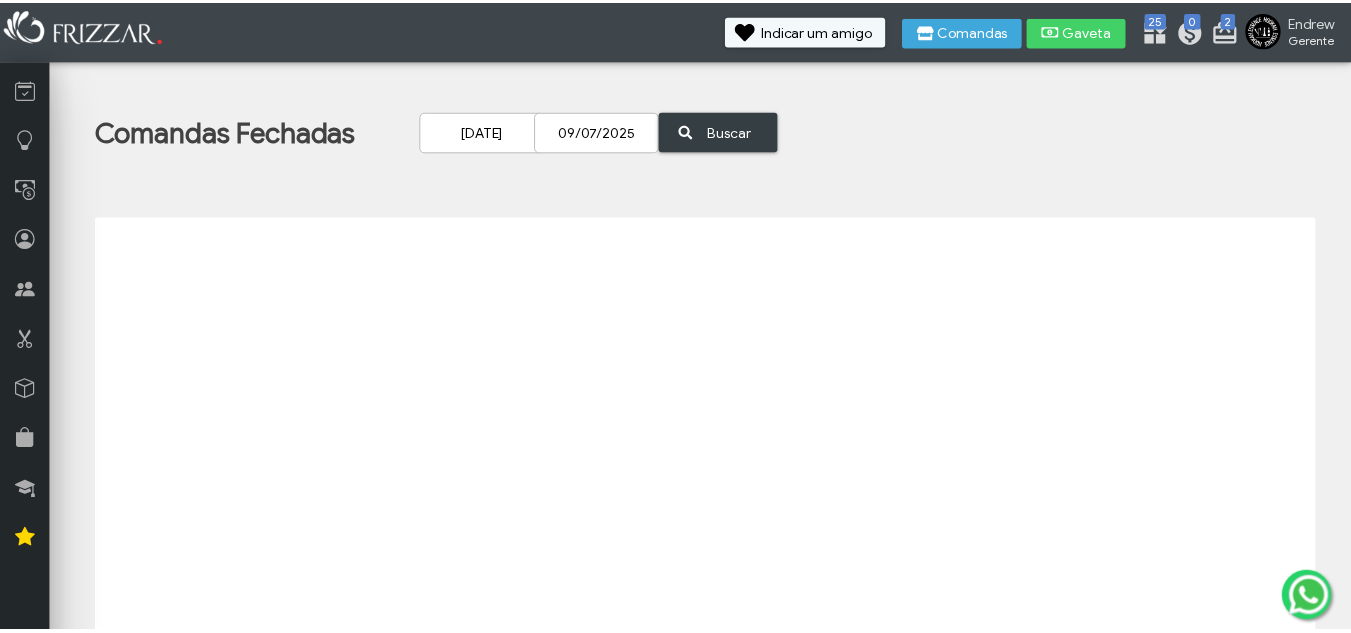 scroll, scrollTop: 0, scrollLeft: 0, axis: both 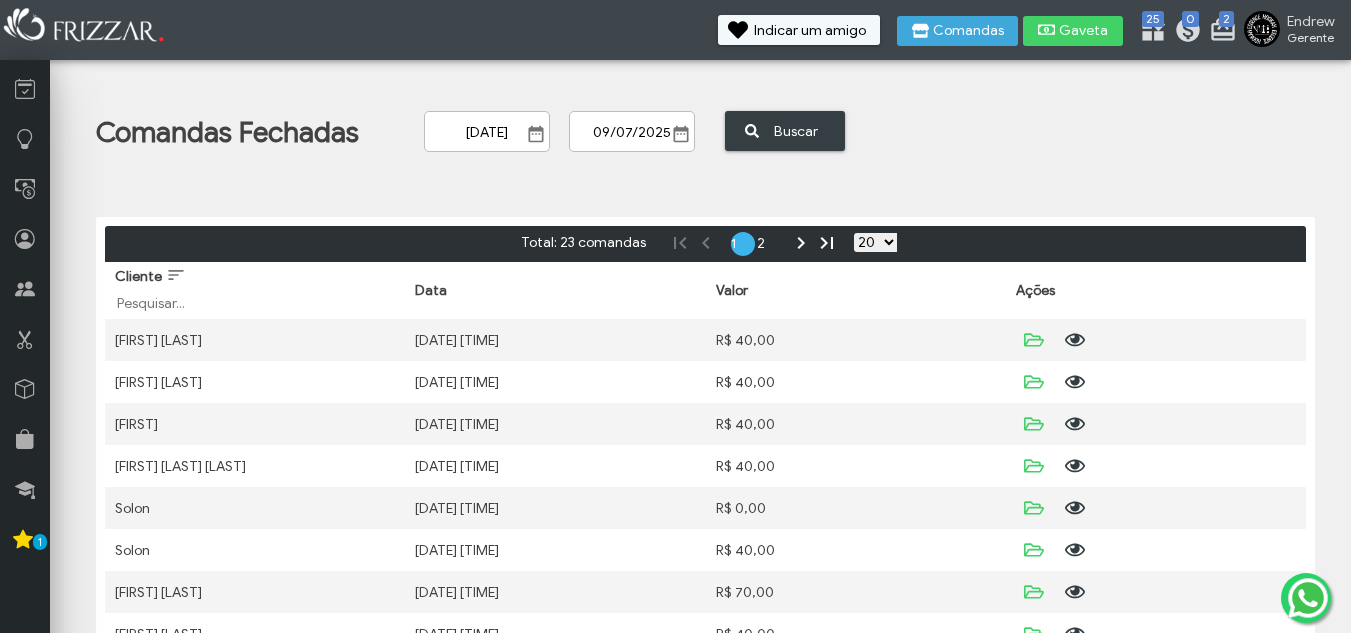 click at bounding box center [536, 134] 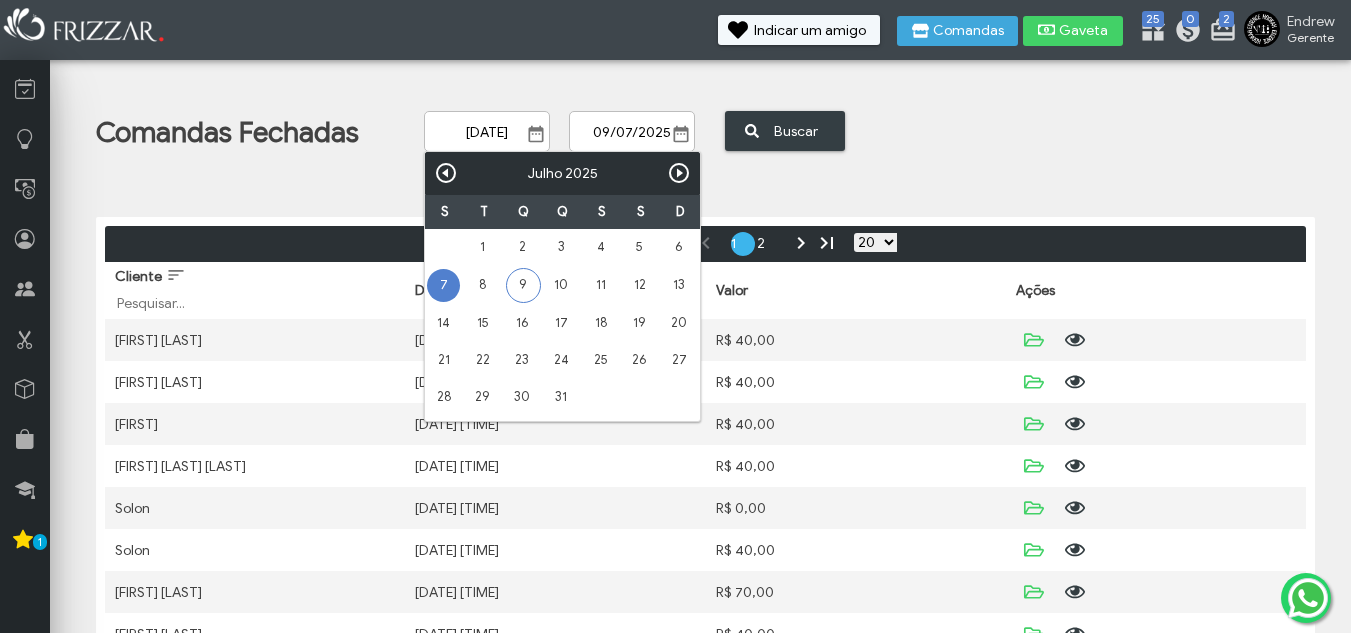 click on "9" at bounding box center [523, 285] 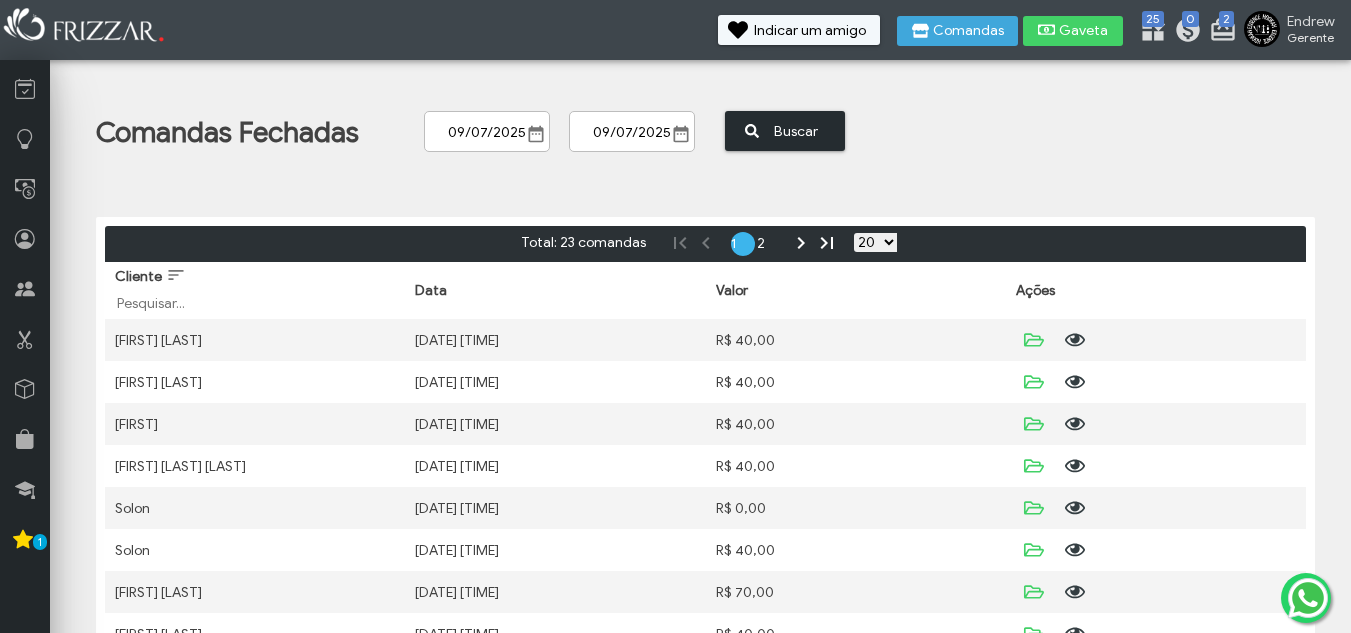 click on "Buscar" at bounding box center [785, 131] 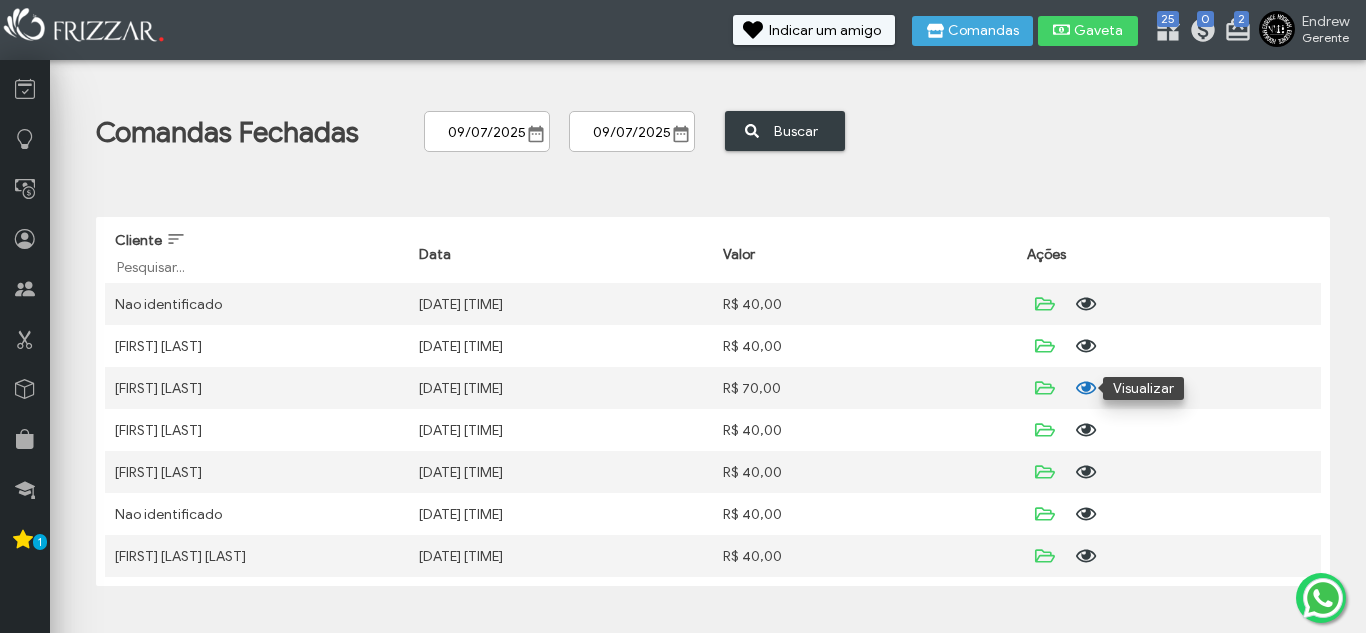 click at bounding box center [1084, 388] 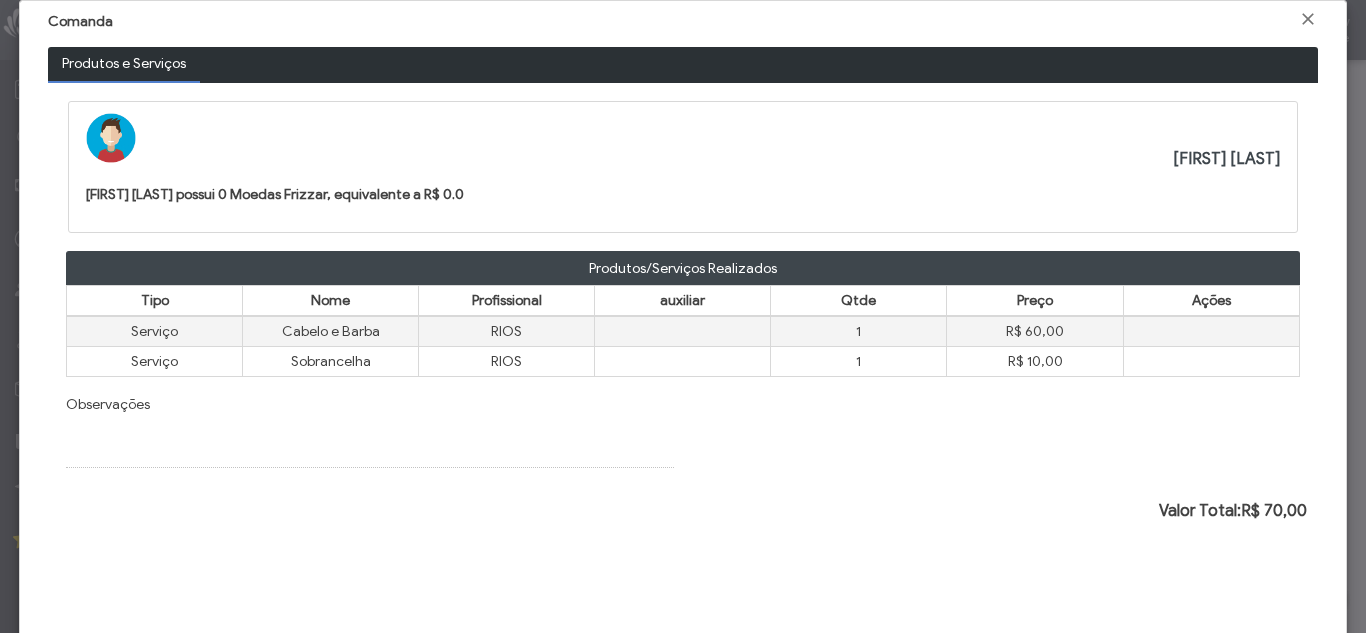 scroll, scrollTop: 0, scrollLeft: 0, axis: both 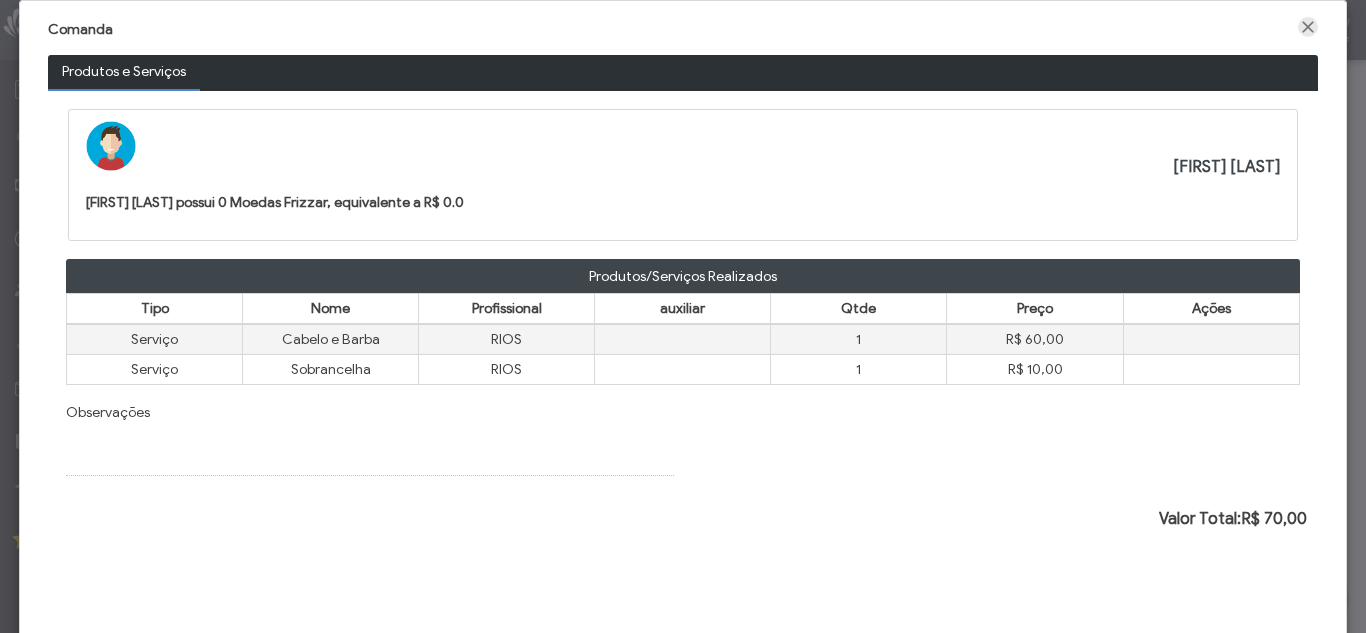 click at bounding box center [1308, 27] 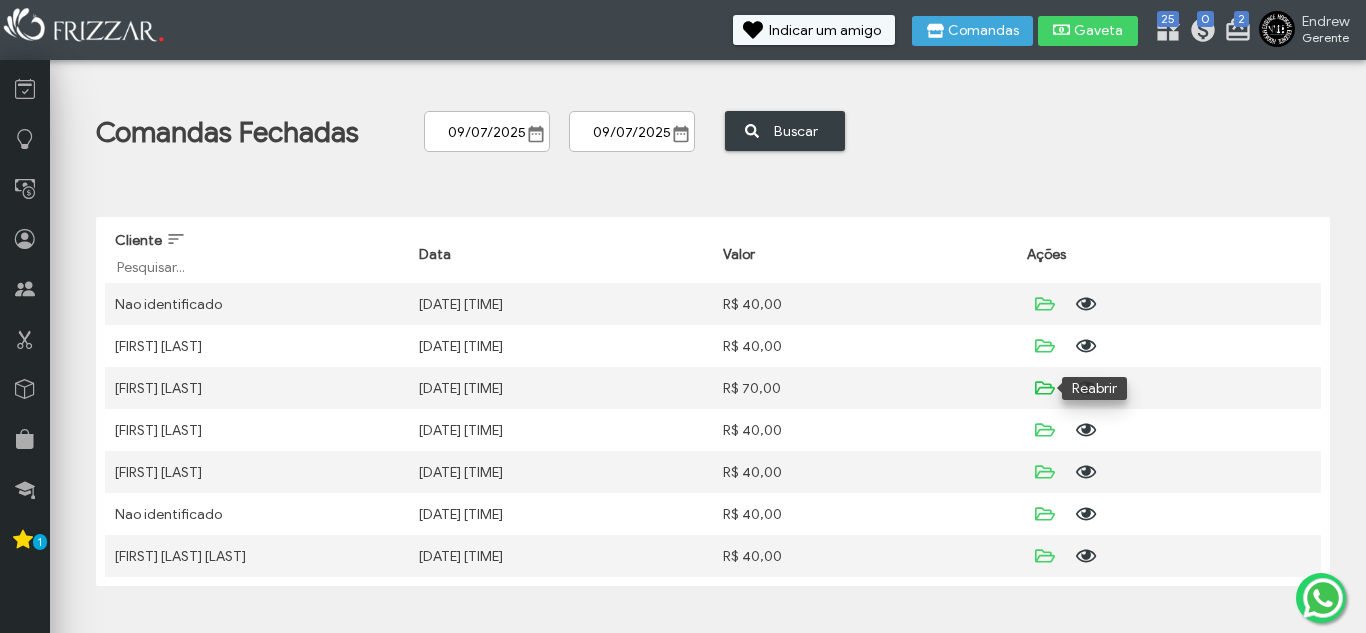 click at bounding box center [1043, 388] 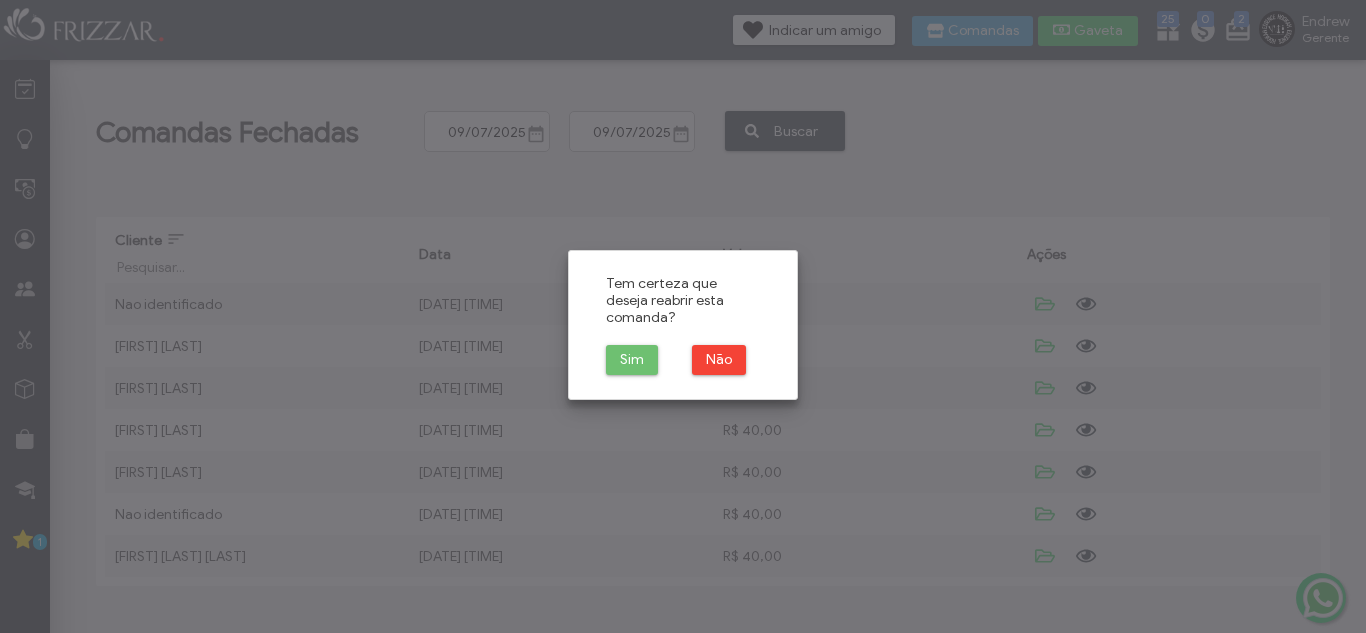 click on "Sim" at bounding box center [632, 360] 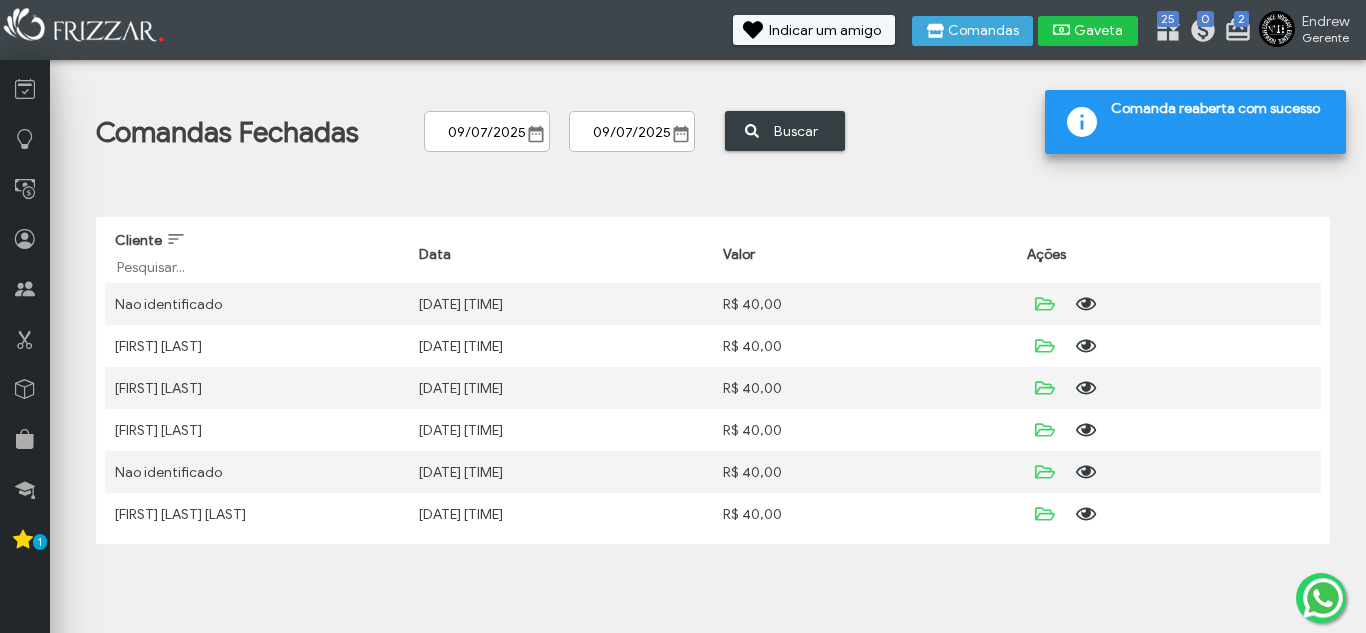 click on "Gaveta" at bounding box center [1088, 31] 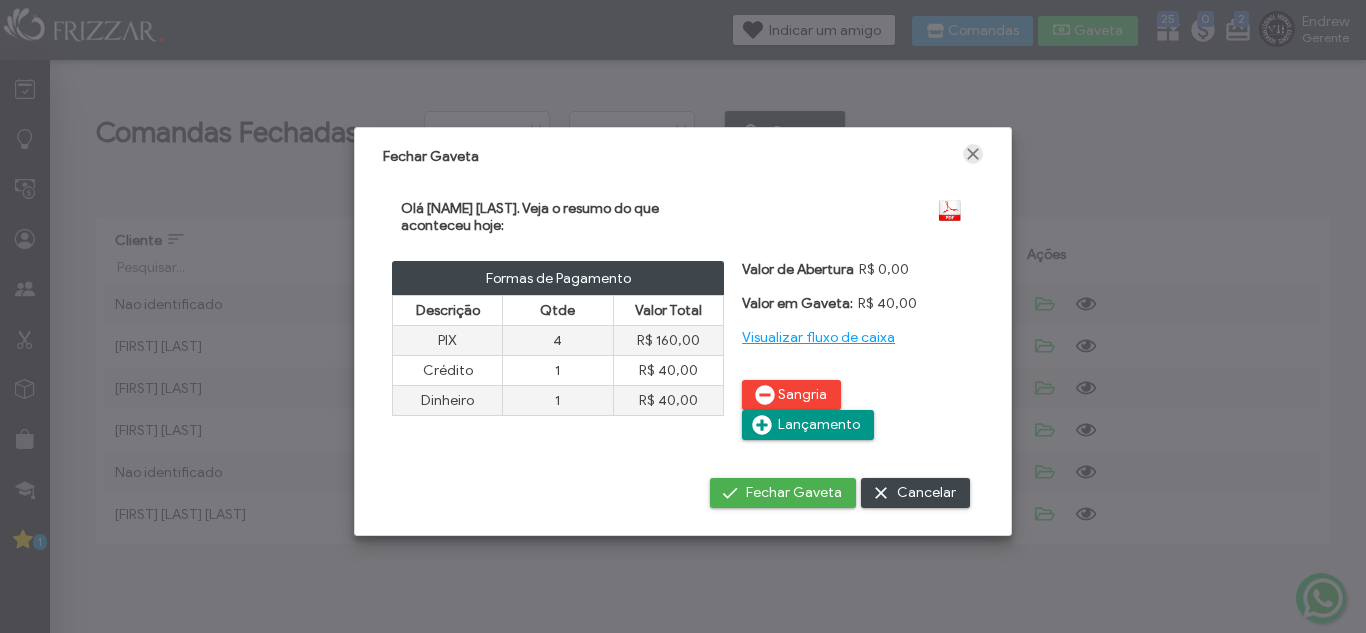 click at bounding box center [973, 154] 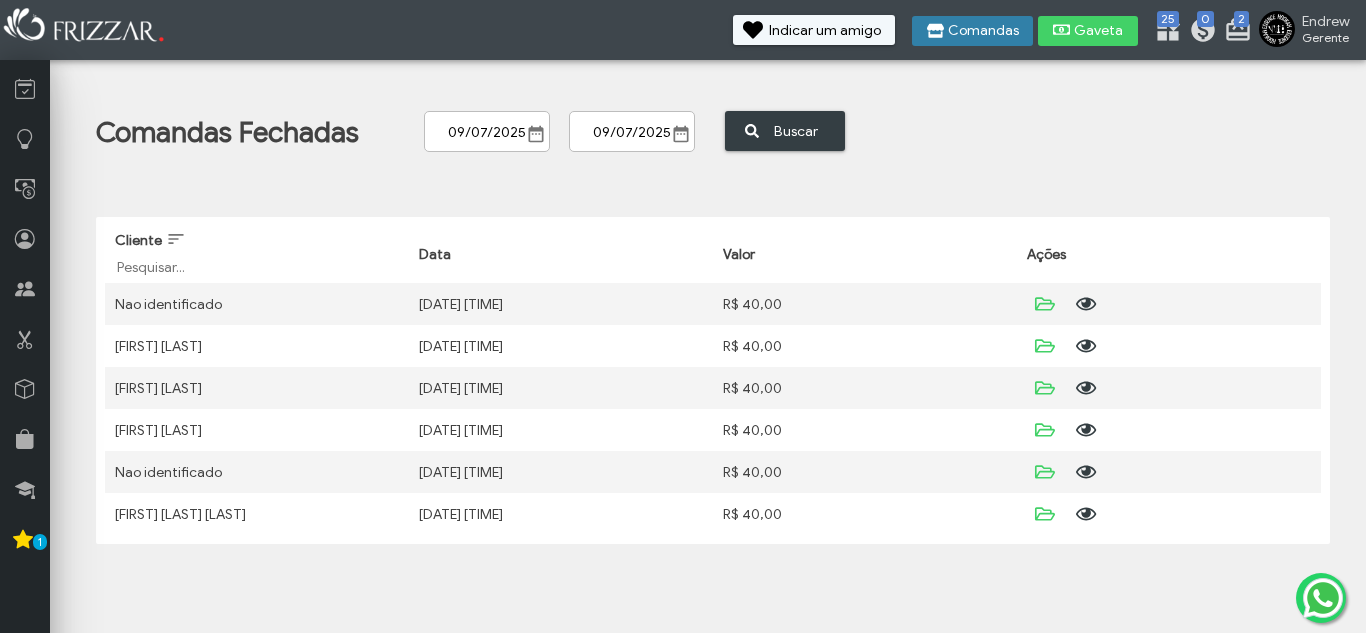 click on "Comandas" at bounding box center (983, 31) 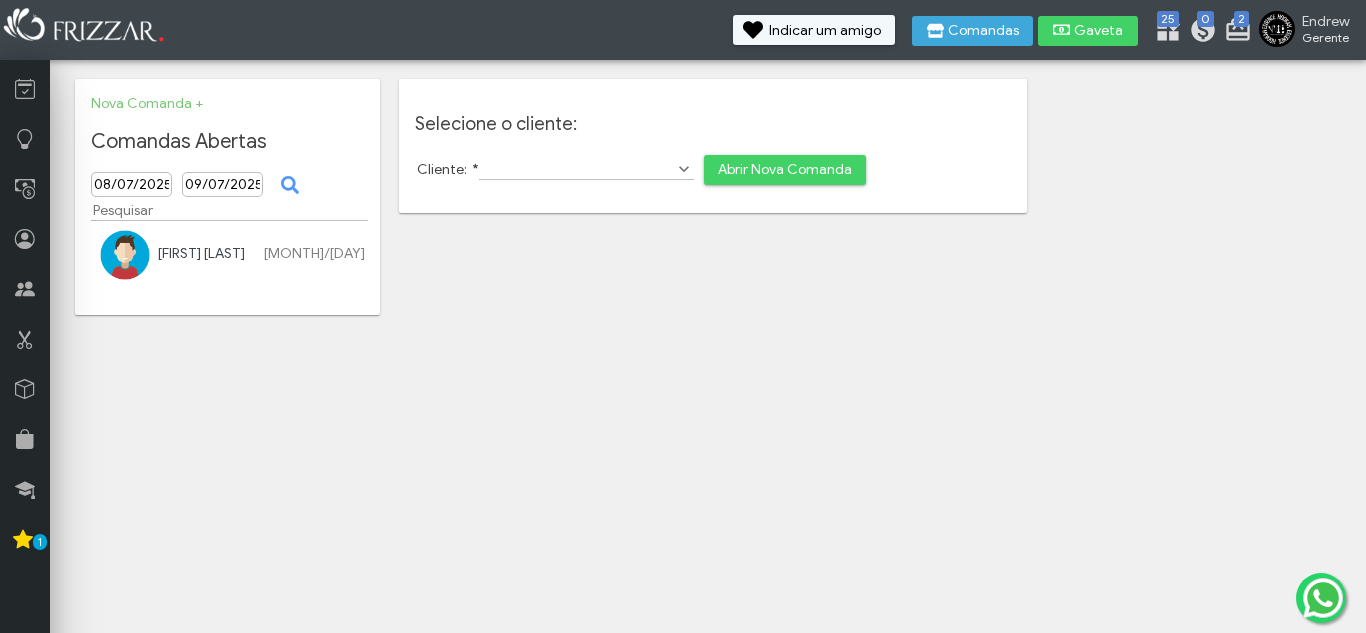 scroll, scrollTop: 0, scrollLeft: 0, axis: both 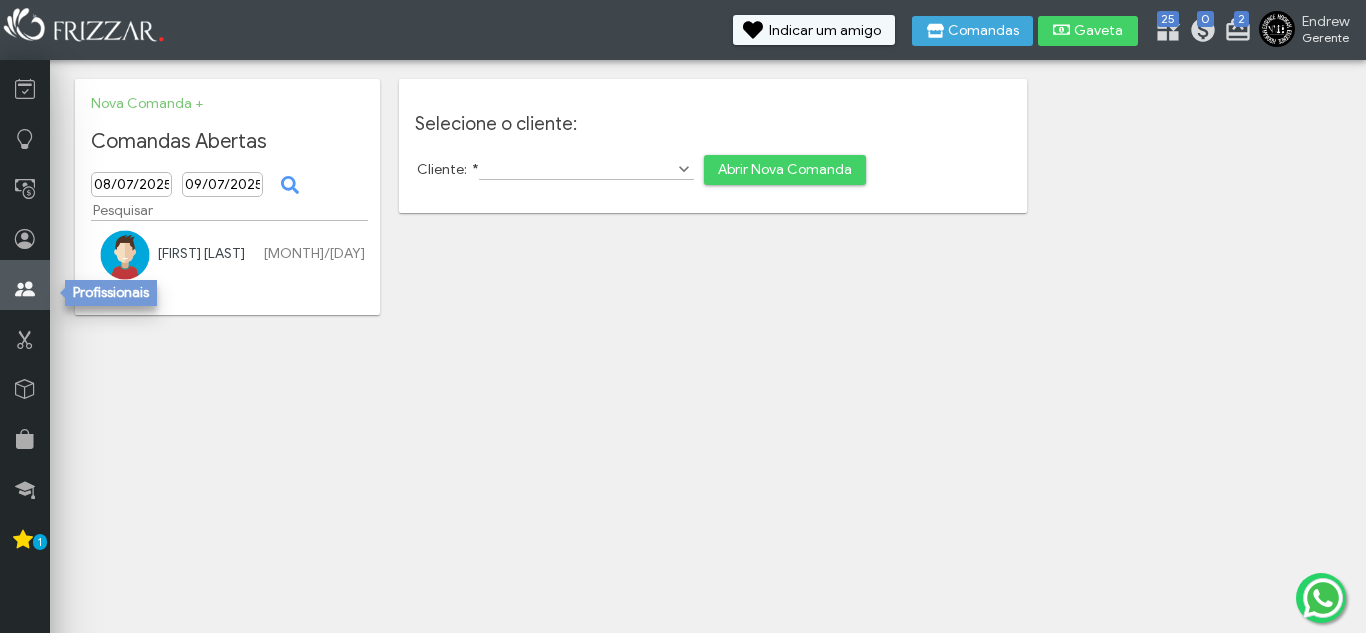 click at bounding box center (25, 289) 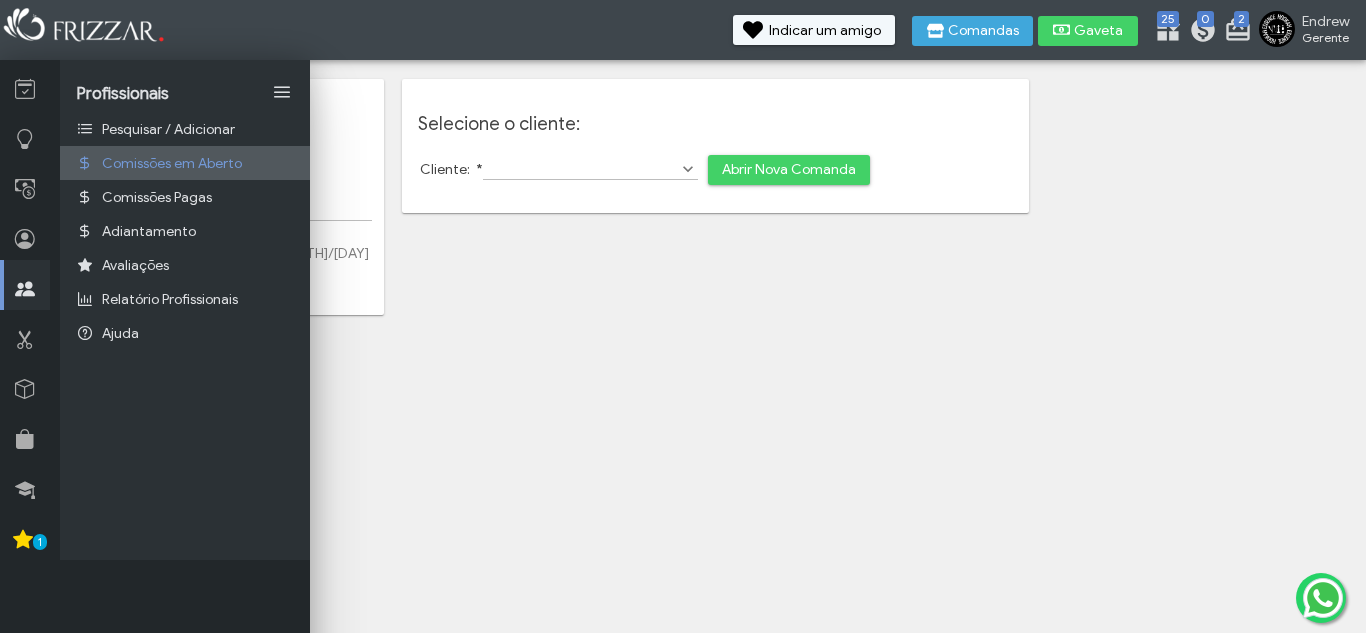 click on "Comissões em Aberto" at bounding box center (172, 163) 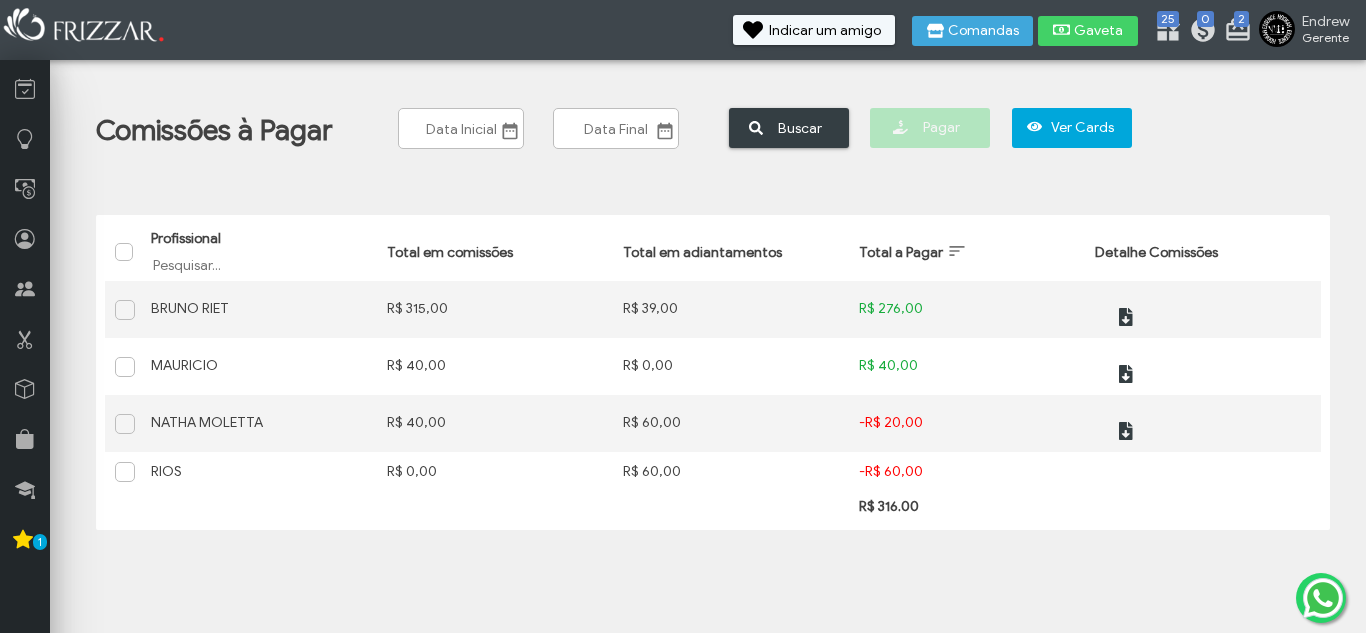 scroll, scrollTop: 0, scrollLeft: 0, axis: both 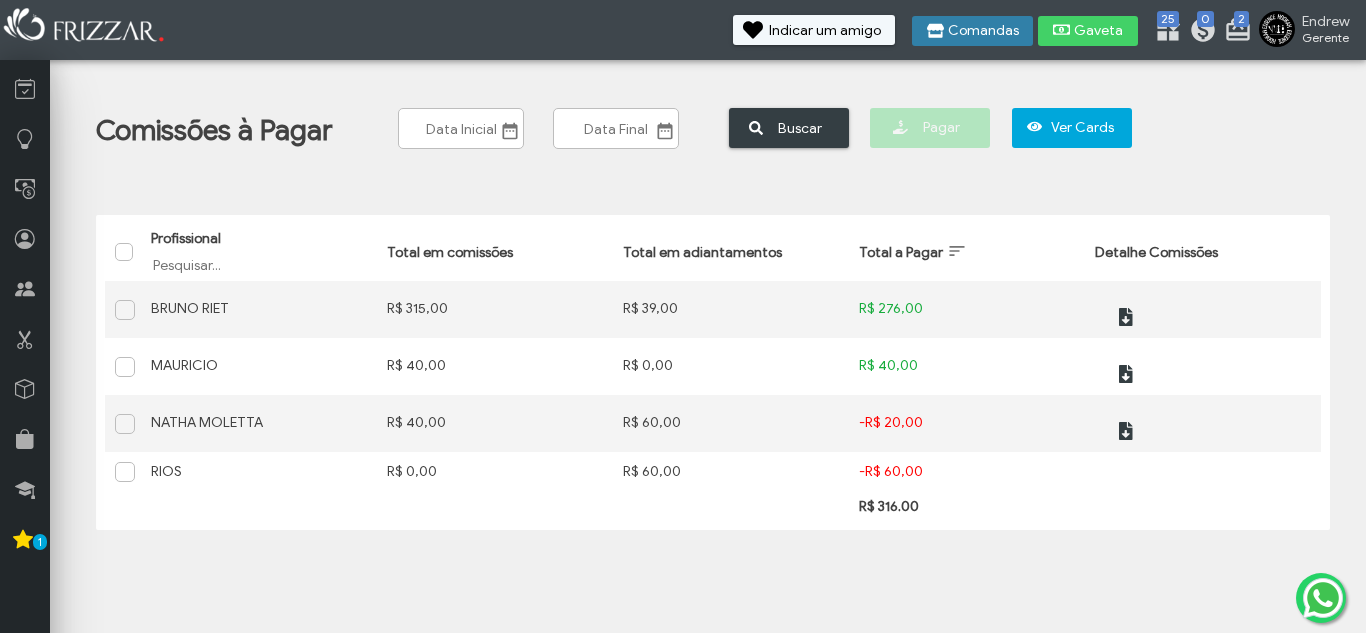 click on "Comandas" at bounding box center [983, 31] 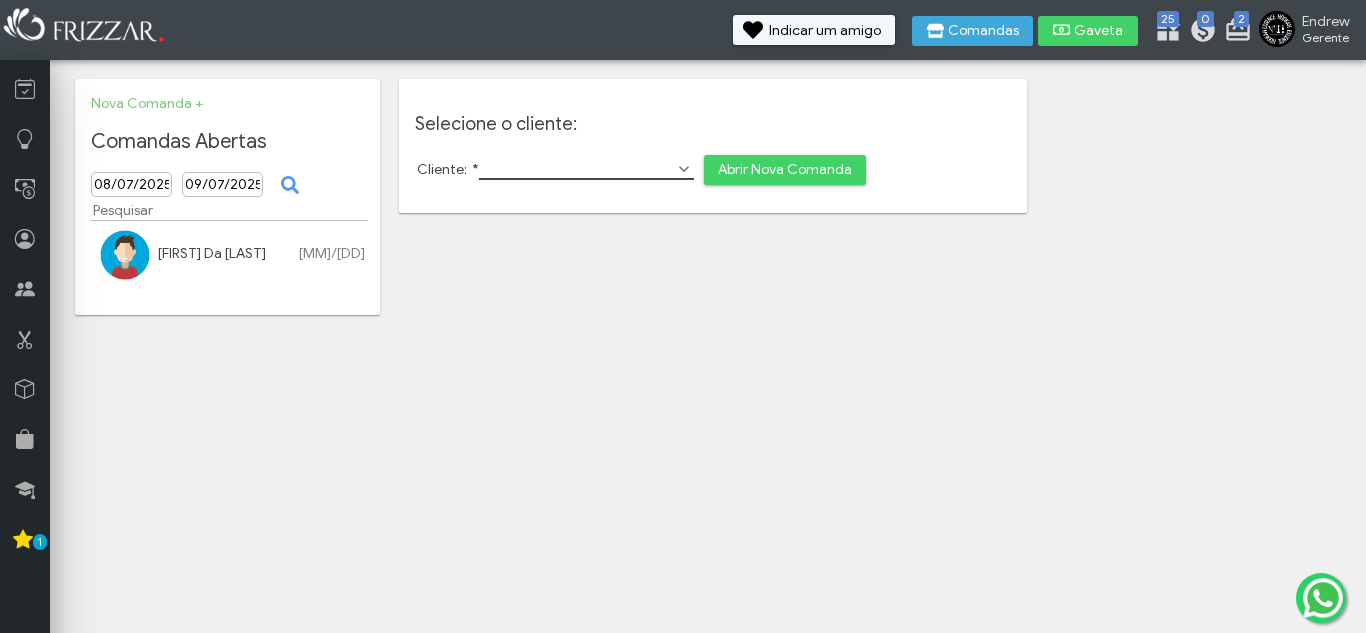 scroll, scrollTop: 0, scrollLeft: 0, axis: both 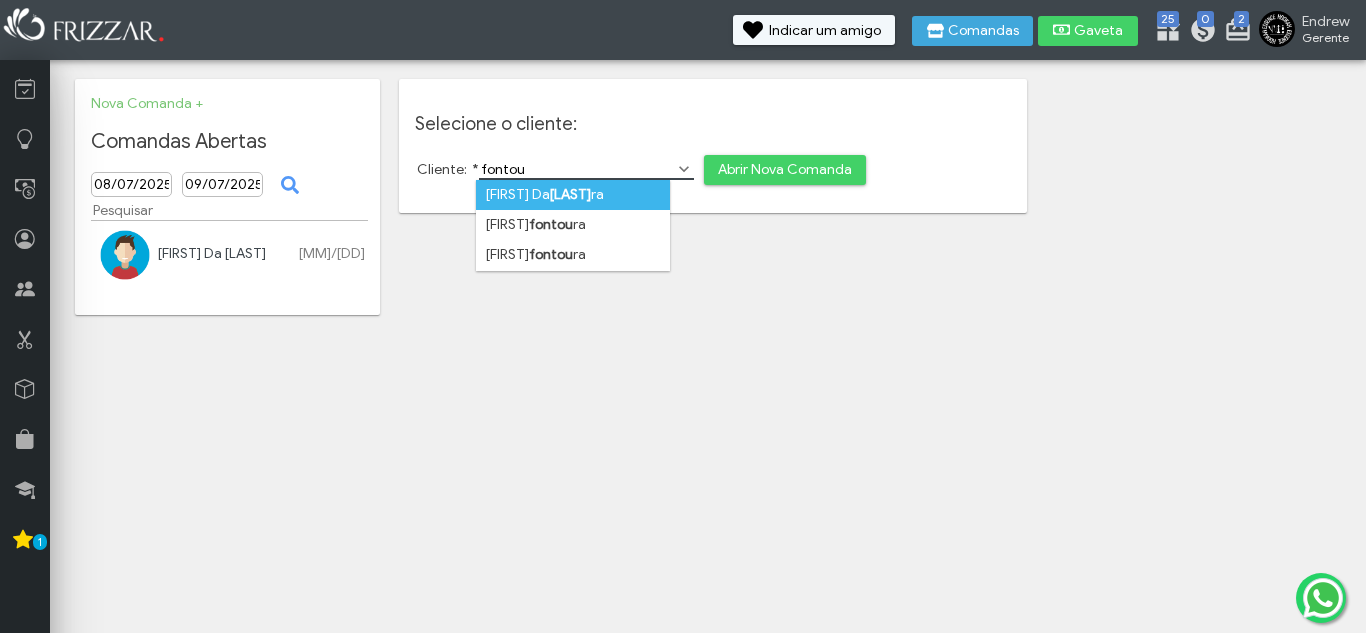 type on "fontou" 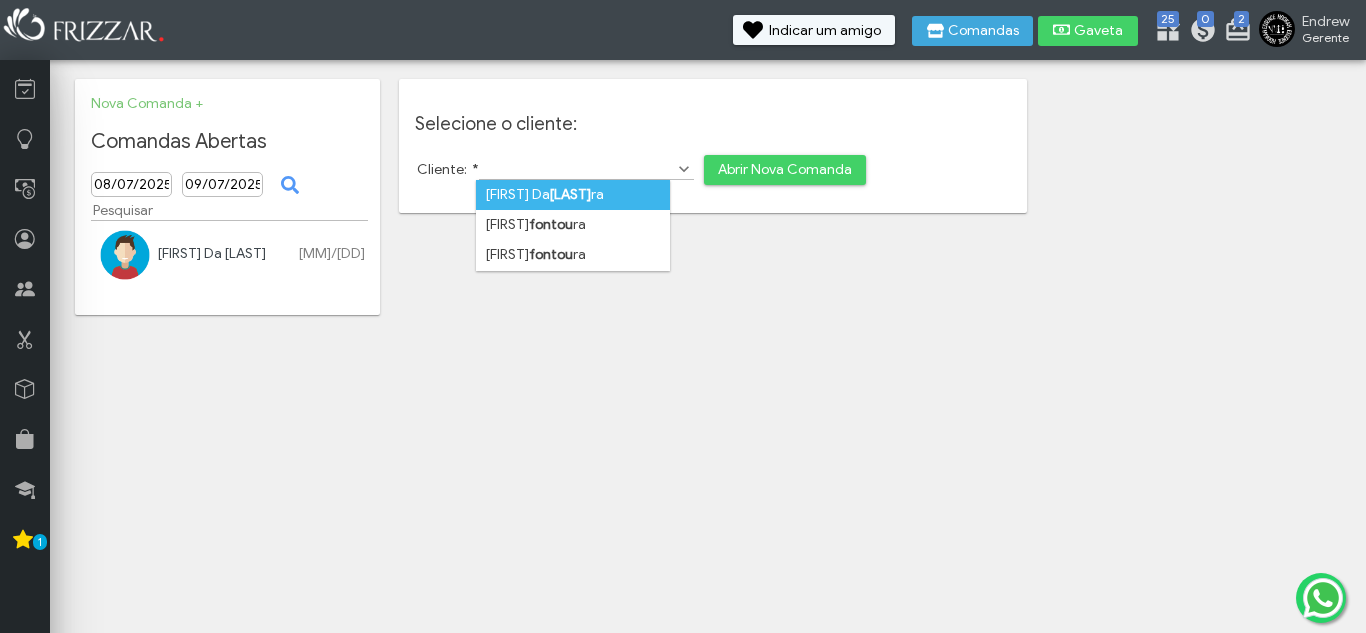 click on "[LAST]" at bounding box center (570, 194) 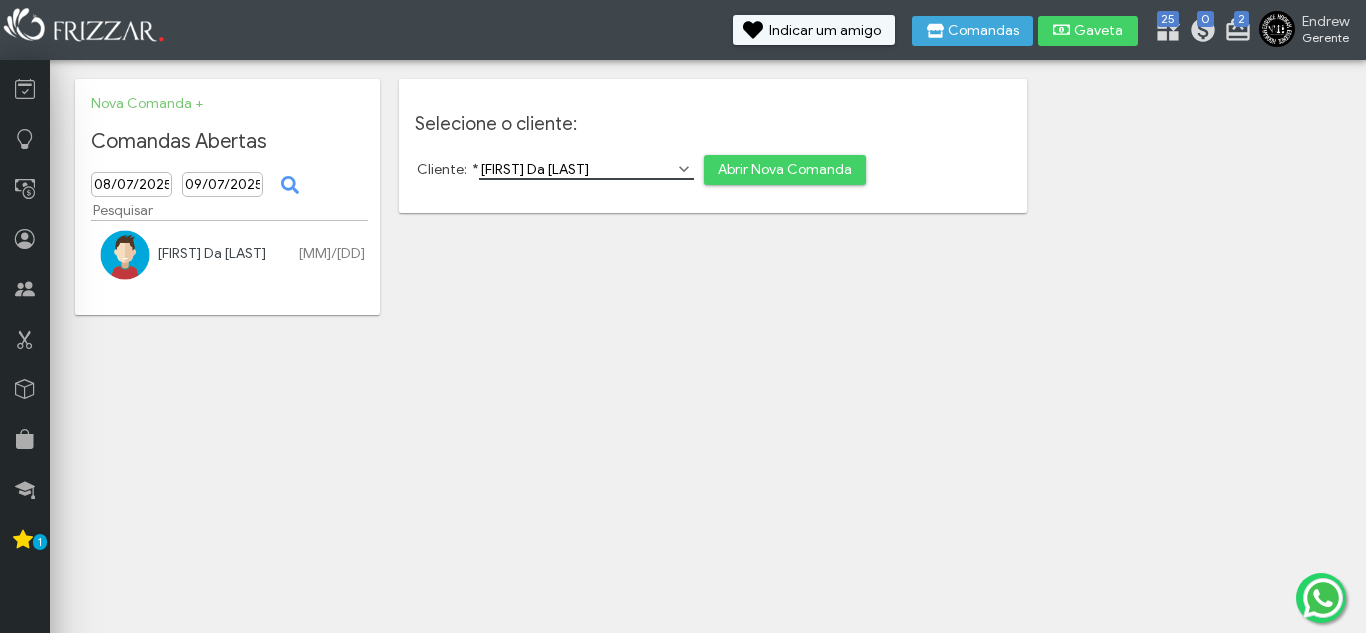 click on "Abrir Nova Comanda" at bounding box center (785, 170) 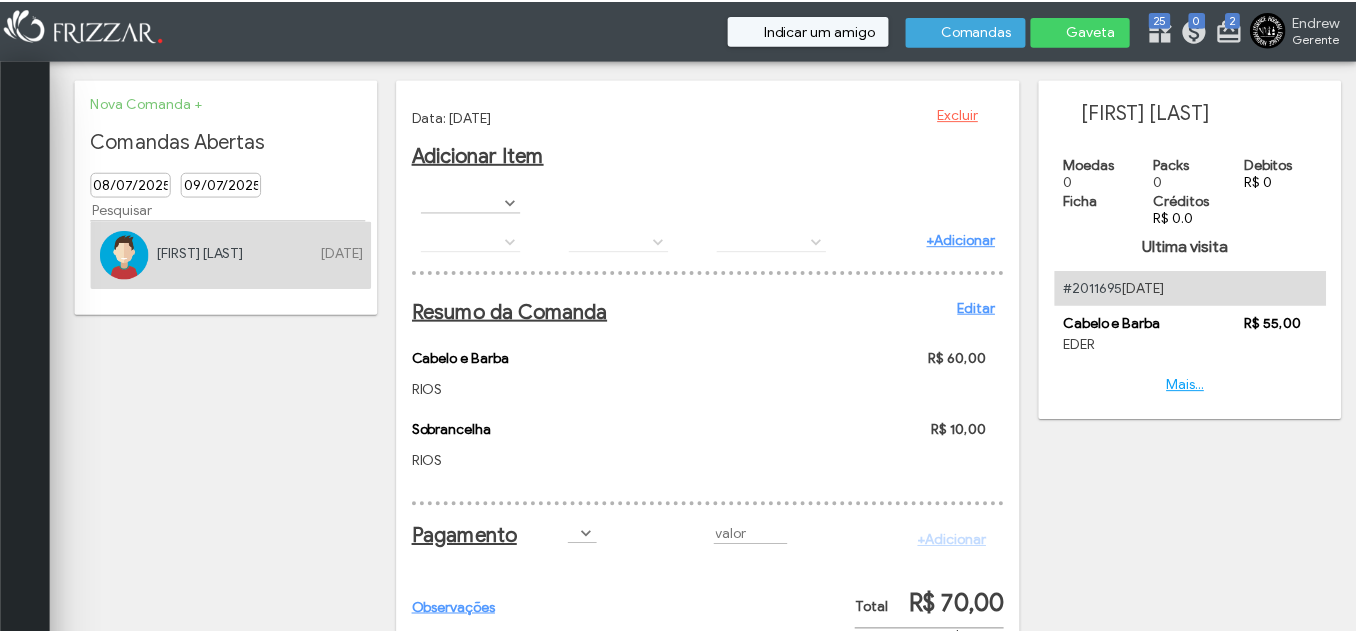 scroll, scrollTop: 0, scrollLeft: 0, axis: both 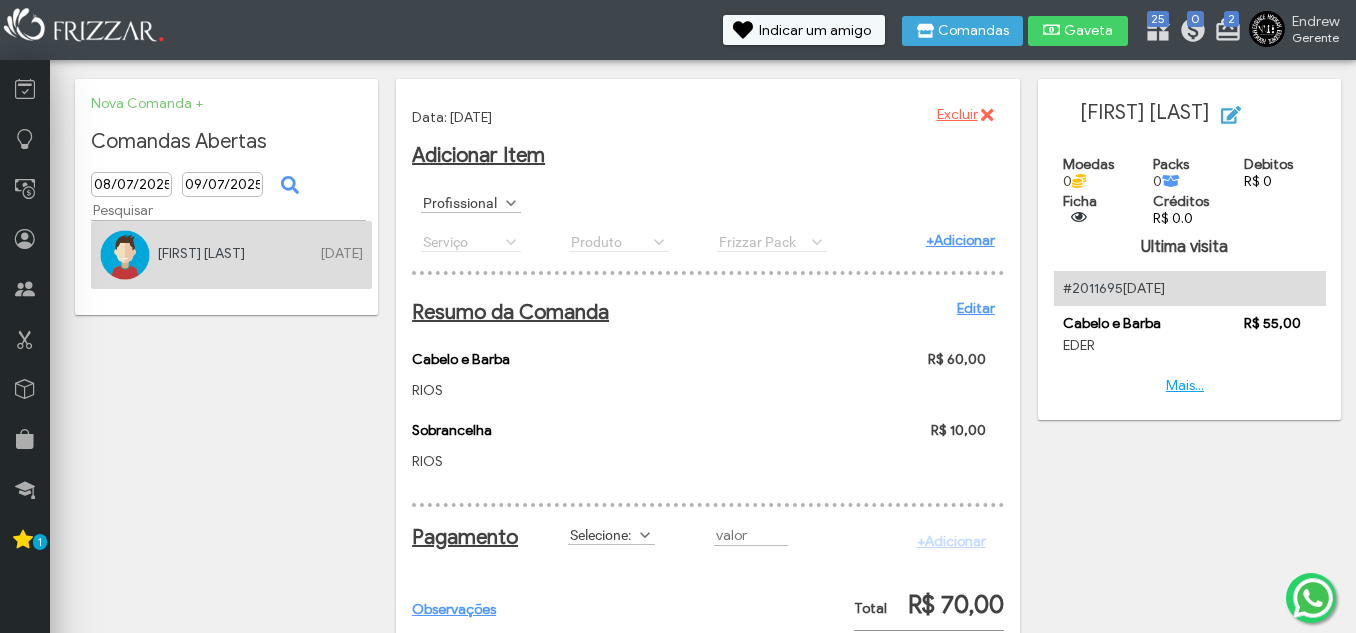 click at bounding box center [511, 203] 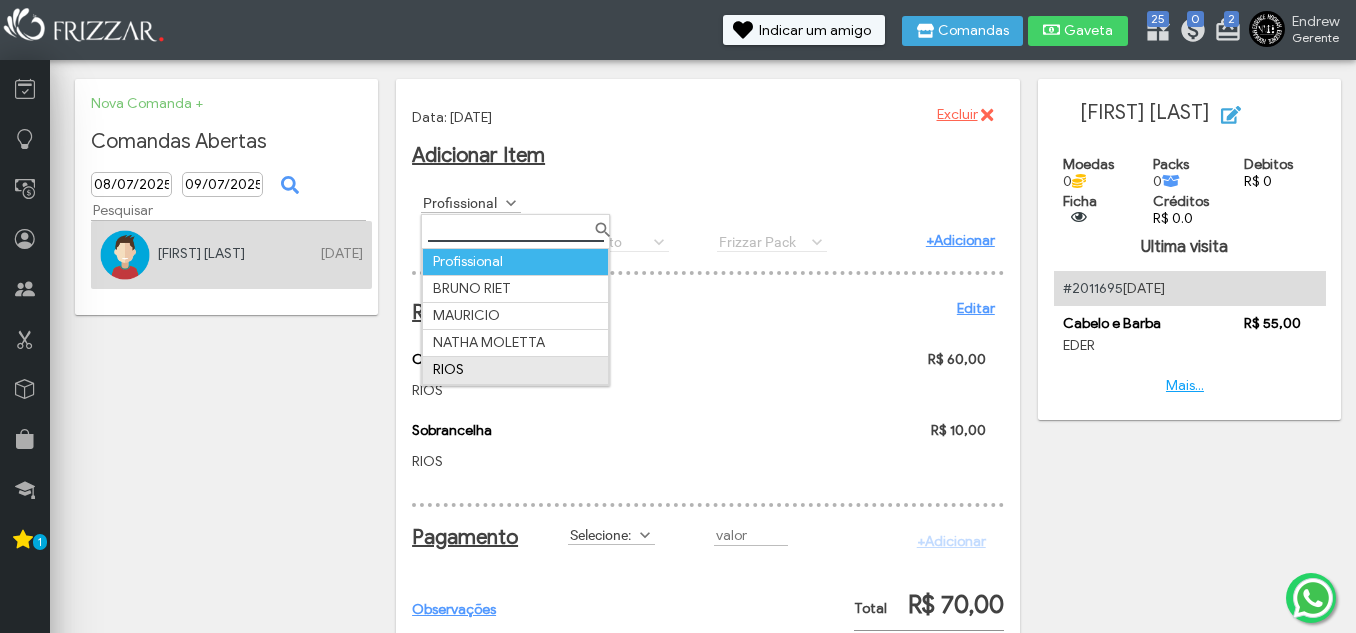 drag, startPoint x: 506, startPoint y: 374, endPoint x: 493, endPoint y: 320, distance: 55.542778 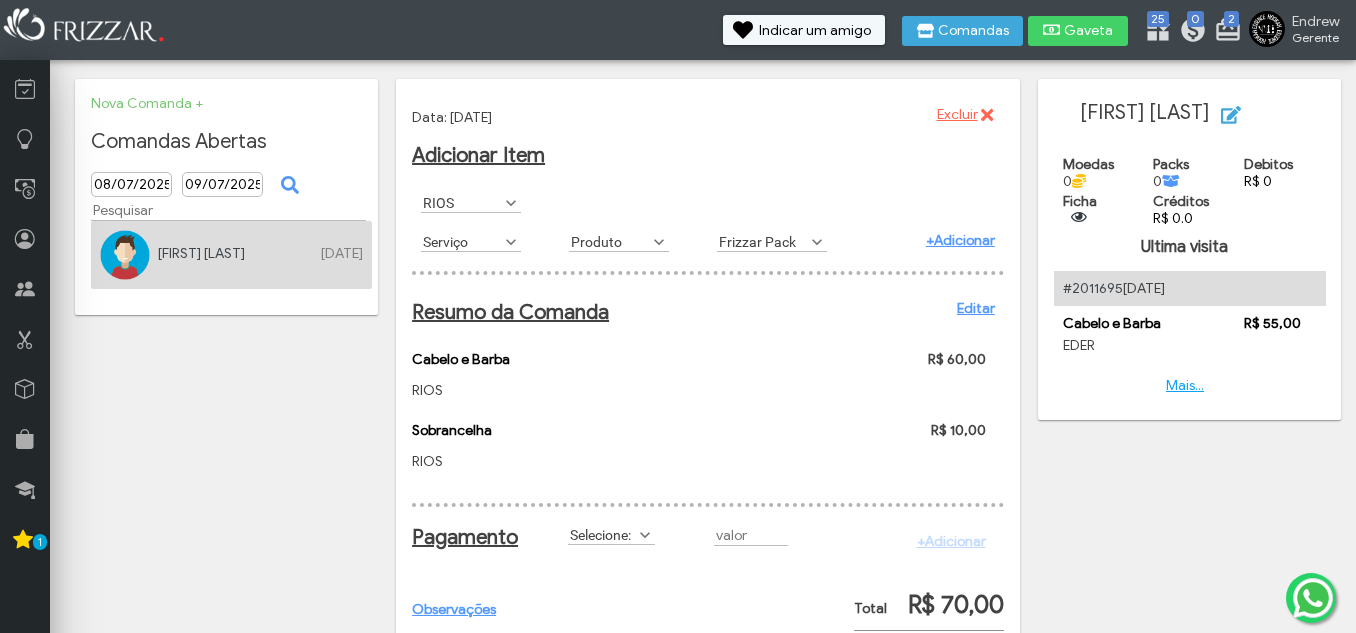 scroll, scrollTop: 11, scrollLeft: 89, axis: both 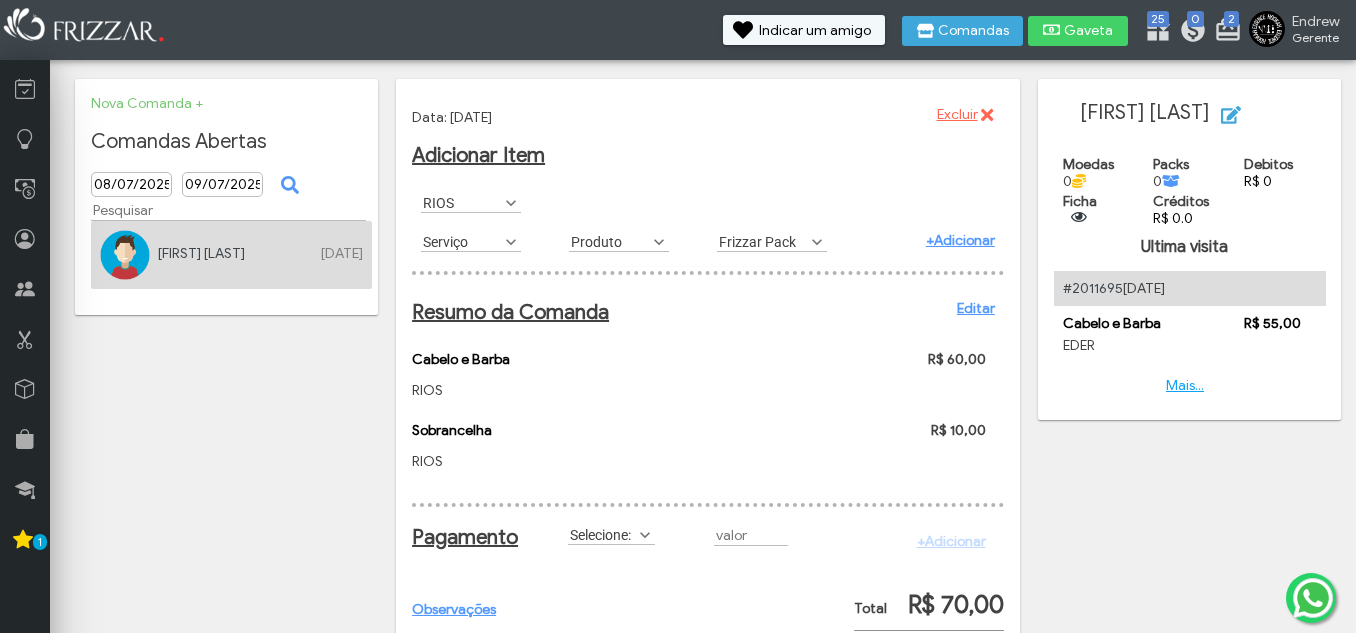 click at bounding box center (511, 242) 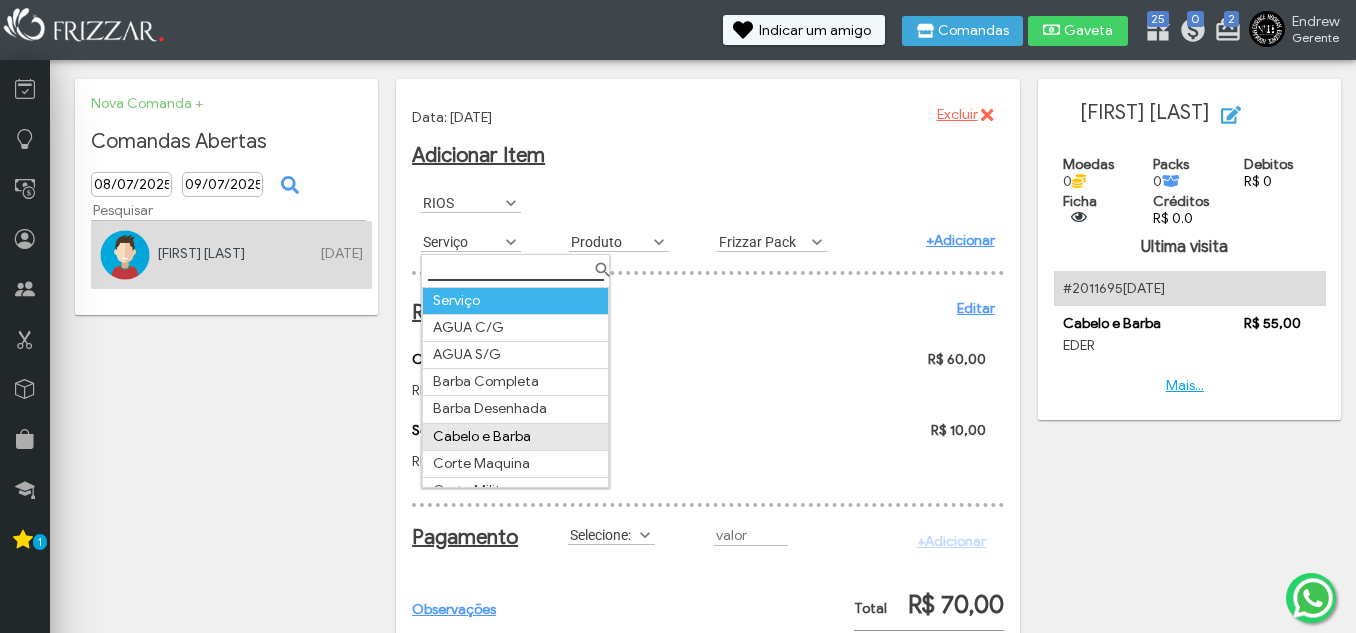 click on "Cabelo e Barba" at bounding box center (516, 436) 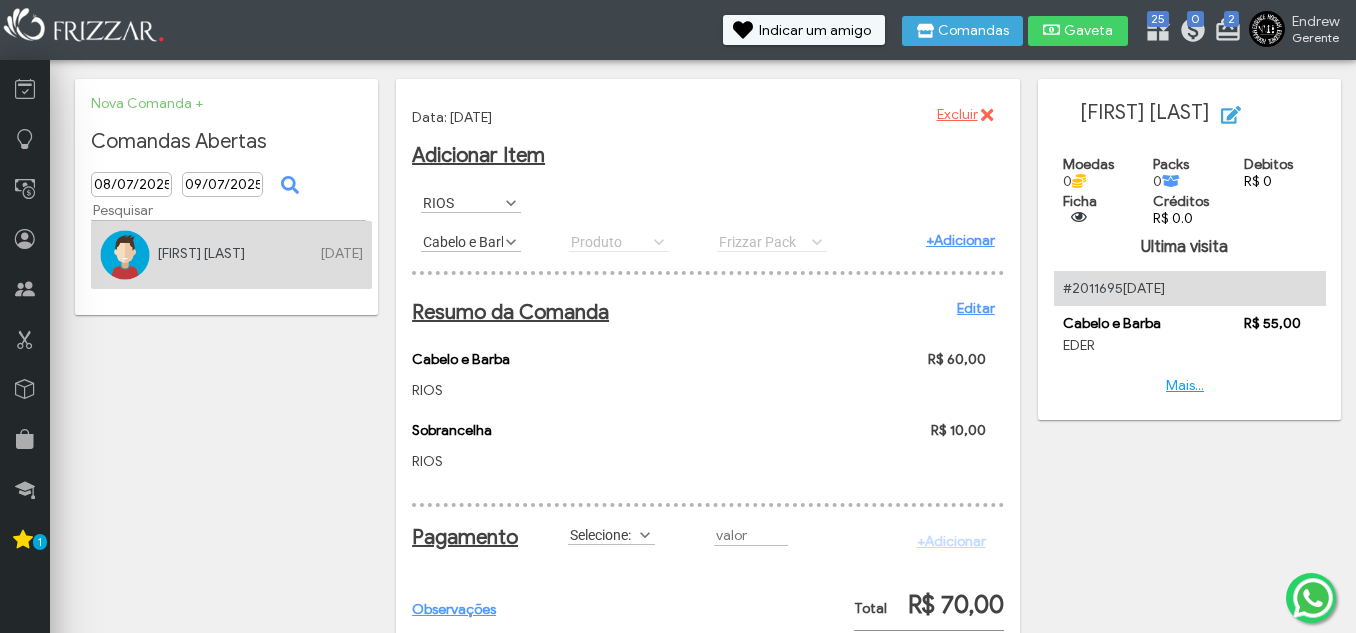 click on "+Adicionar" at bounding box center [960, 240] 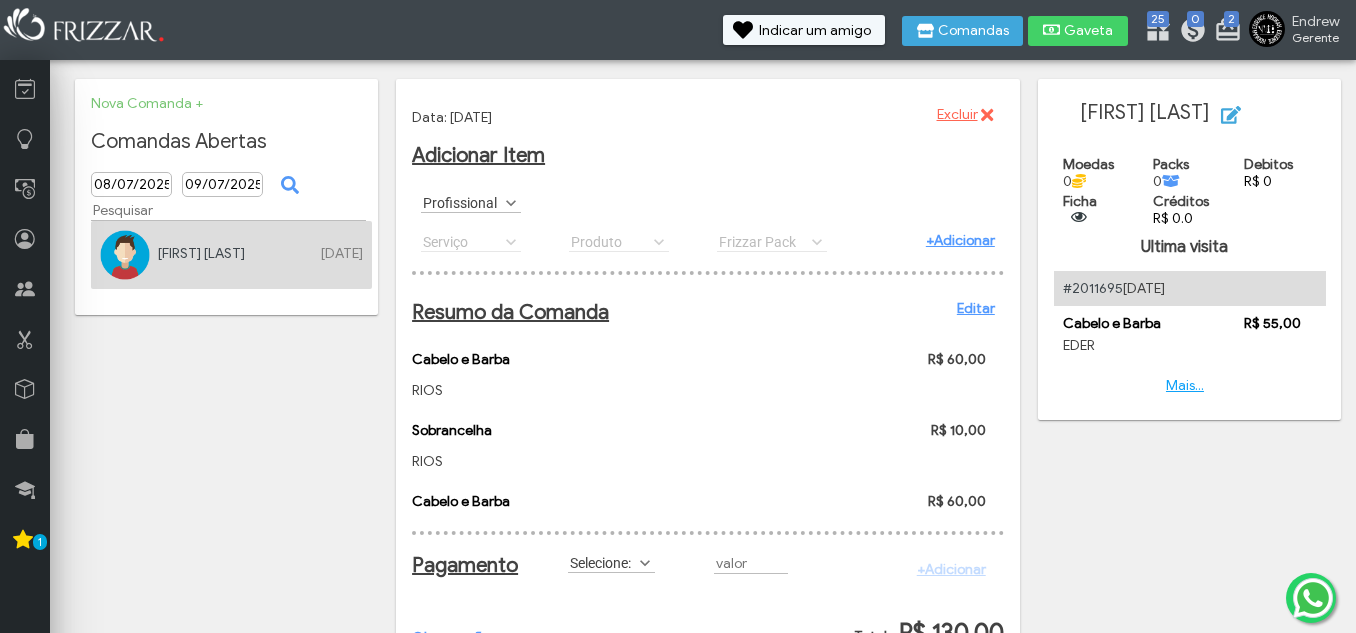click on "Profissional" at bounding box center [462, 202] 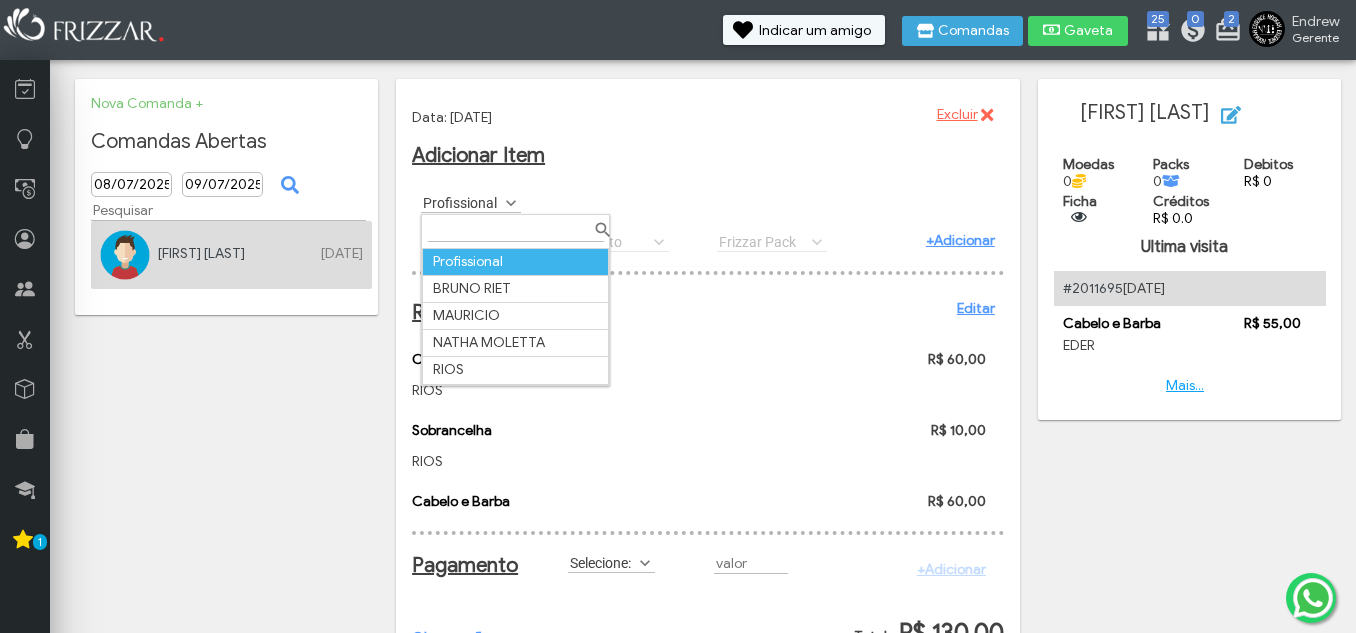 scroll, scrollTop: 11, scrollLeft: 89, axis: both 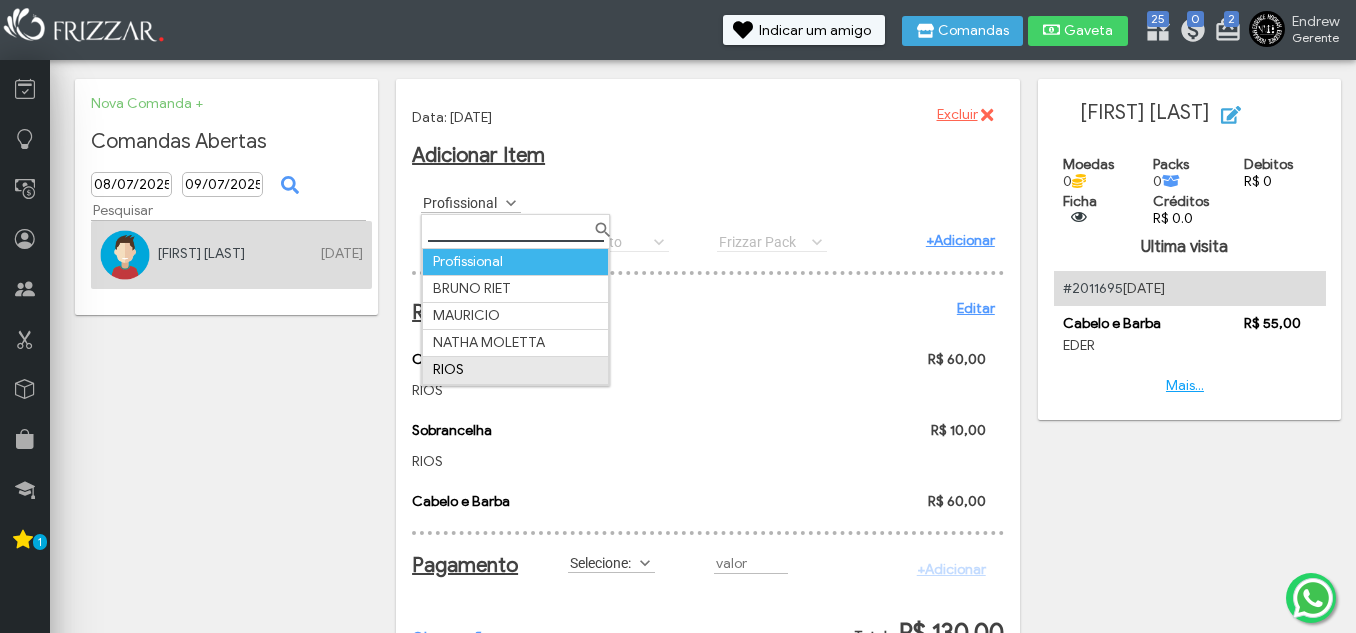 click on "RIOS" at bounding box center [516, 370] 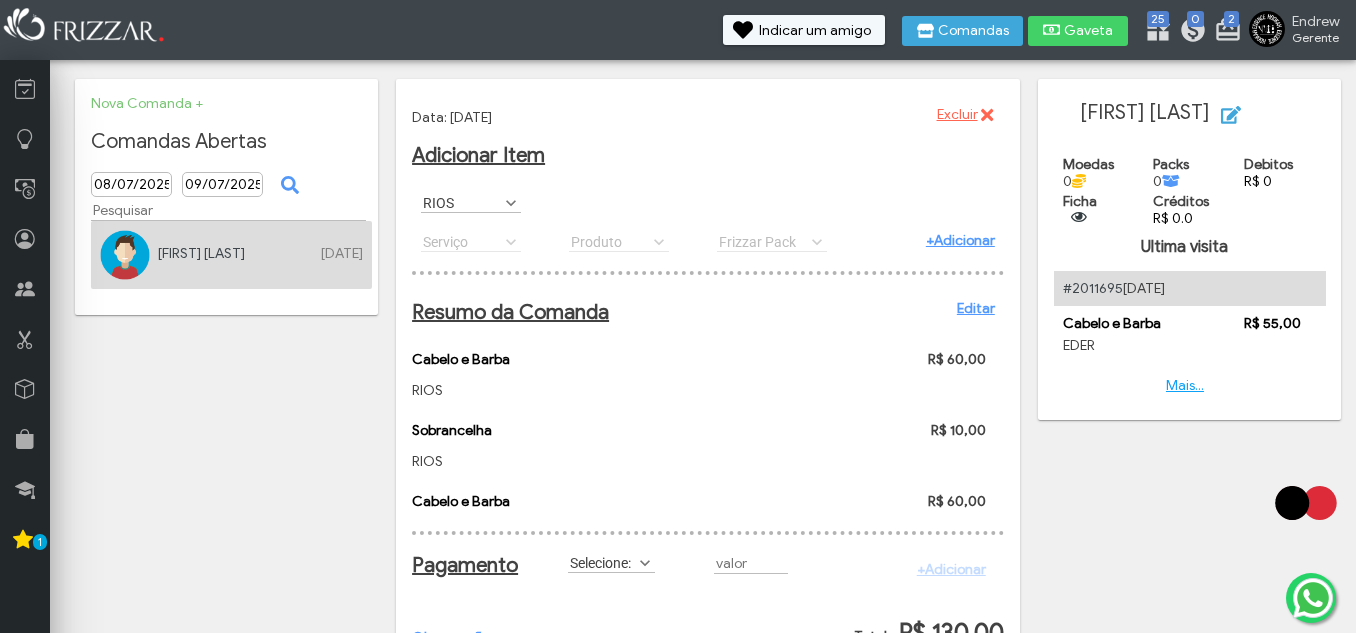 click on "Serviço AGUA C/G AGUA S/G Barba Completa Barba Desenhada  Cabelo e Barba Corte Maquina Corte Militar  Corte Navalhado Corte Simples ENERGETICO MONSTER  LONG  Luzes  Pintura  Plano Cabelo e Barba  Plano Corte Navalhado Plano Corte Simples Platinado  REFRI 600ML REFRI LATA  Sobrancelha  Serviço Serviço AGUA C/G AGUA S/G Barba Completa Barba Desenhada  Cabelo e Barba Corte Maquina Corte Militar  Corte Navalhado Corte Simples ENERGETICO MONSTER  LONG  Luzes  Pintura  Plano Cabelo e Barba  Plano Corte Navalhado Plano Corte Simples Platinado  REFRI 600ML REFRI LATA  Sobrancelha" at bounding box center (486, 241) 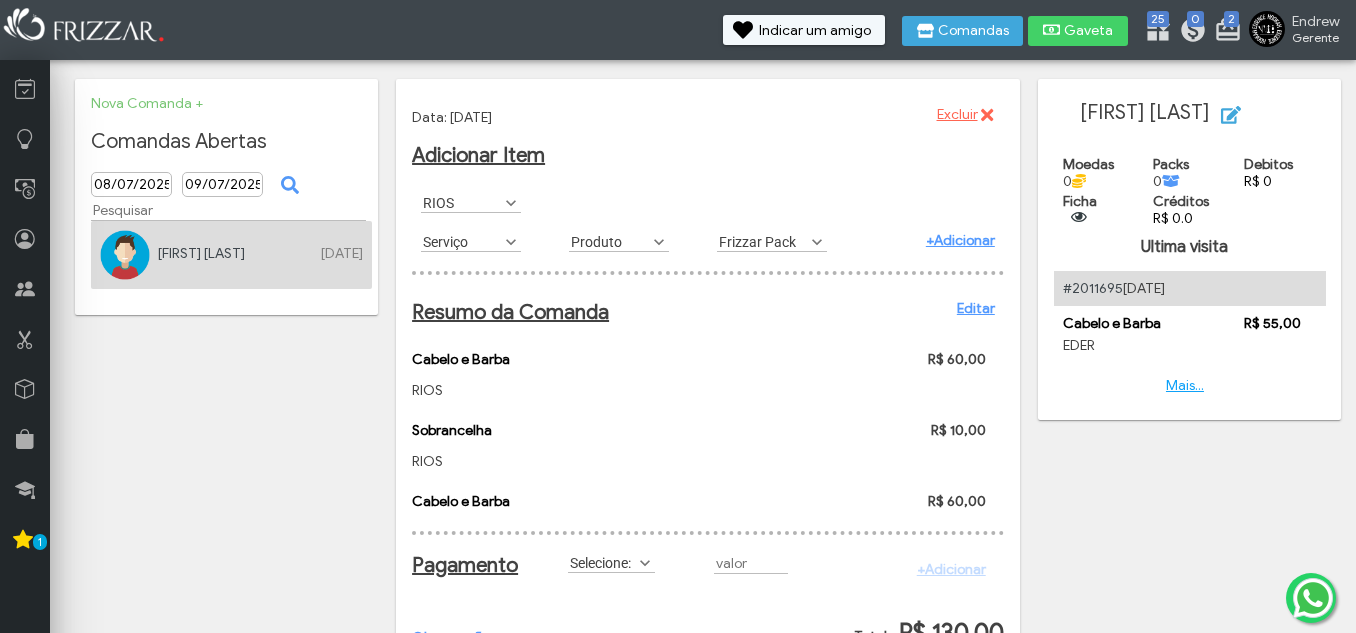 click at bounding box center [511, 242] 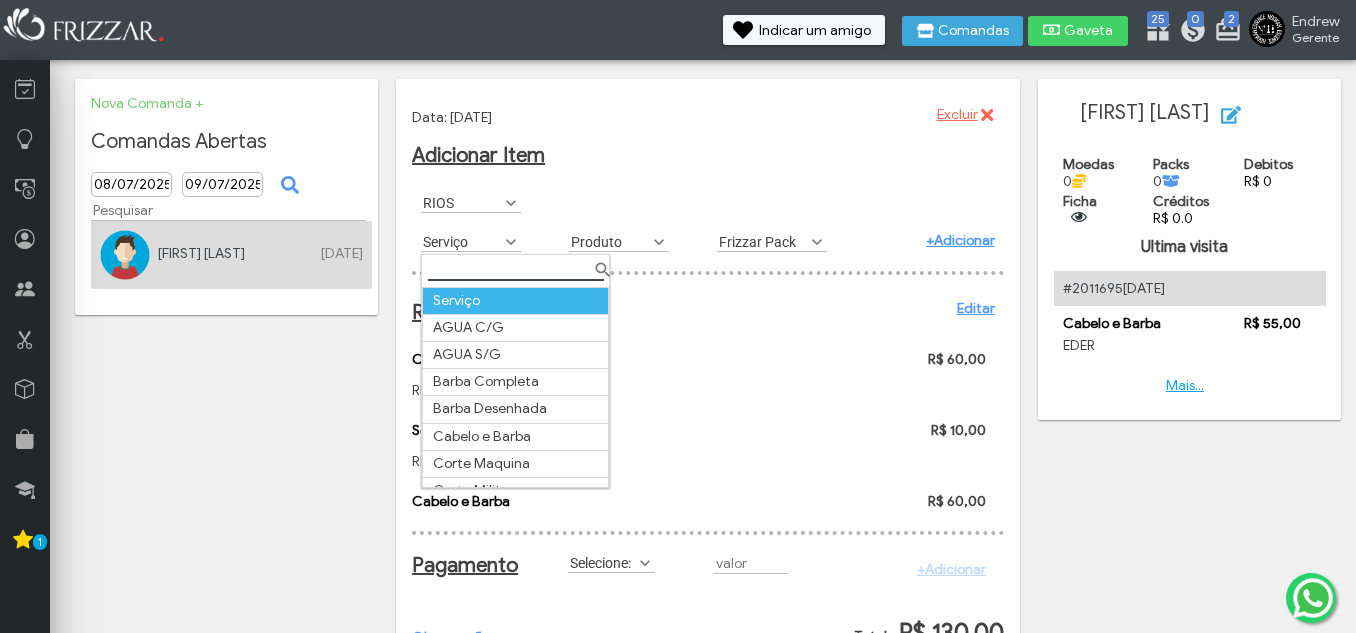scroll, scrollTop: 372, scrollLeft: 0, axis: vertical 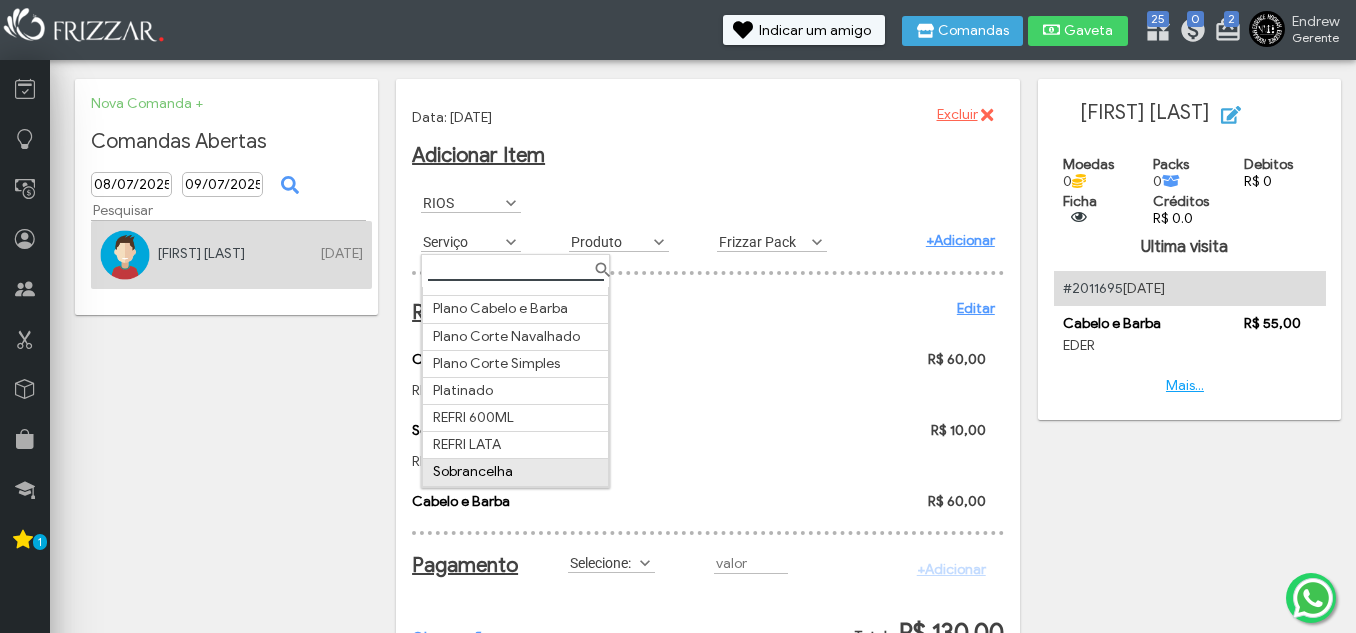 drag, startPoint x: 542, startPoint y: 474, endPoint x: 563, endPoint y: 465, distance: 22.847319 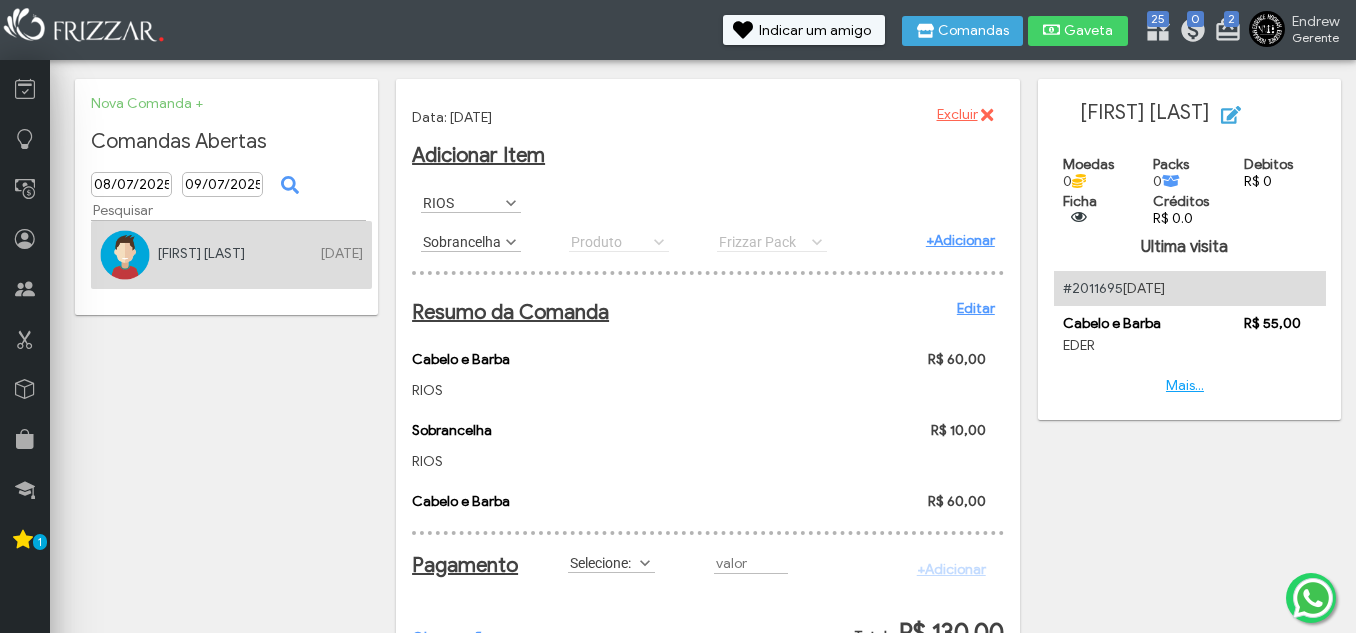 click on "Editar" at bounding box center [976, 308] 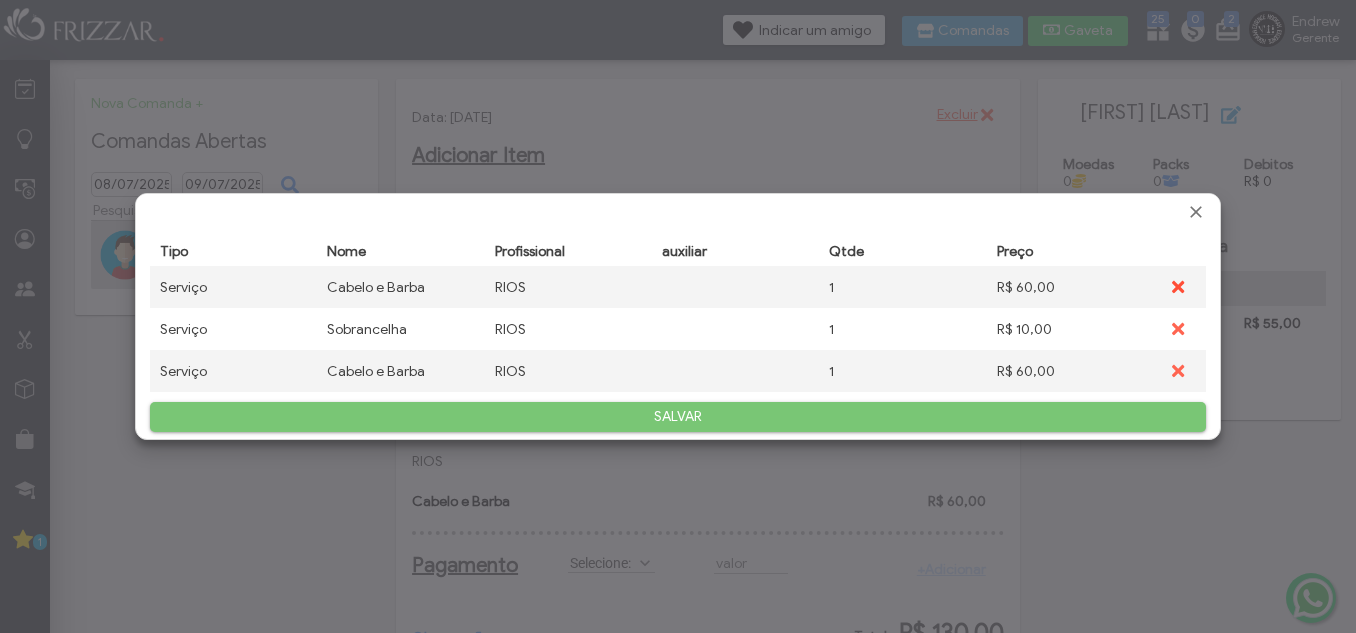 click at bounding box center (1178, 287) 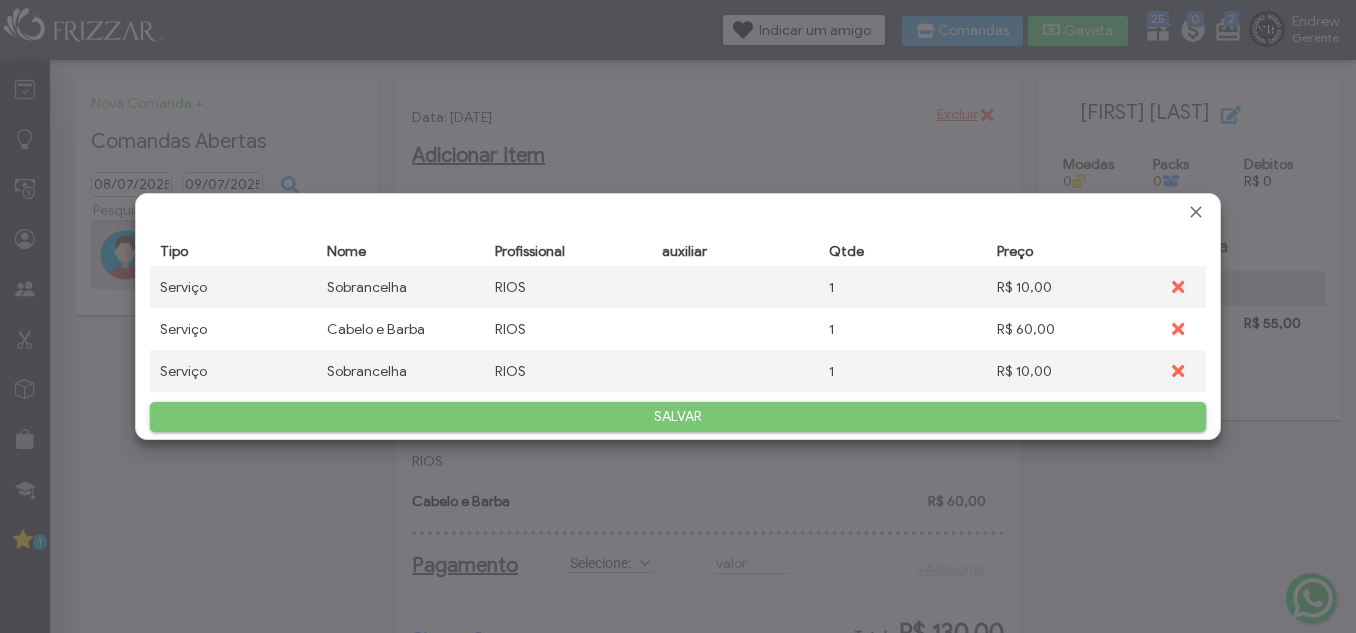 click on "SALVAR" at bounding box center (678, 417) 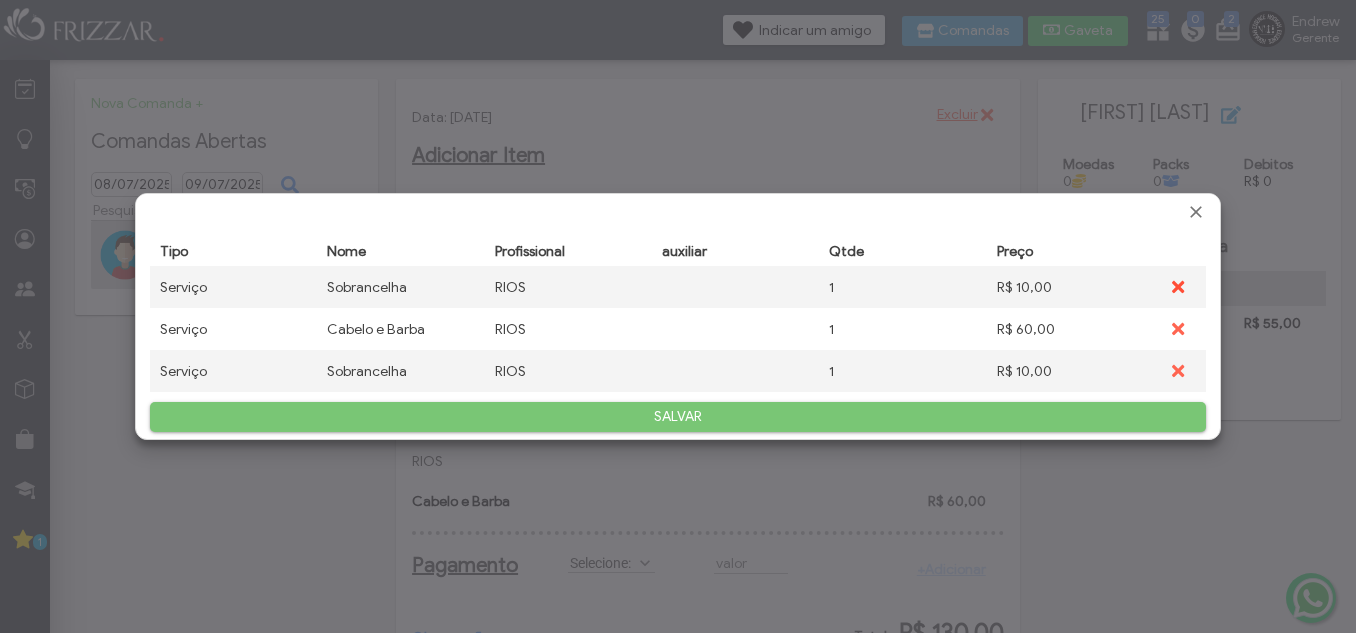 click at bounding box center [1176, 287] 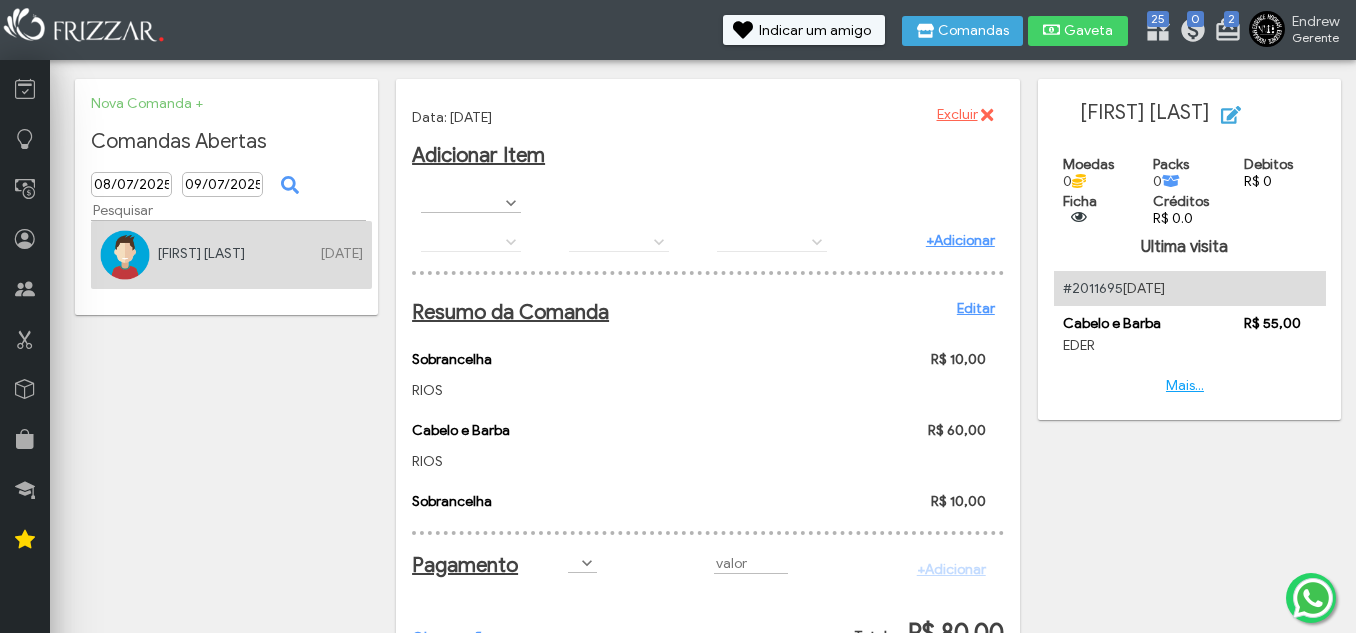 scroll, scrollTop: 0, scrollLeft: 0, axis: both 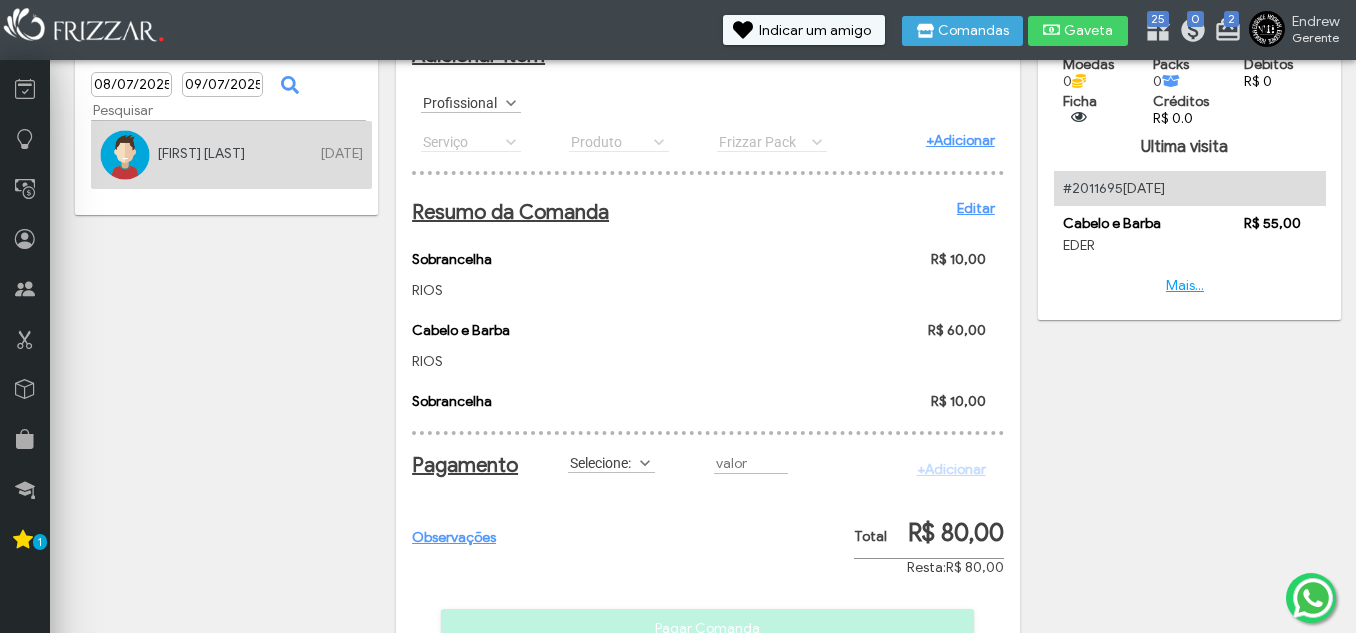 click on "Editar" at bounding box center [976, 208] 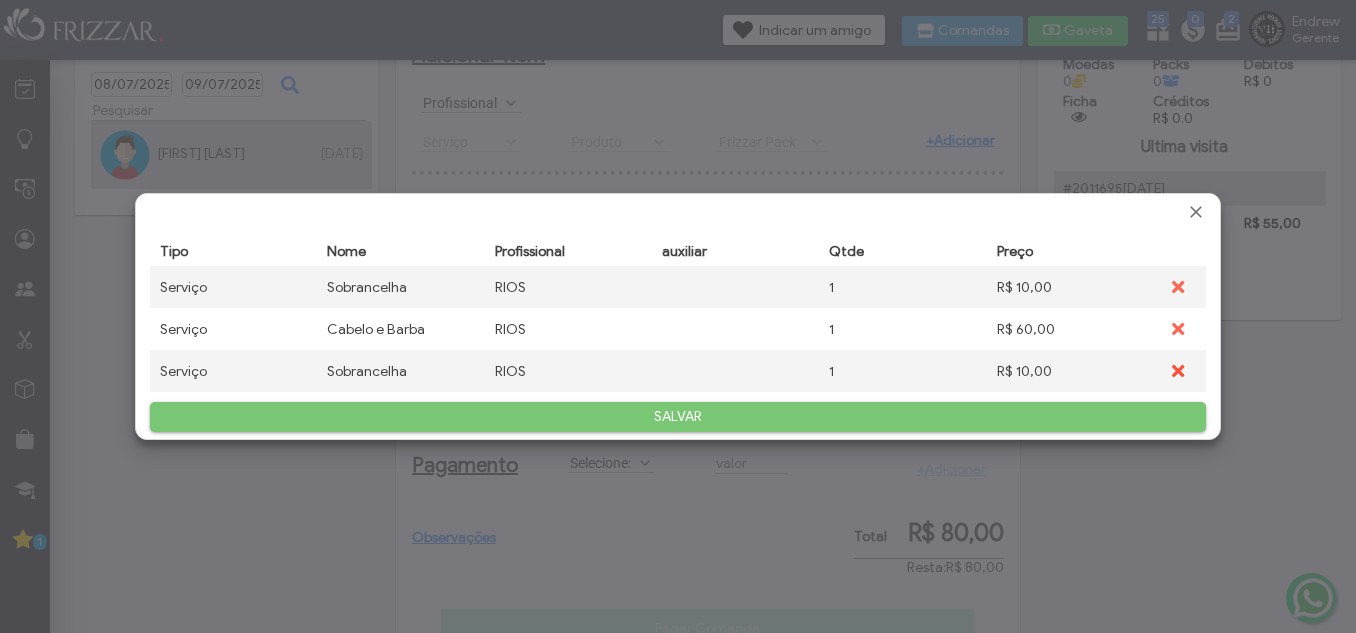 click at bounding box center [1176, 371] 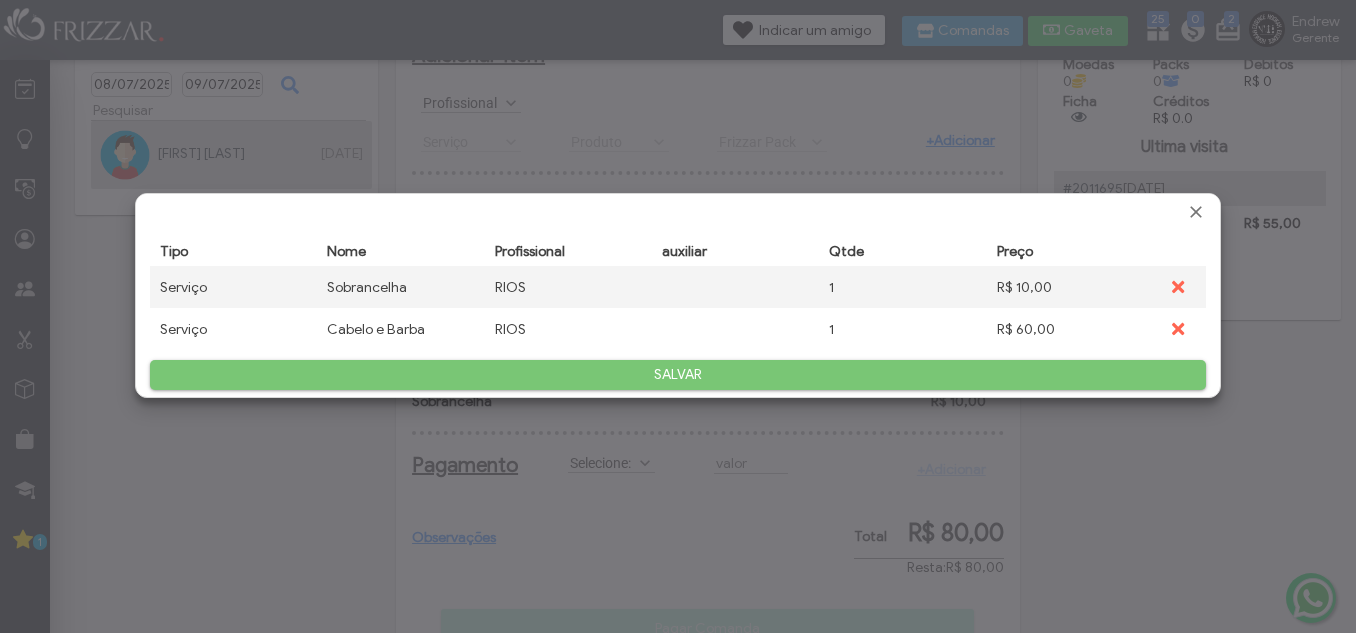 click on "SALVAR" at bounding box center [678, 375] 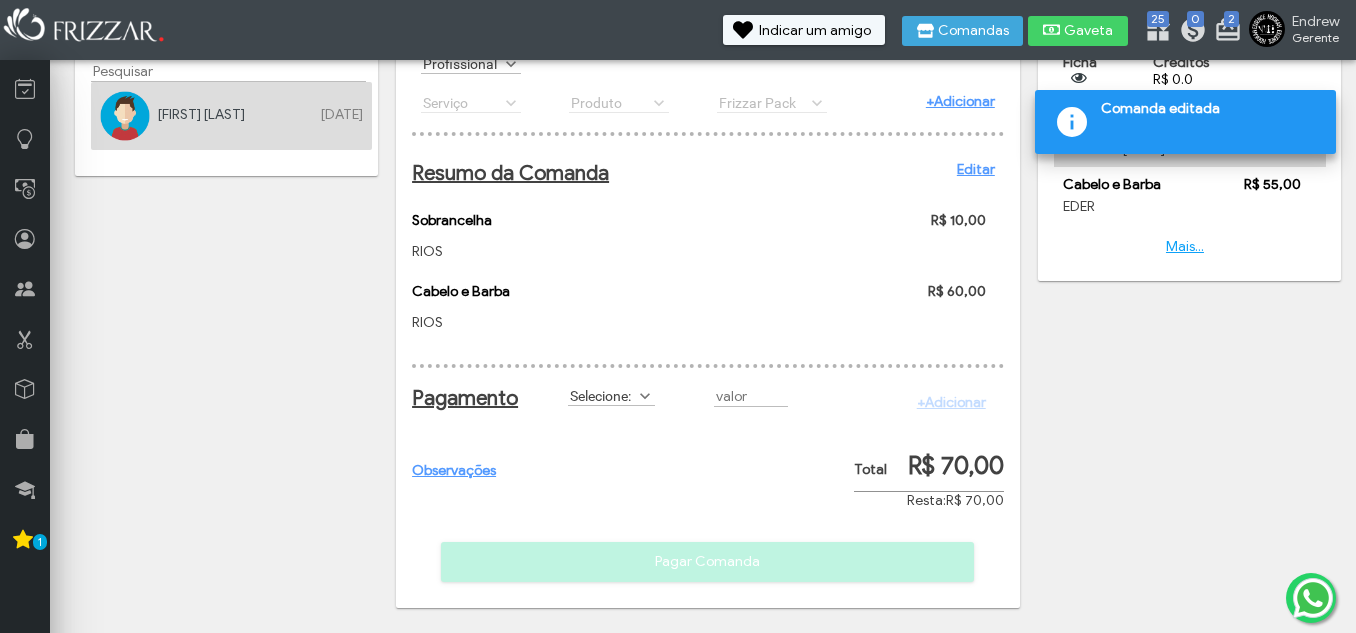 scroll, scrollTop: 44, scrollLeft: 0, axis: vertical 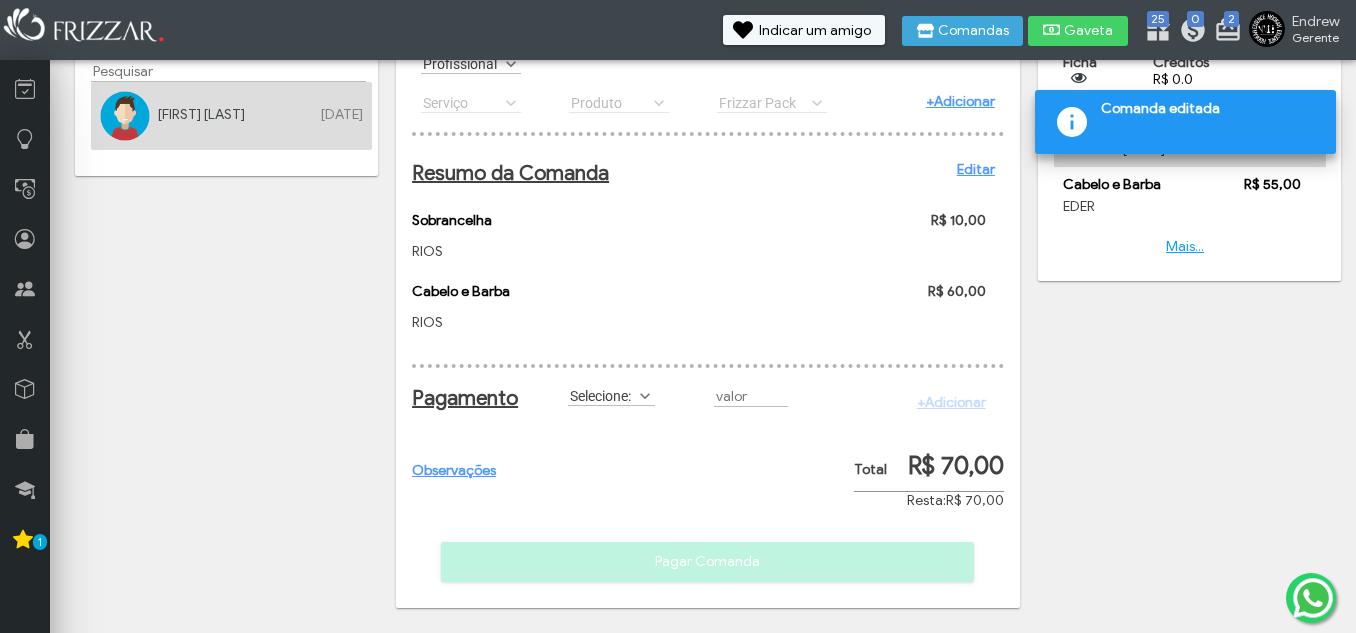 click on "Selecione:" at bounding box center [602, 395] 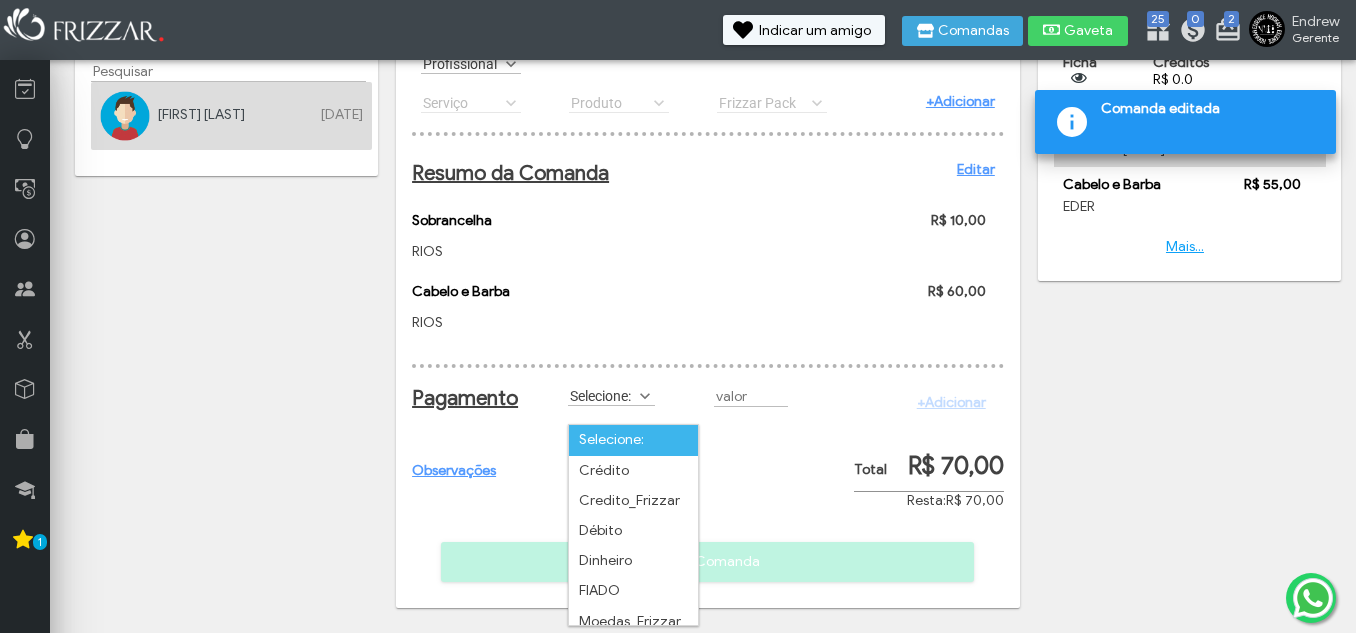 scroll, scrollTop: 11, scrollLeft: 89, axis: both 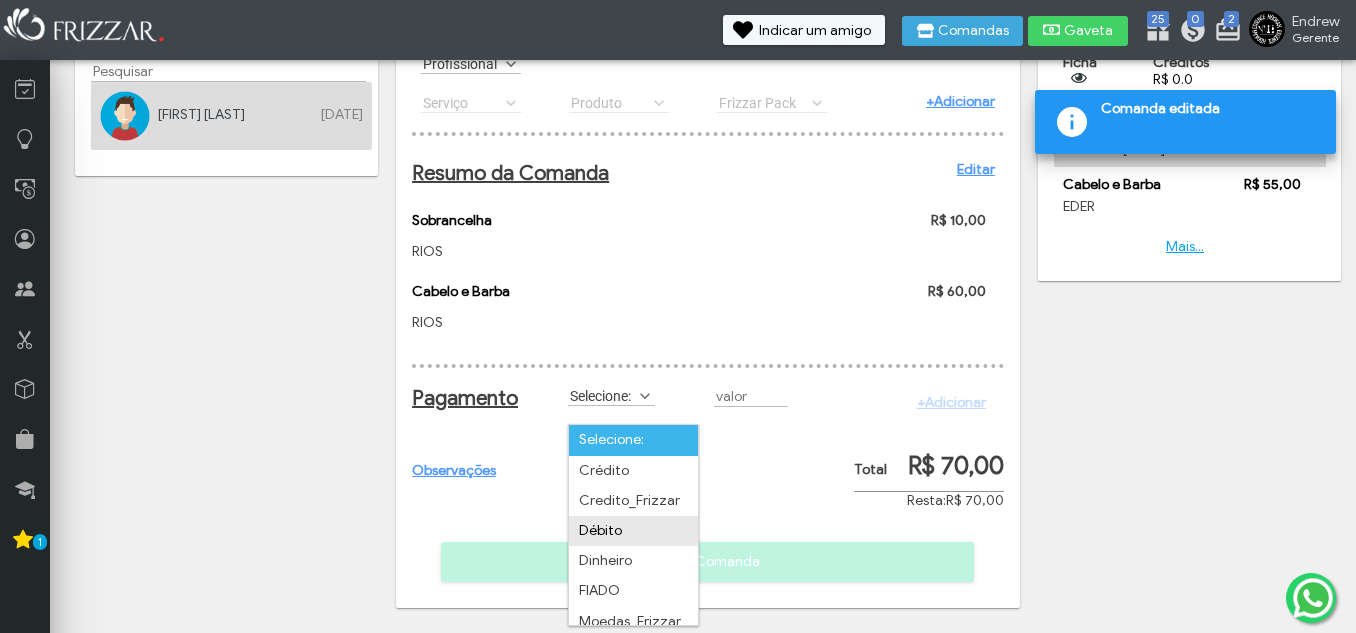 click on "Débito" at bounding box center (633, 531) 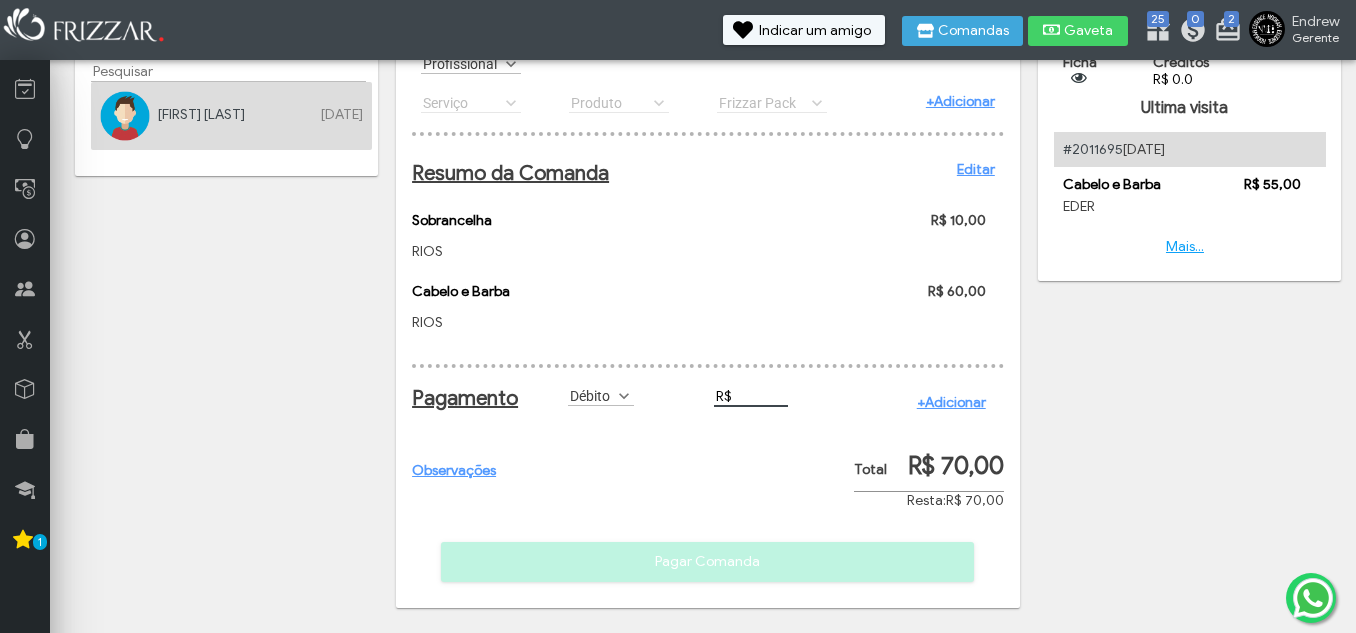 click on "R$" at bounding box center [751, 396] 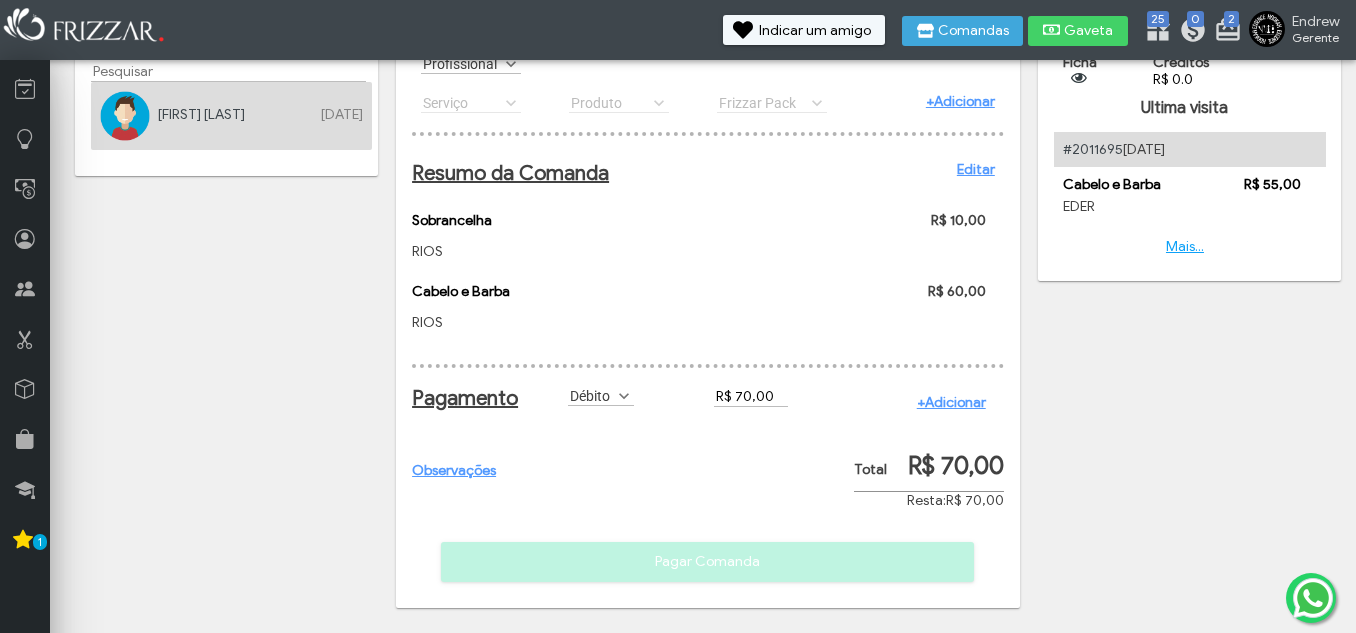 click on "+Adicionar" at bounding box center [951, 402] 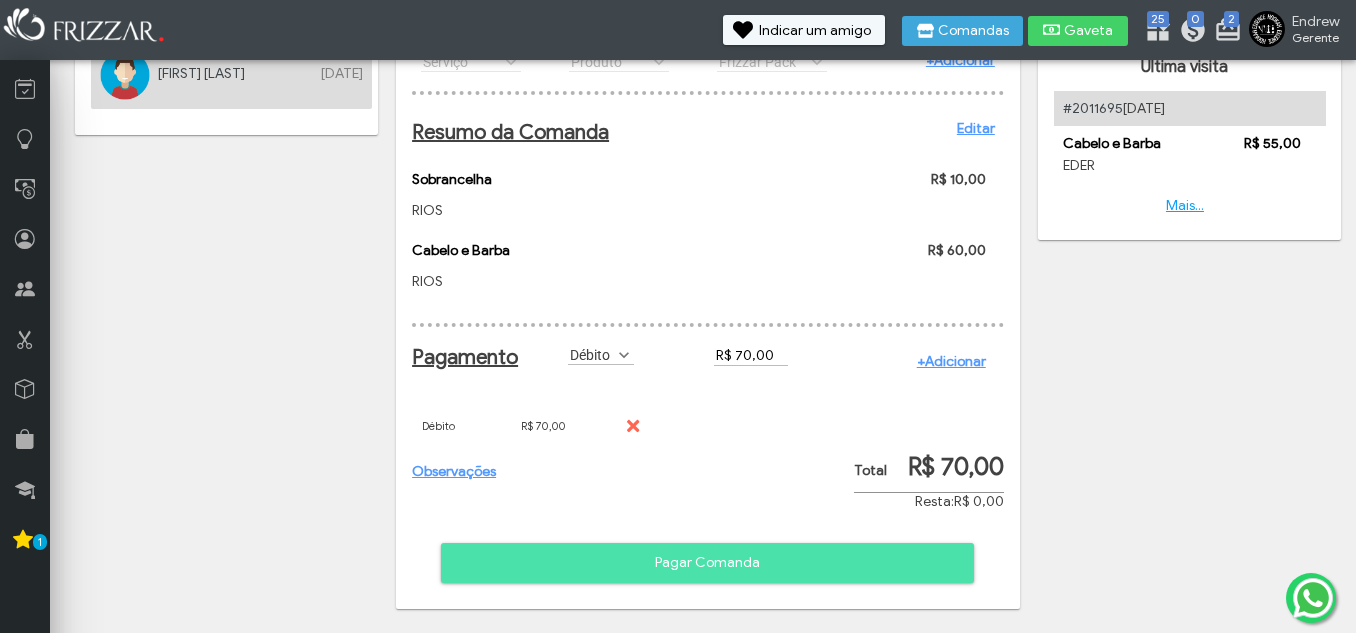 scroll, scrollTop: 198, scrollLeft: 0, axis: vertical 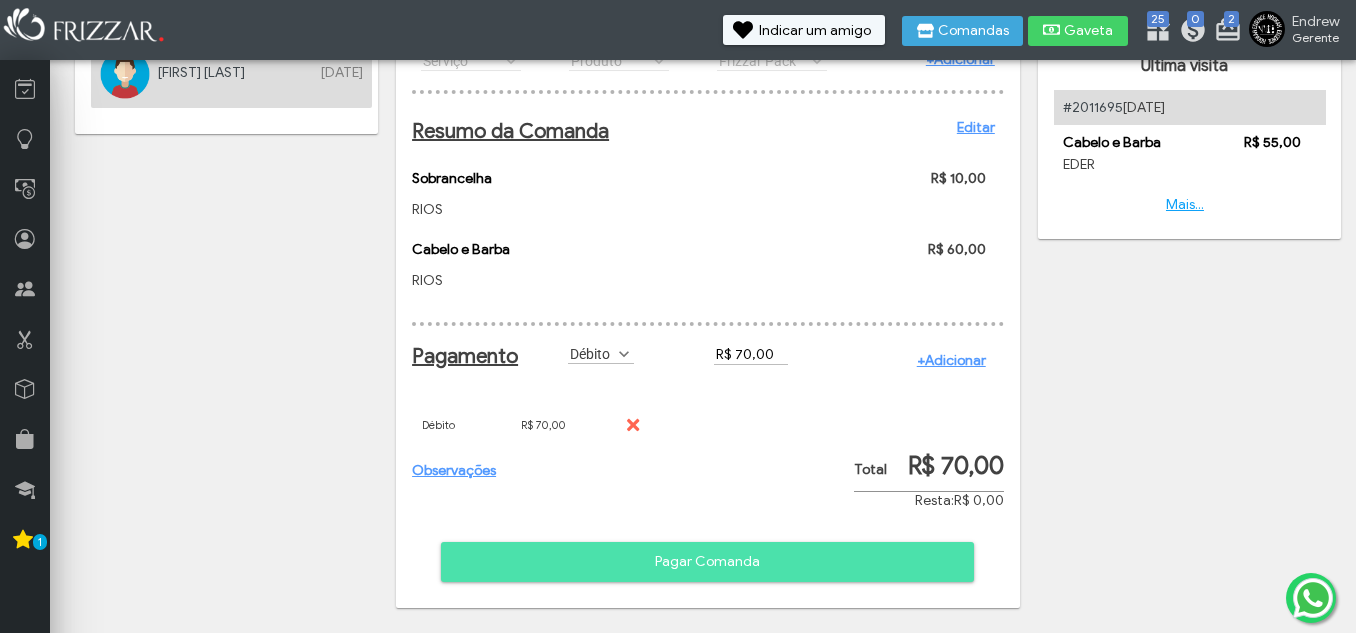 click on "Pagar Comanda" at bounding box center (707, 562) 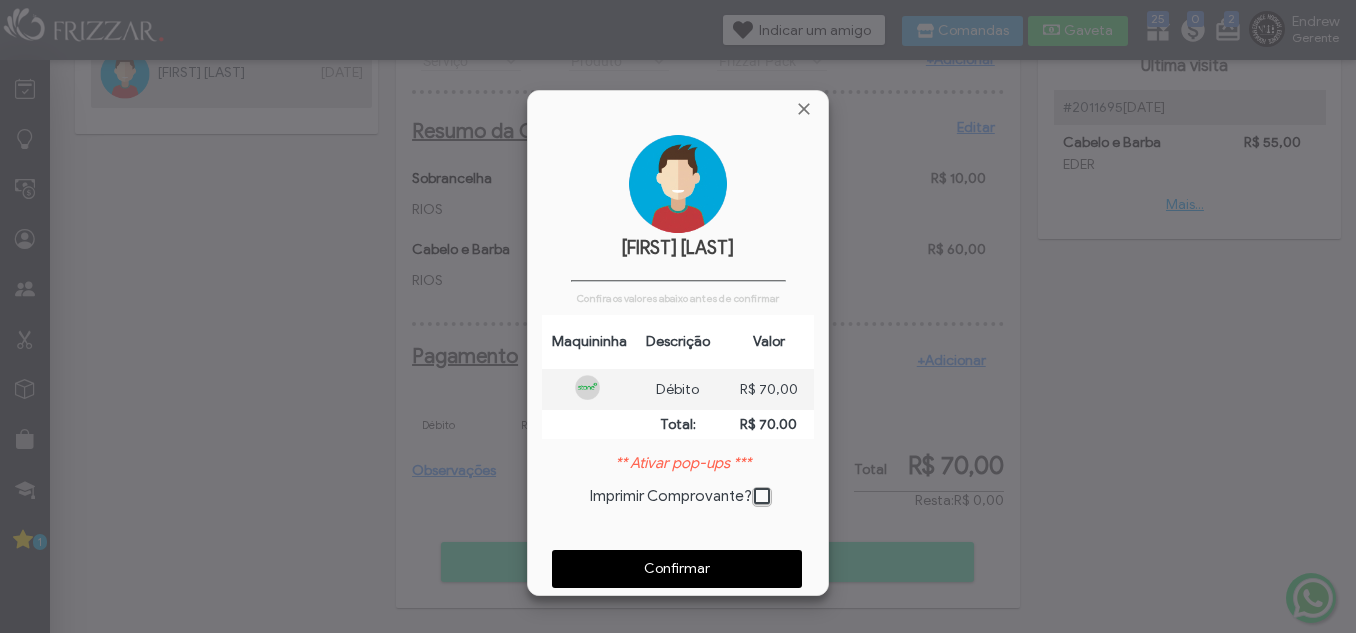 scroll, scrollTop: 10, scrollLeft: 11, axis: both 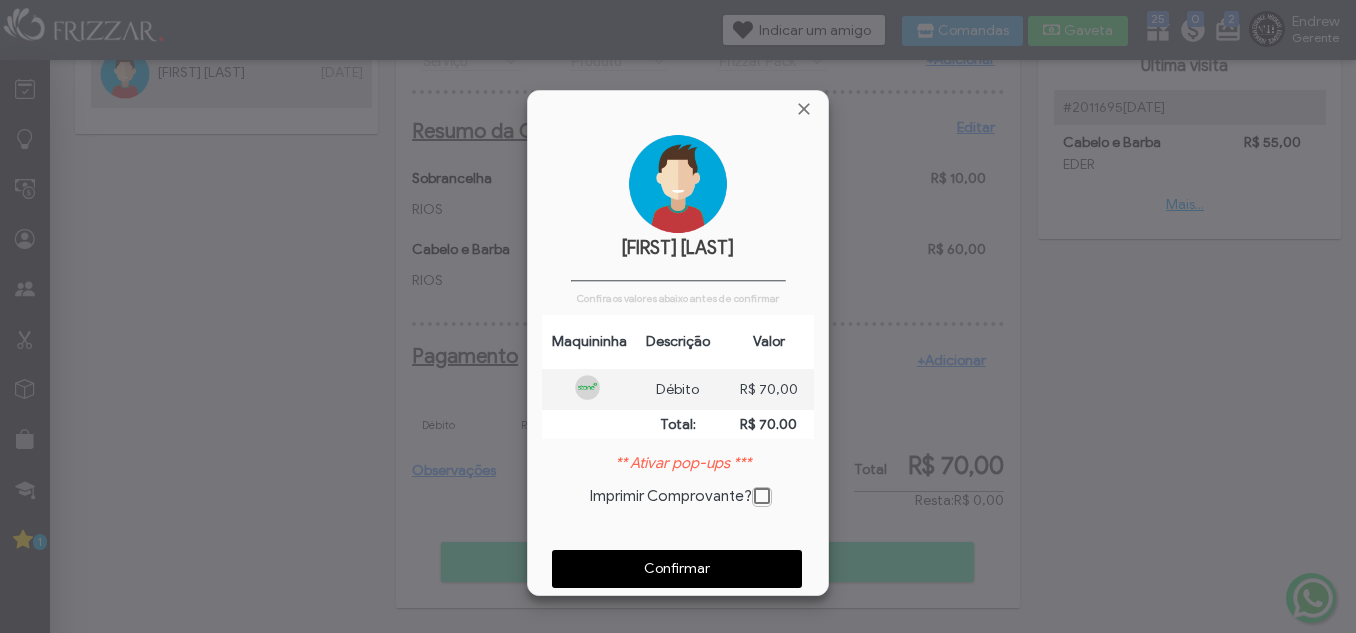 click on "Confirmar" at bounding box center (677, 569) 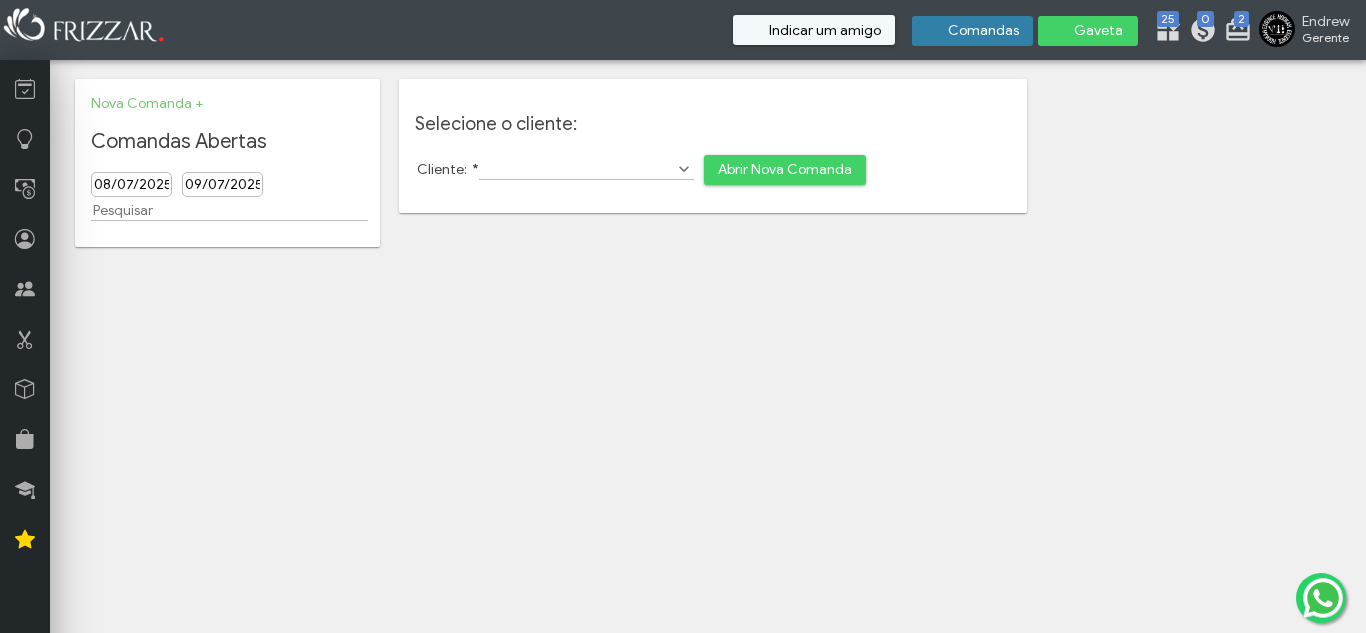 scroll, scrollTop: 0, scrollLeft: 0, axis: both 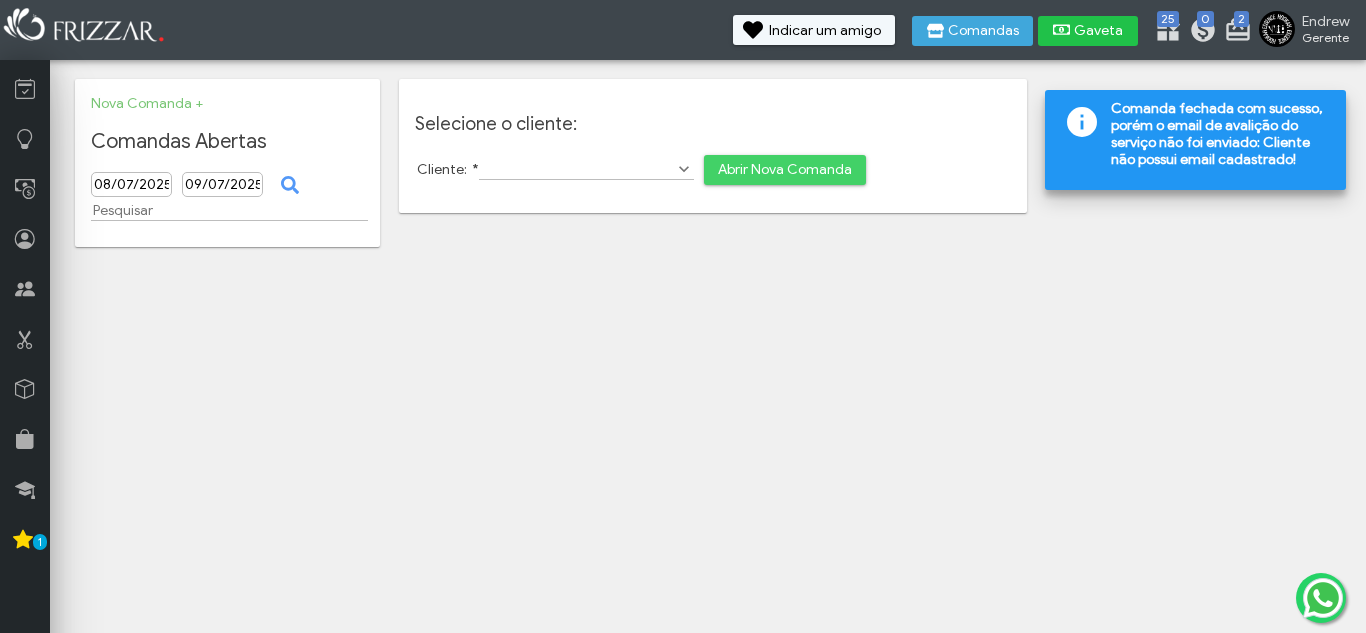 click on "Gaveta" at bounding box center [1088, 31] 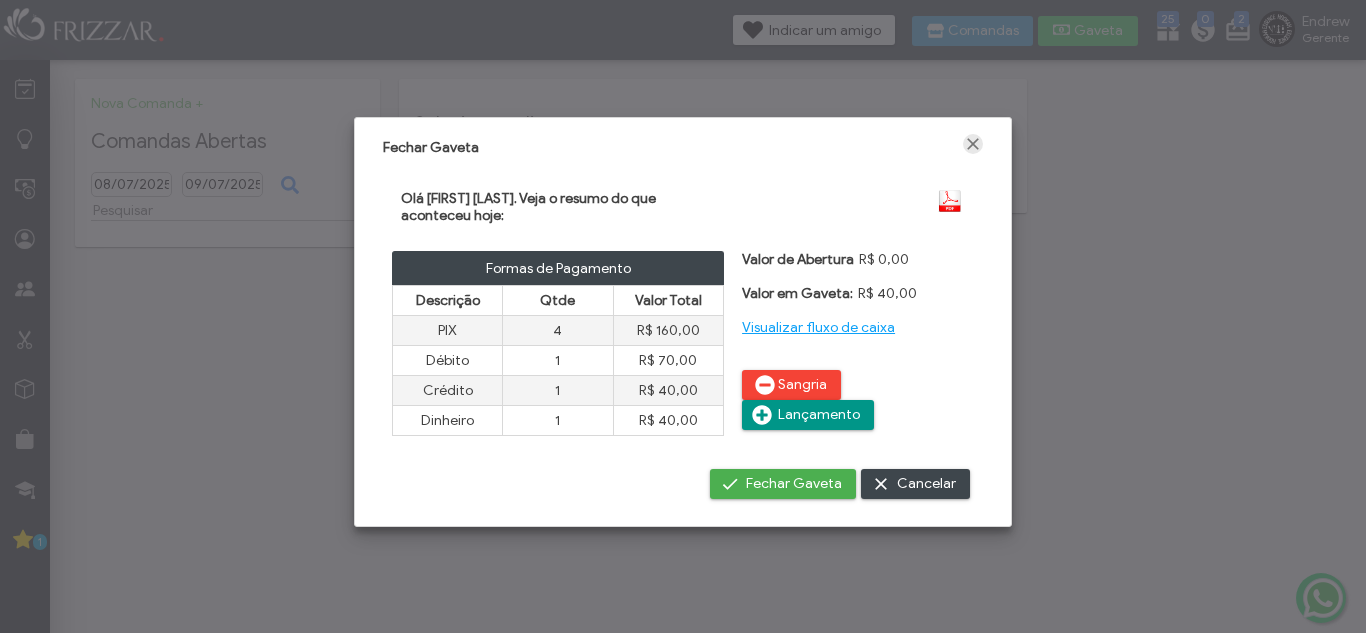 click at bounding box center (973, 144) 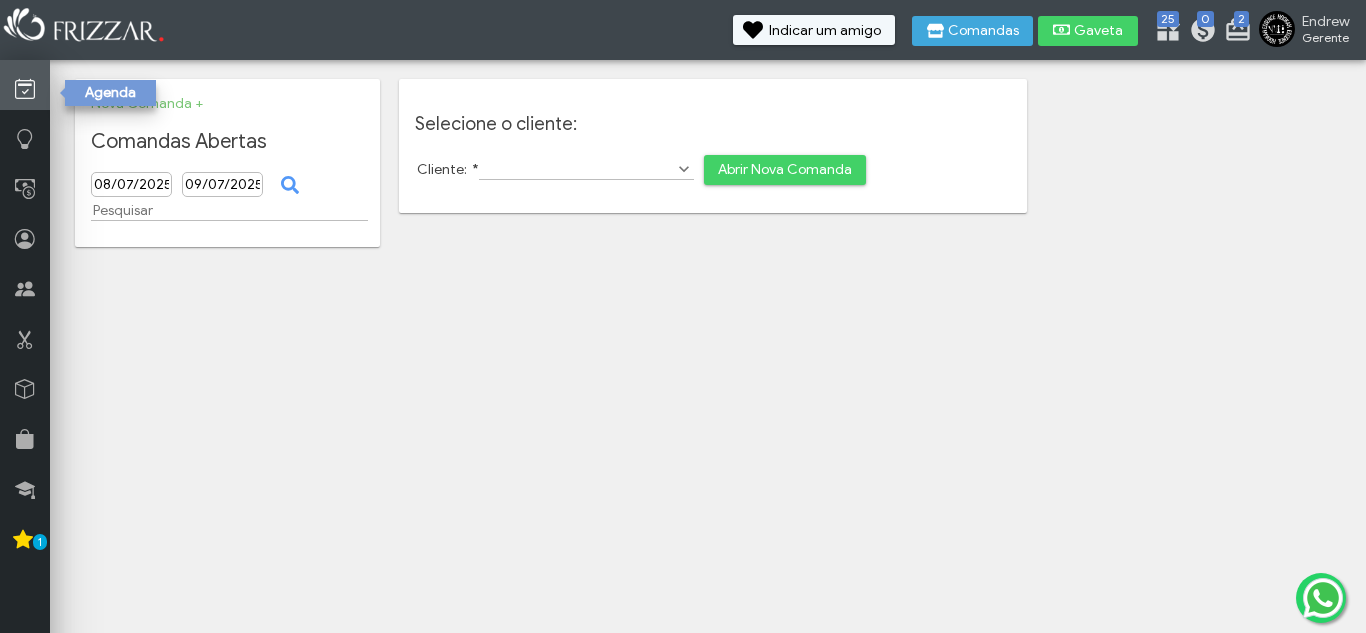 click at bounding box center (25, 85) 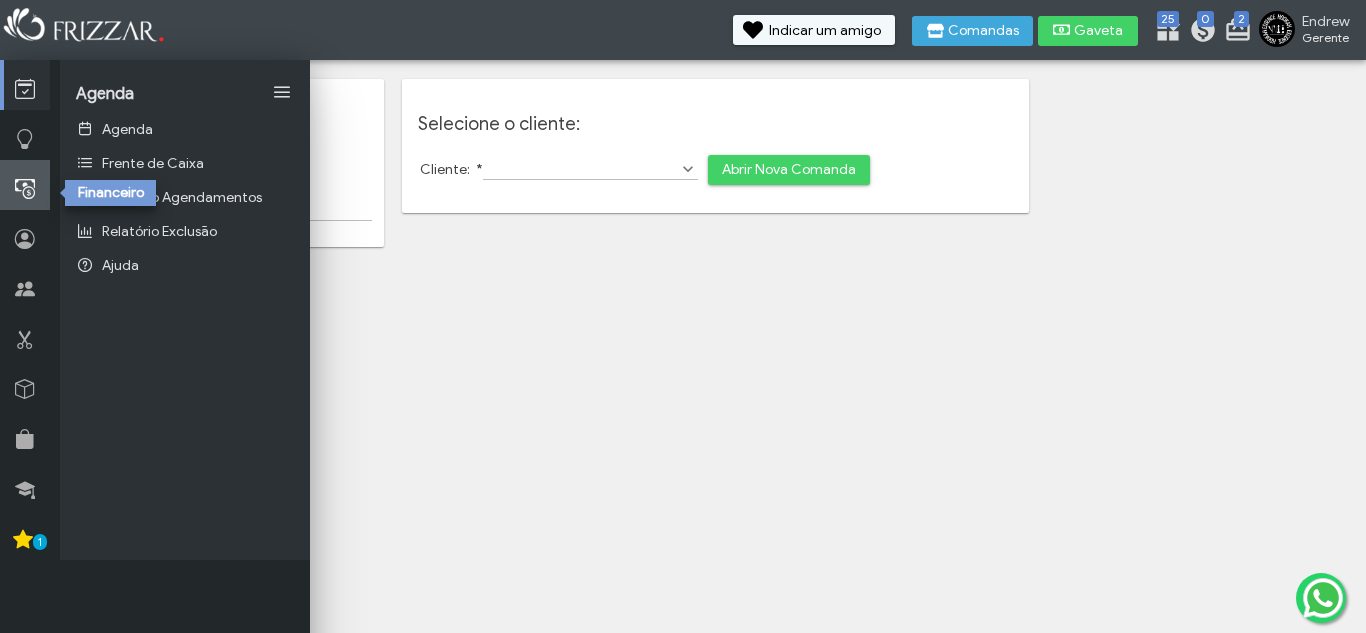 click at bounding box center [25, 185] 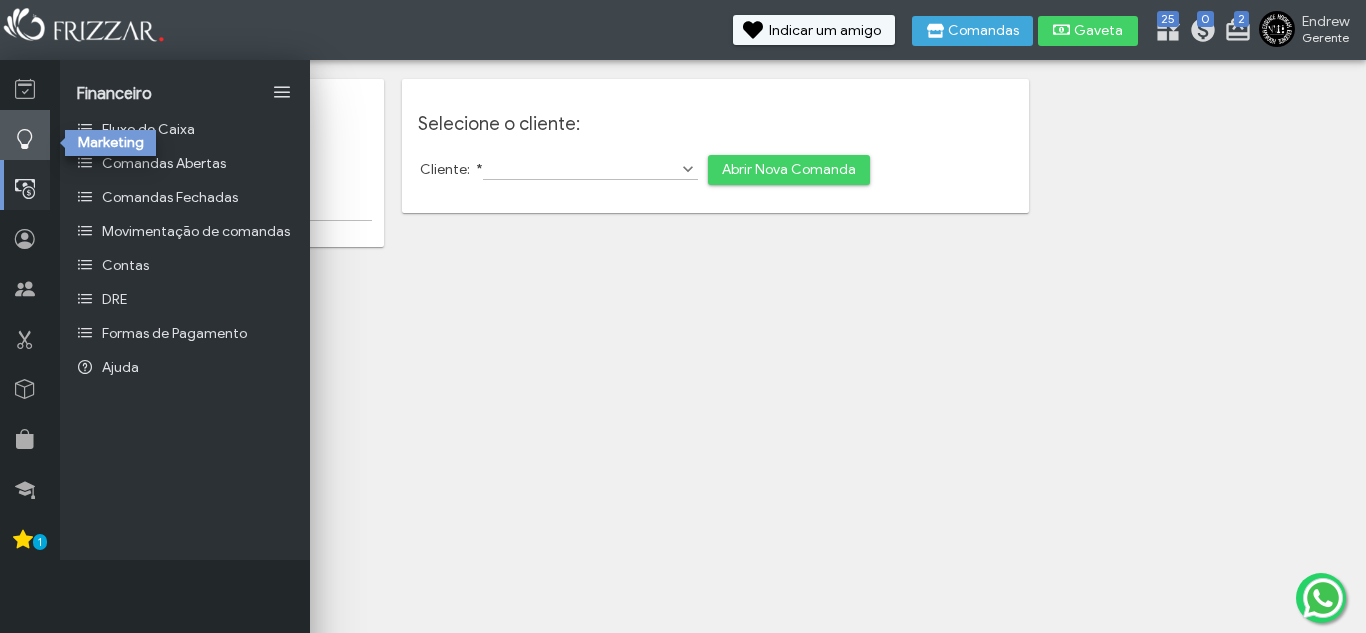 click at bounding box center [25, 139] 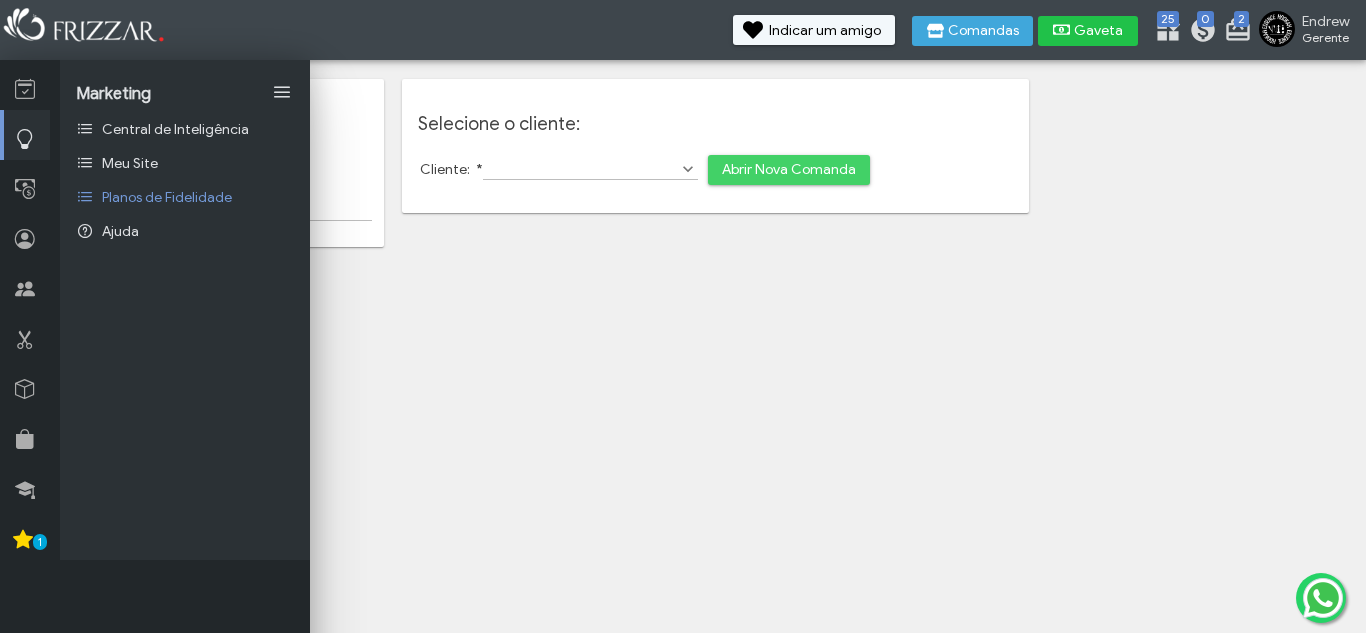 click on "Gaveta" at bounding box center [1099, 31] 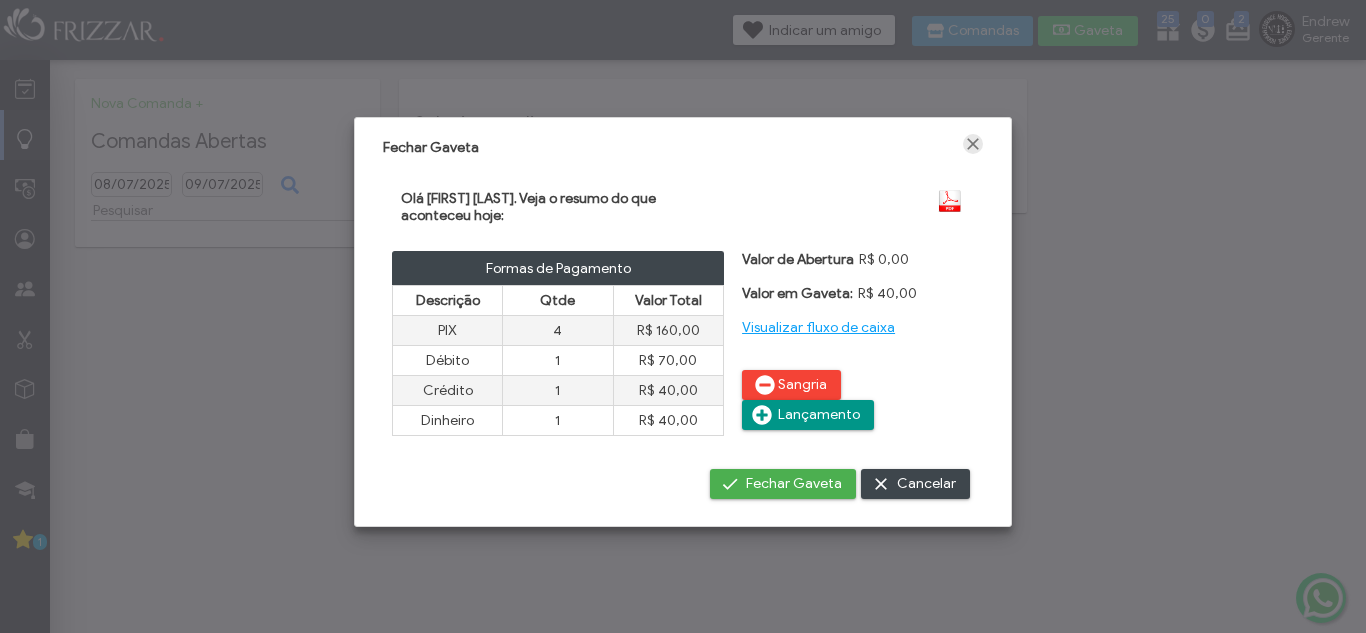 click at bounding box center [973, 144] 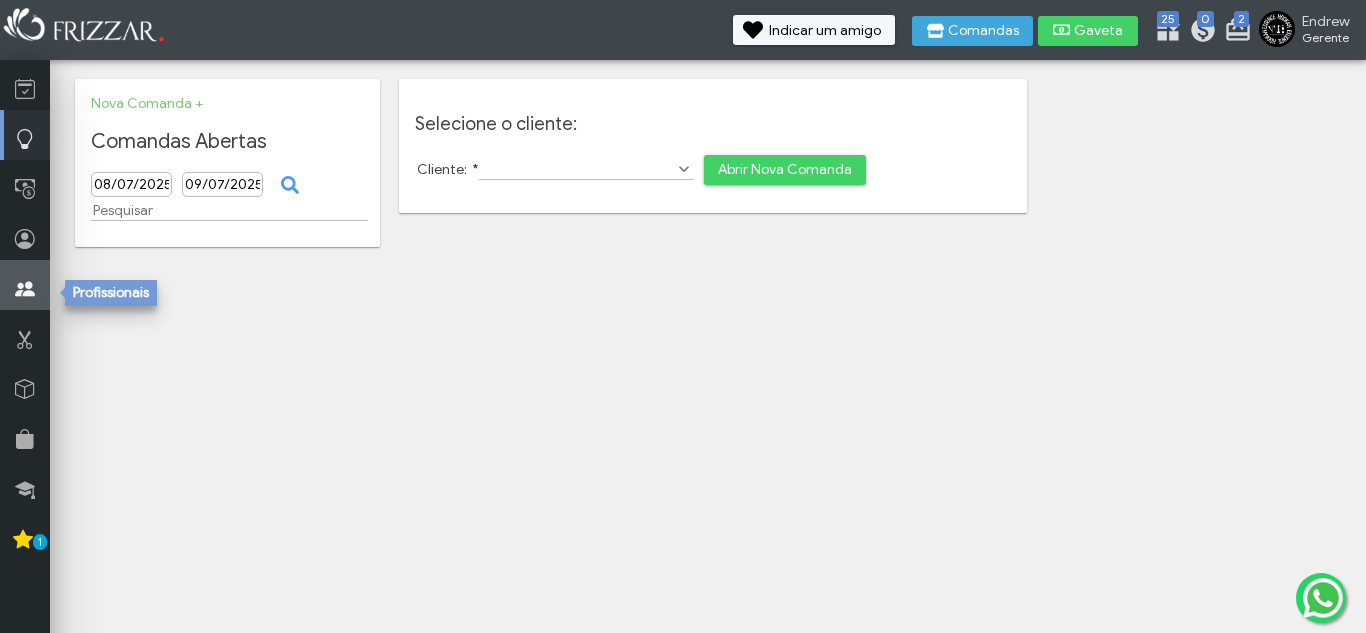 drag, startPoint x: 20, startPoint y: 279, endPoint x: 48, endPoint y: 268, distance: 30.083218 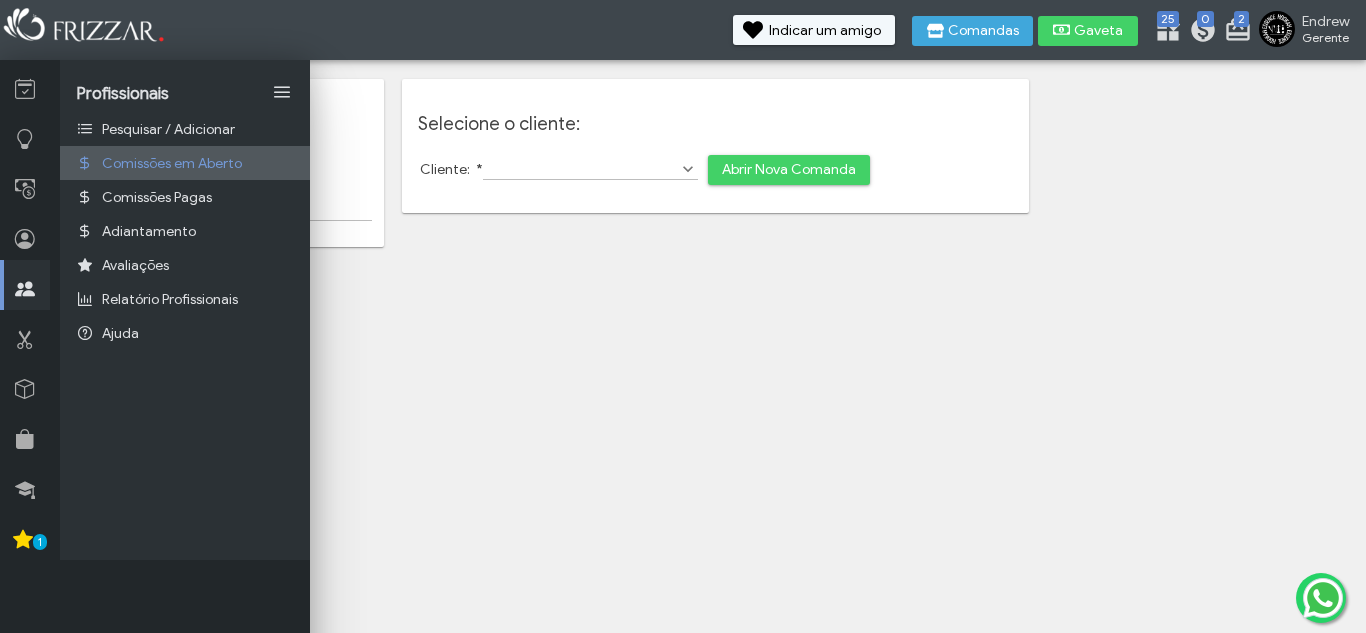 click on "Comissões em Aberto" at bounding box center [185, 163] 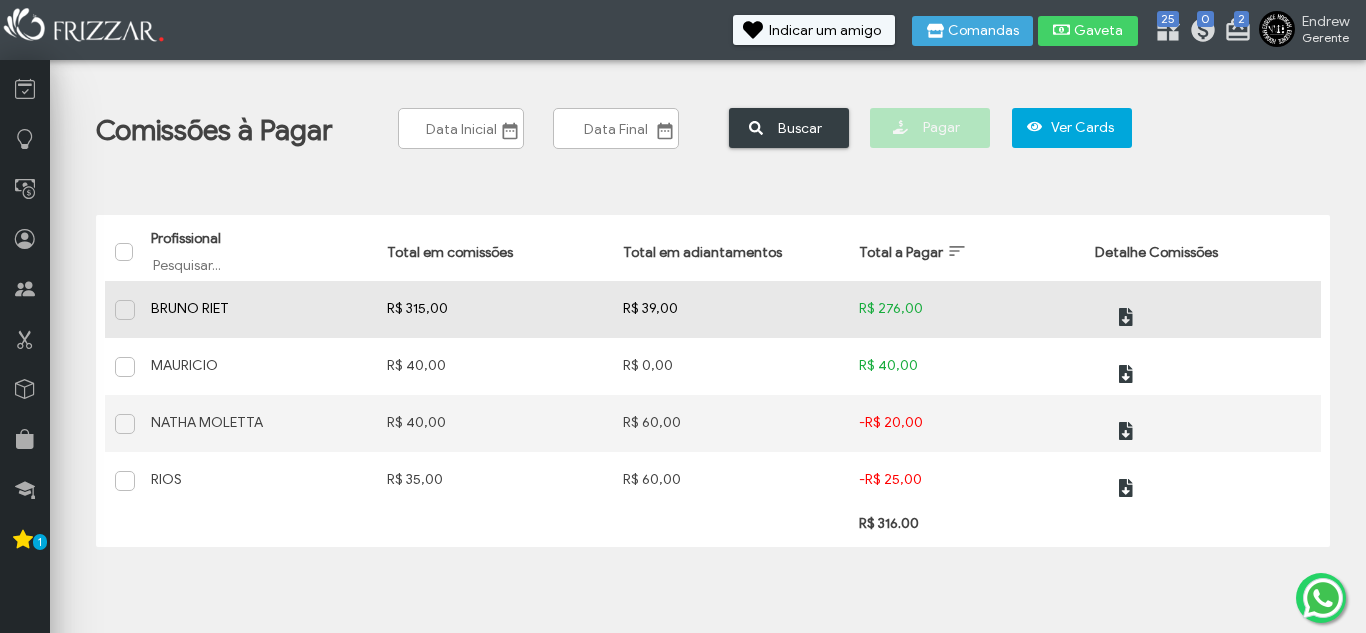 scroll, scrollTop: 0, scrollLeft: 0, axis: both 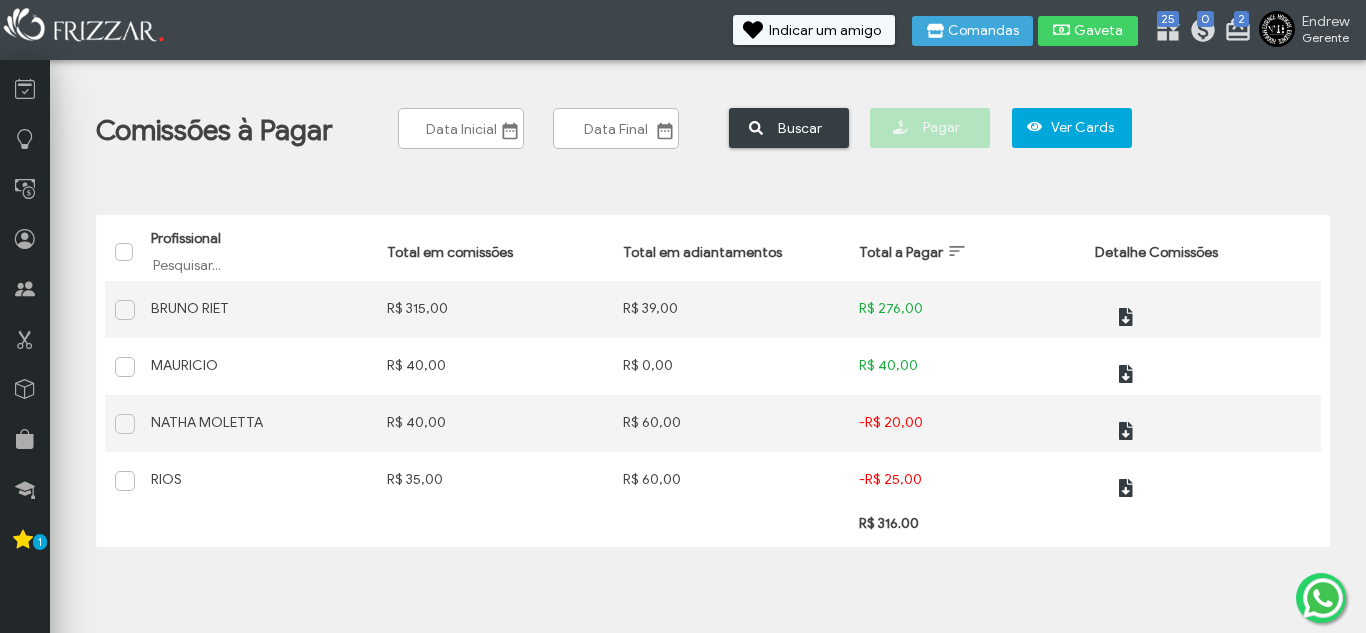 drag, startPoint x: 1065, startPoint y: 506, endPoint x: 1075, endPoint y: 609, distance: 103.4843 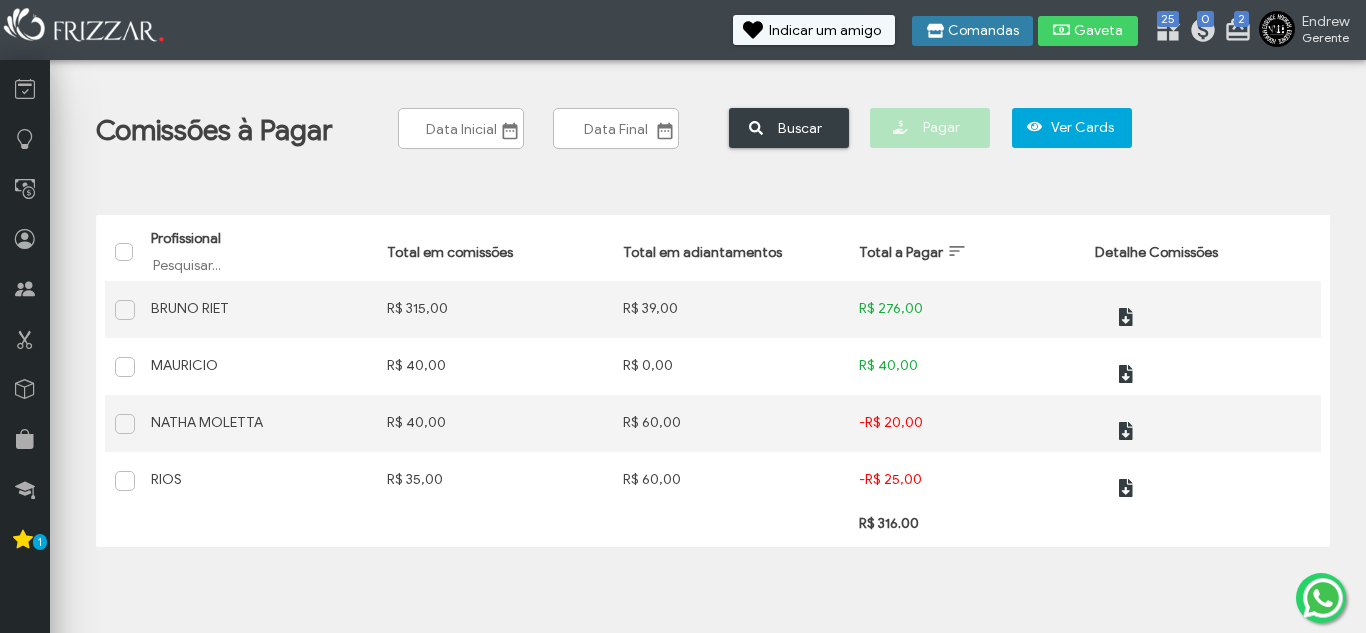 click on "Comandas" at bounding box center (983, 31) 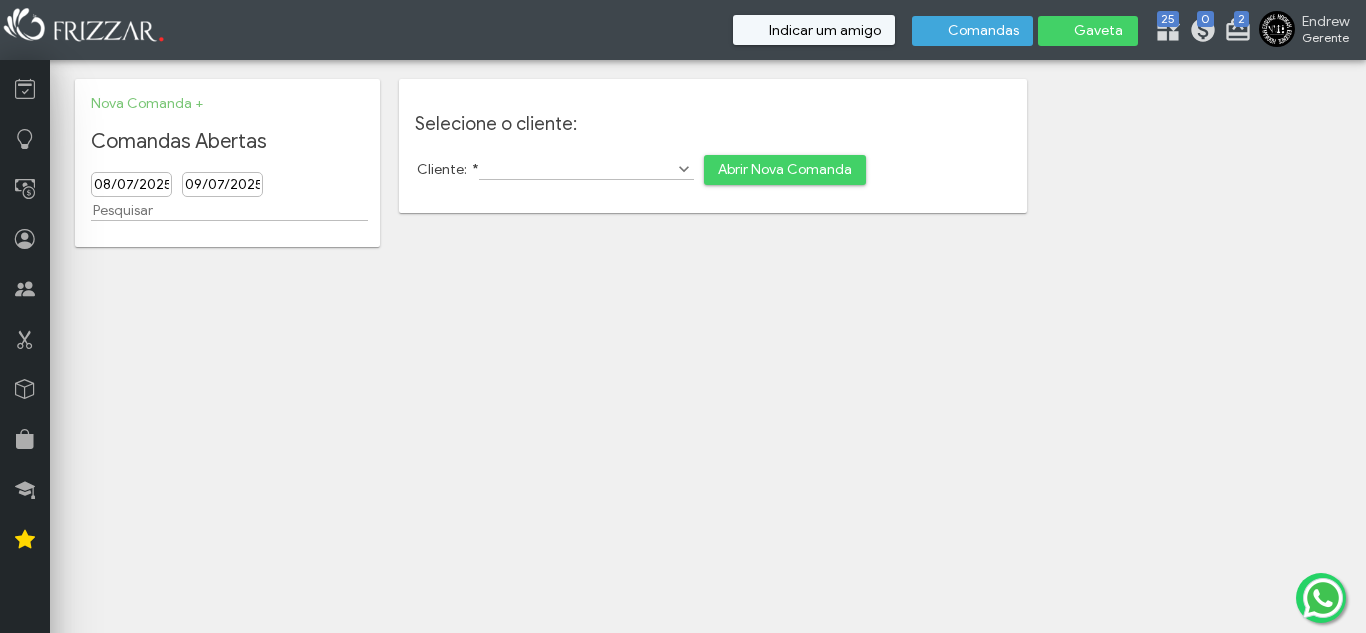 scroll, scrollTop: 0, scrollLeft: 0, axis: both 